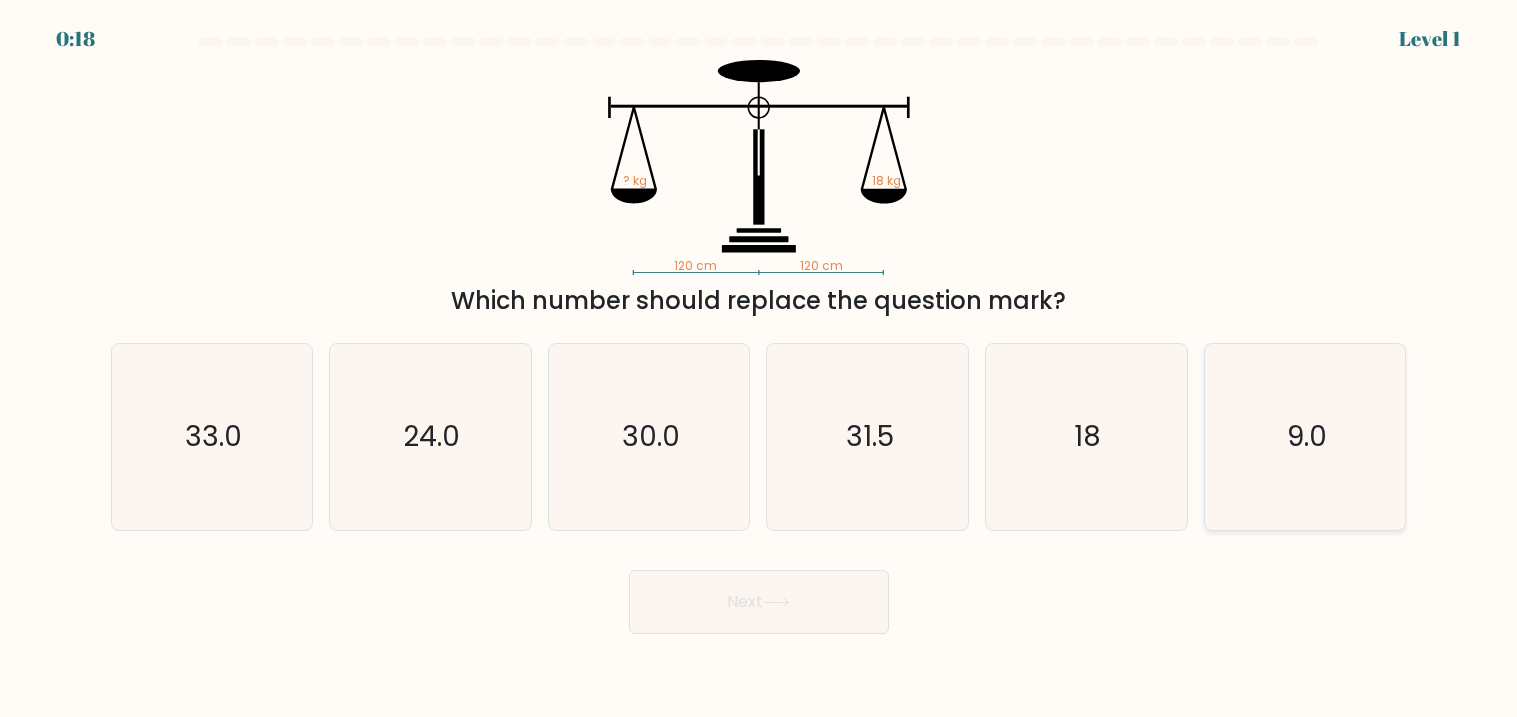 click on "9.0" at bounding box center (1307, 437) 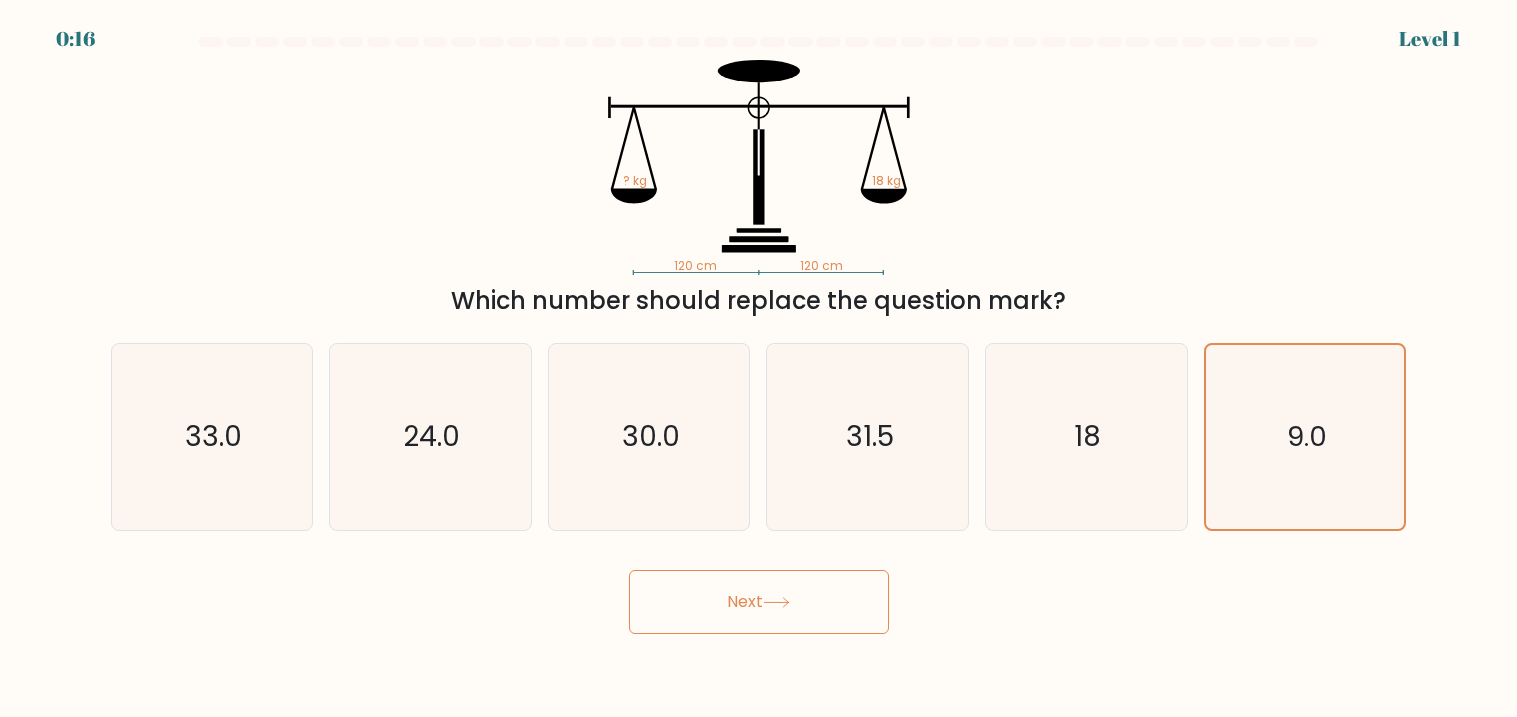 click on "Next" at bounding box center [759, 602] 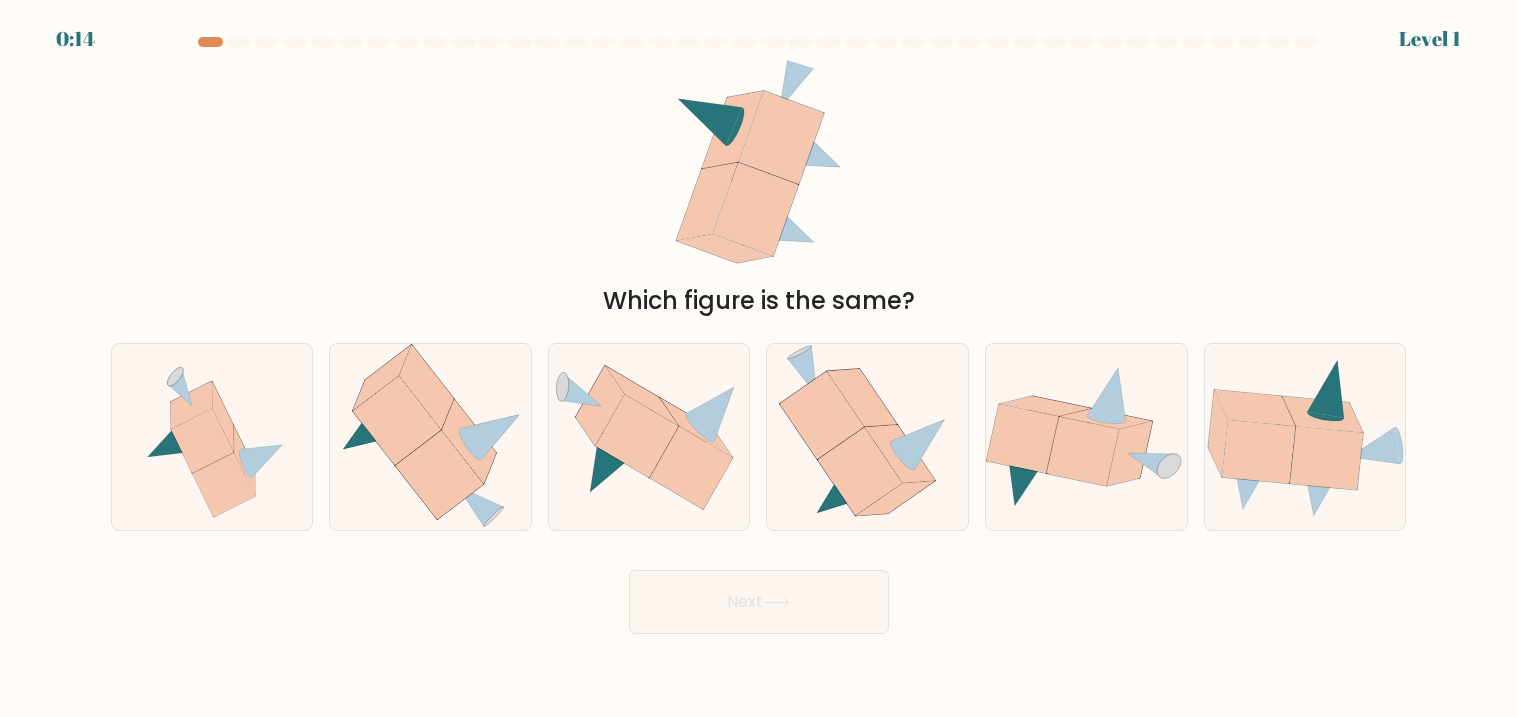 click on "Next" at bounding box center (759, 602) 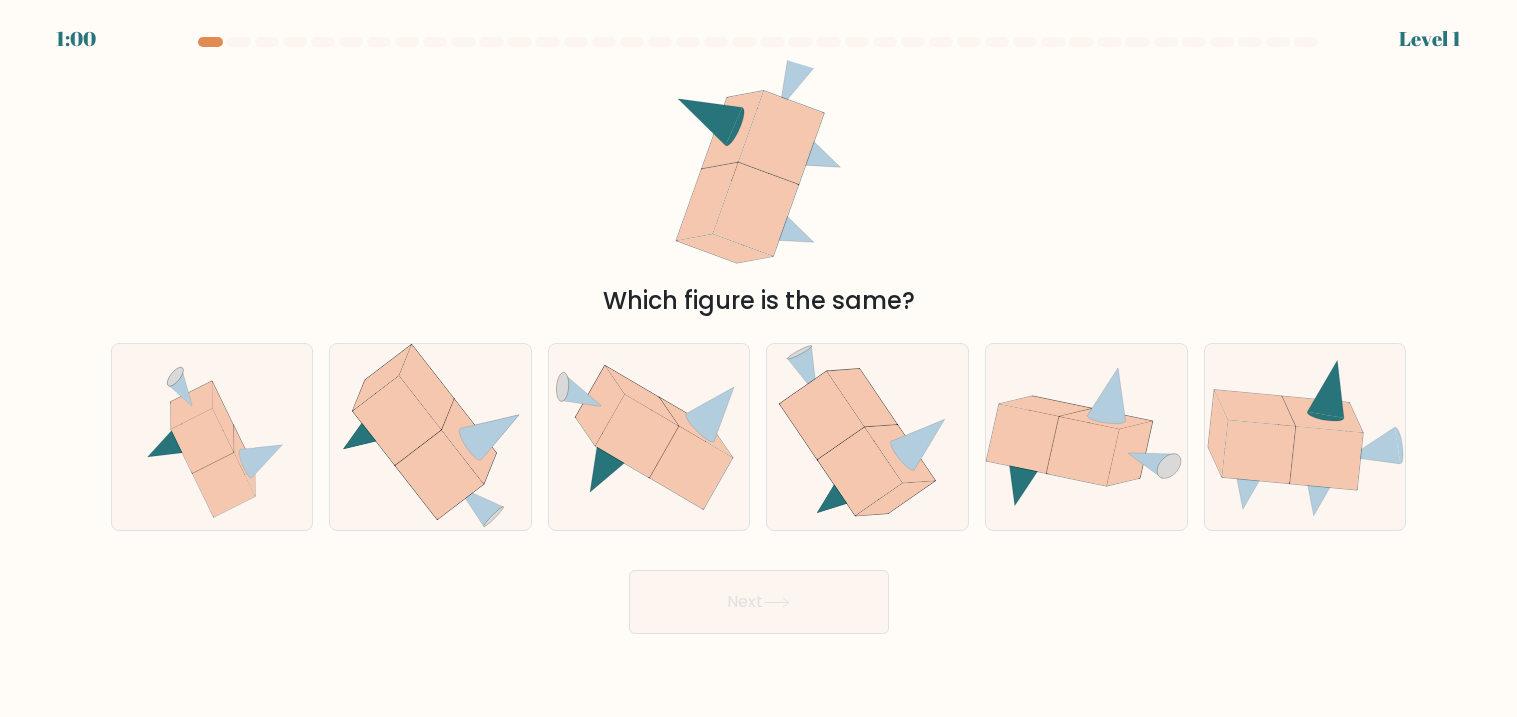 click on "Next" at bounding box center (759, 602) 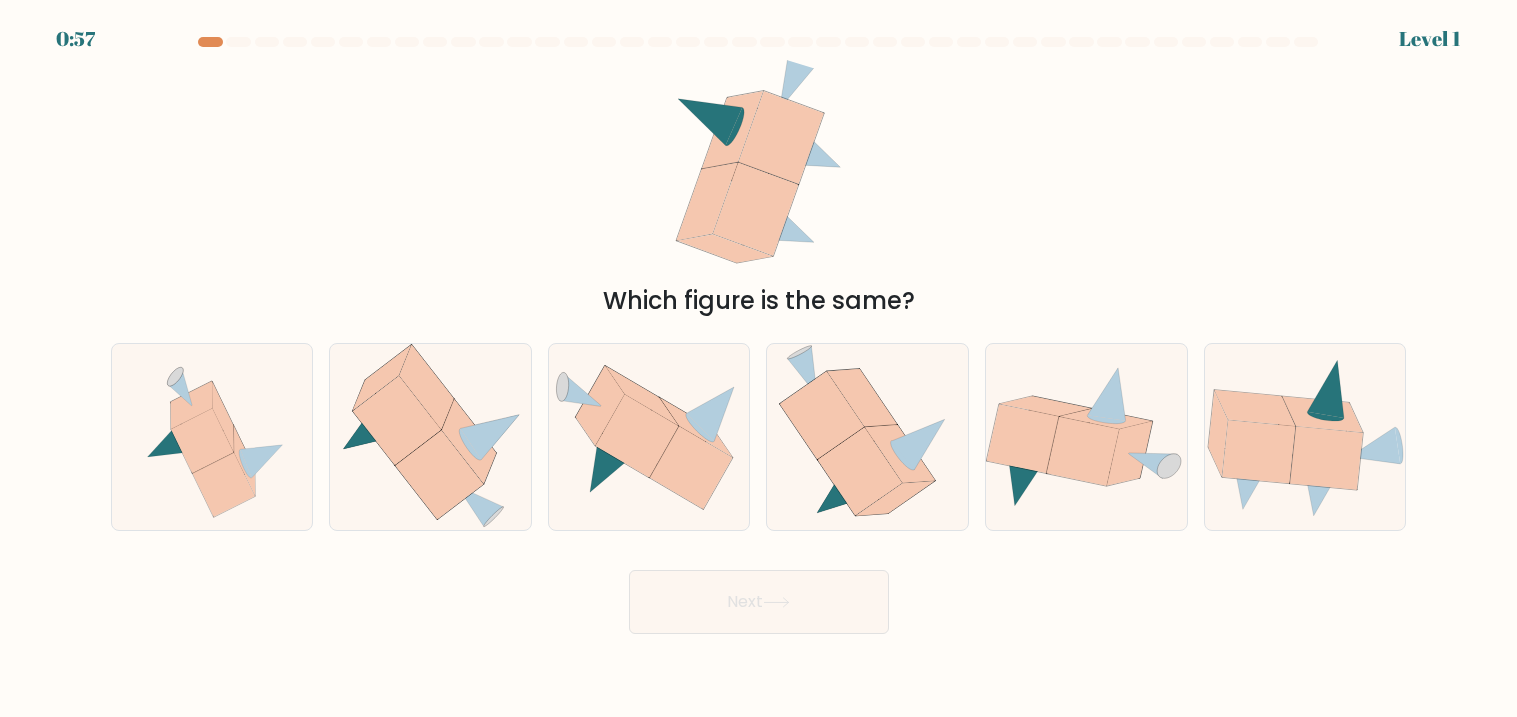 click on "Which figure is the same?" at bounding box center (759, 189) 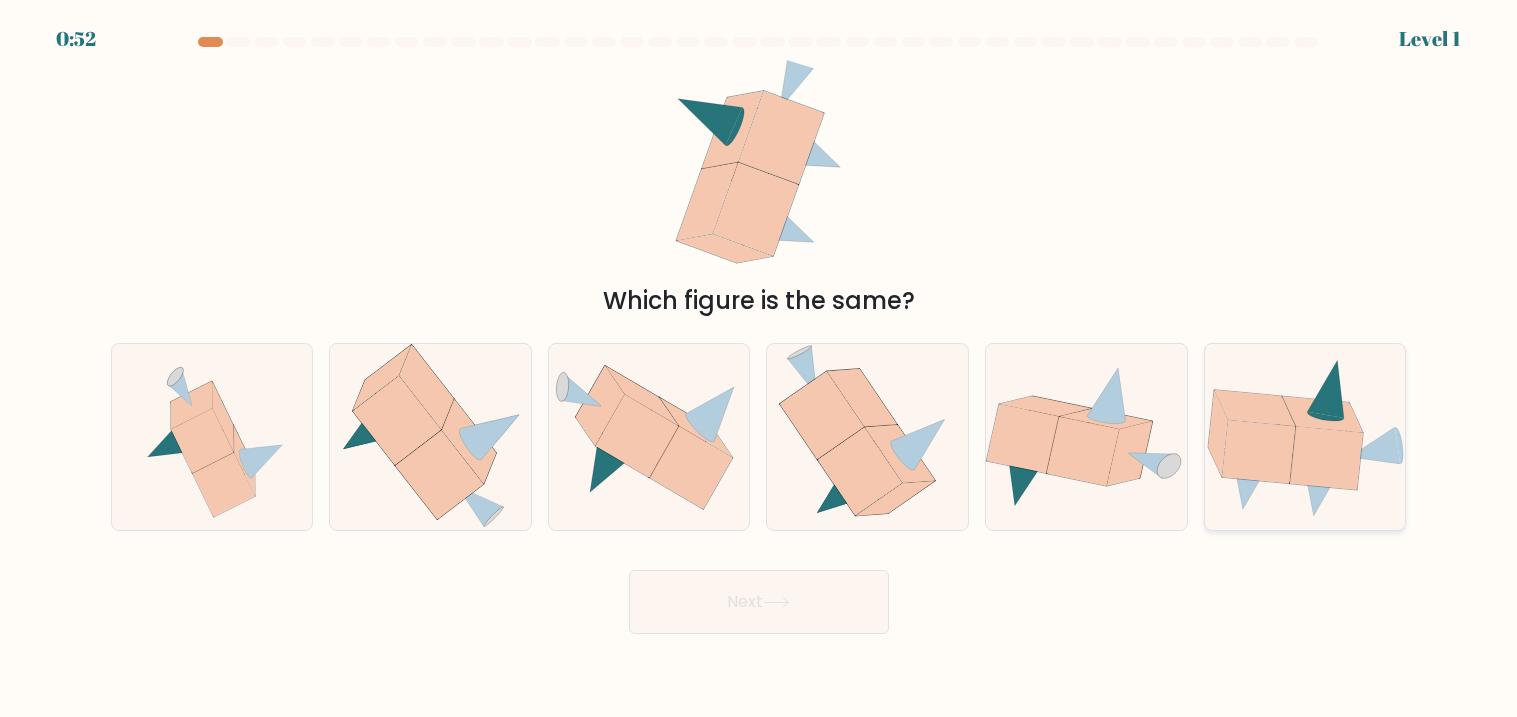 click at bounding box center [1325, 389] 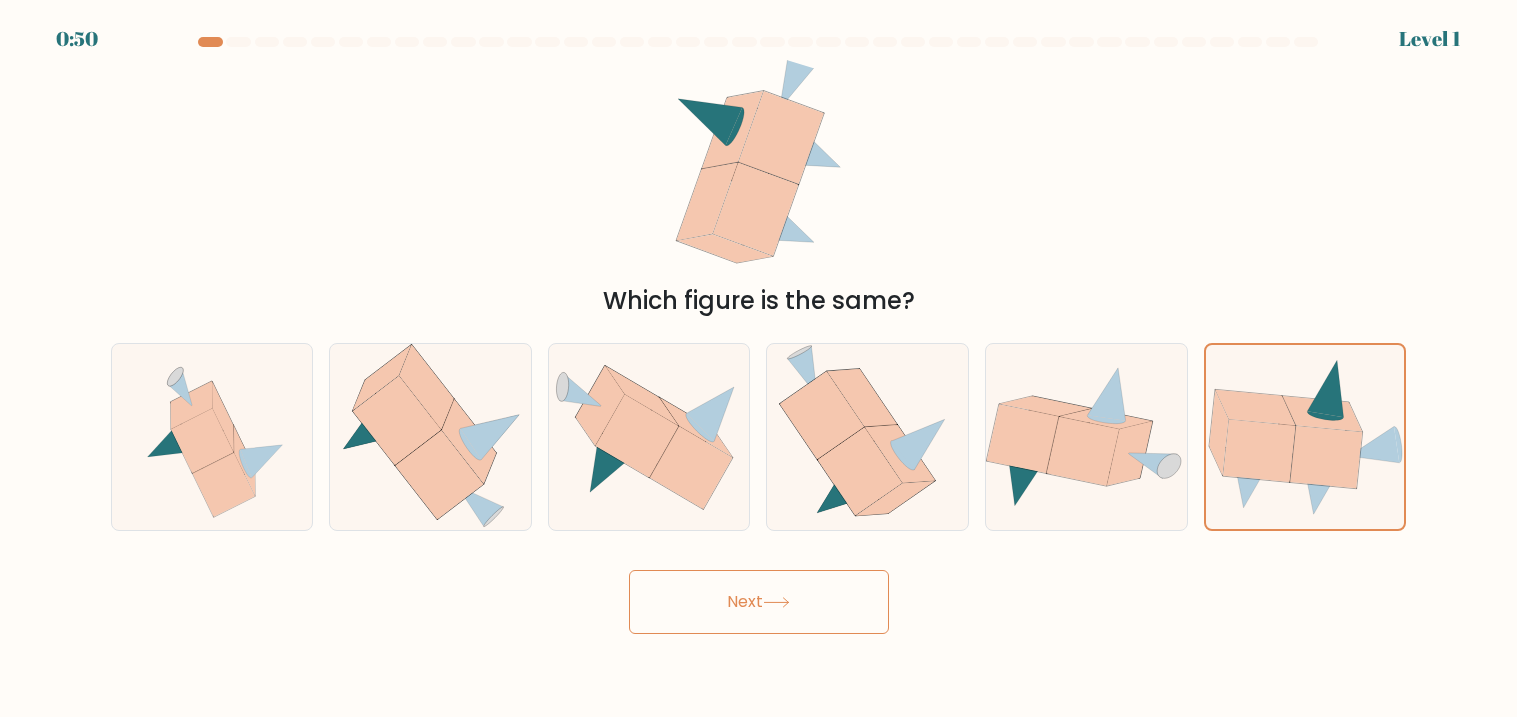 click on "Next" at bounding box center [759, 602] 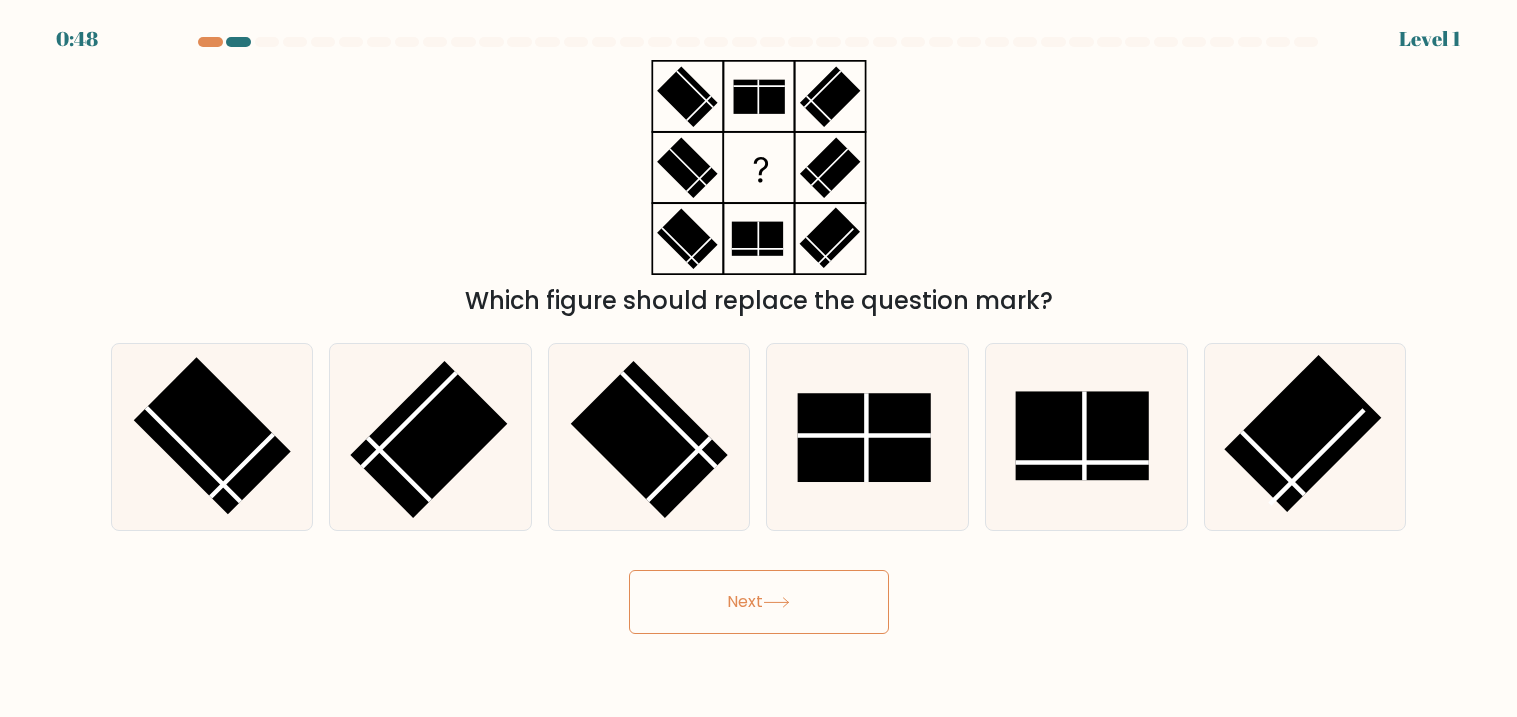 click on "Next" at bounding box center [759, 602] 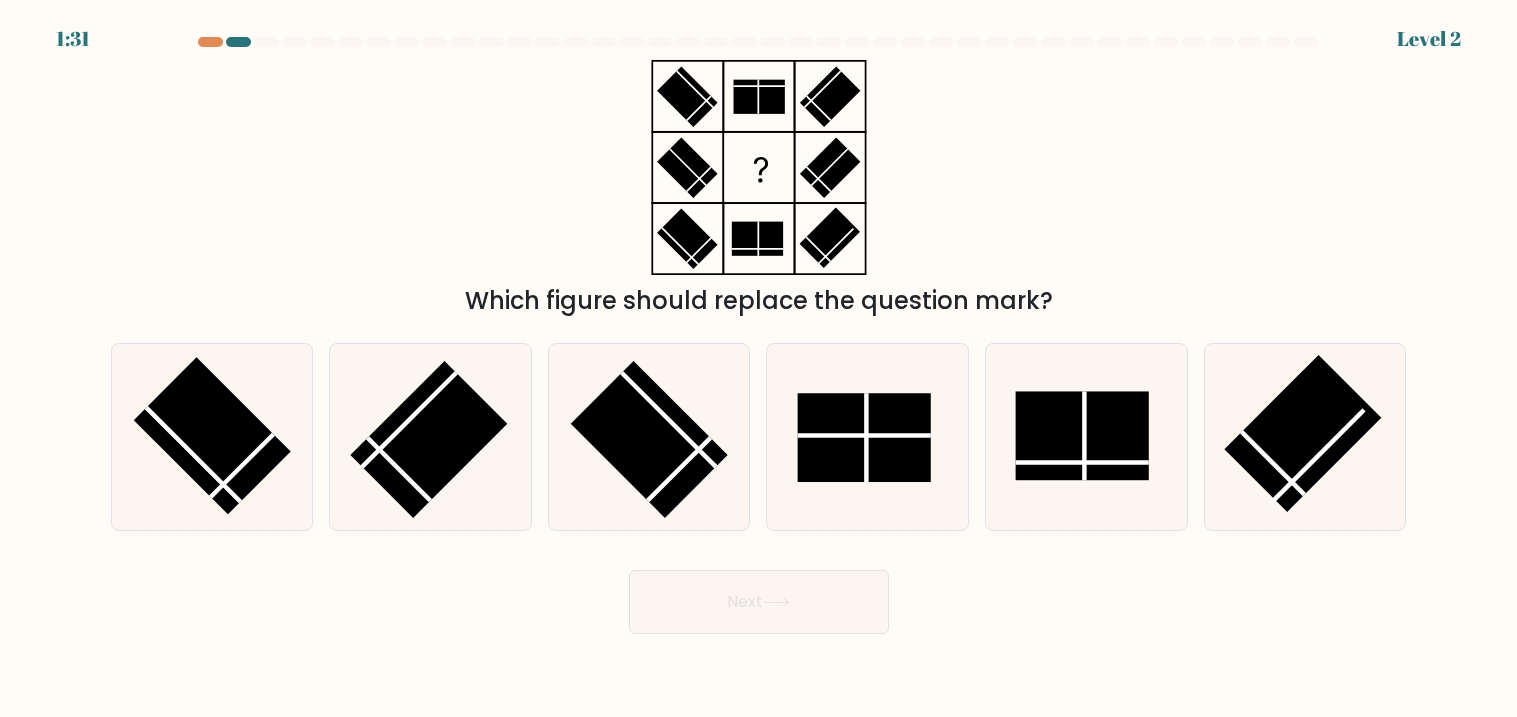 click on "Which figure should replace the question mark?" at bounding box center (759, 189) 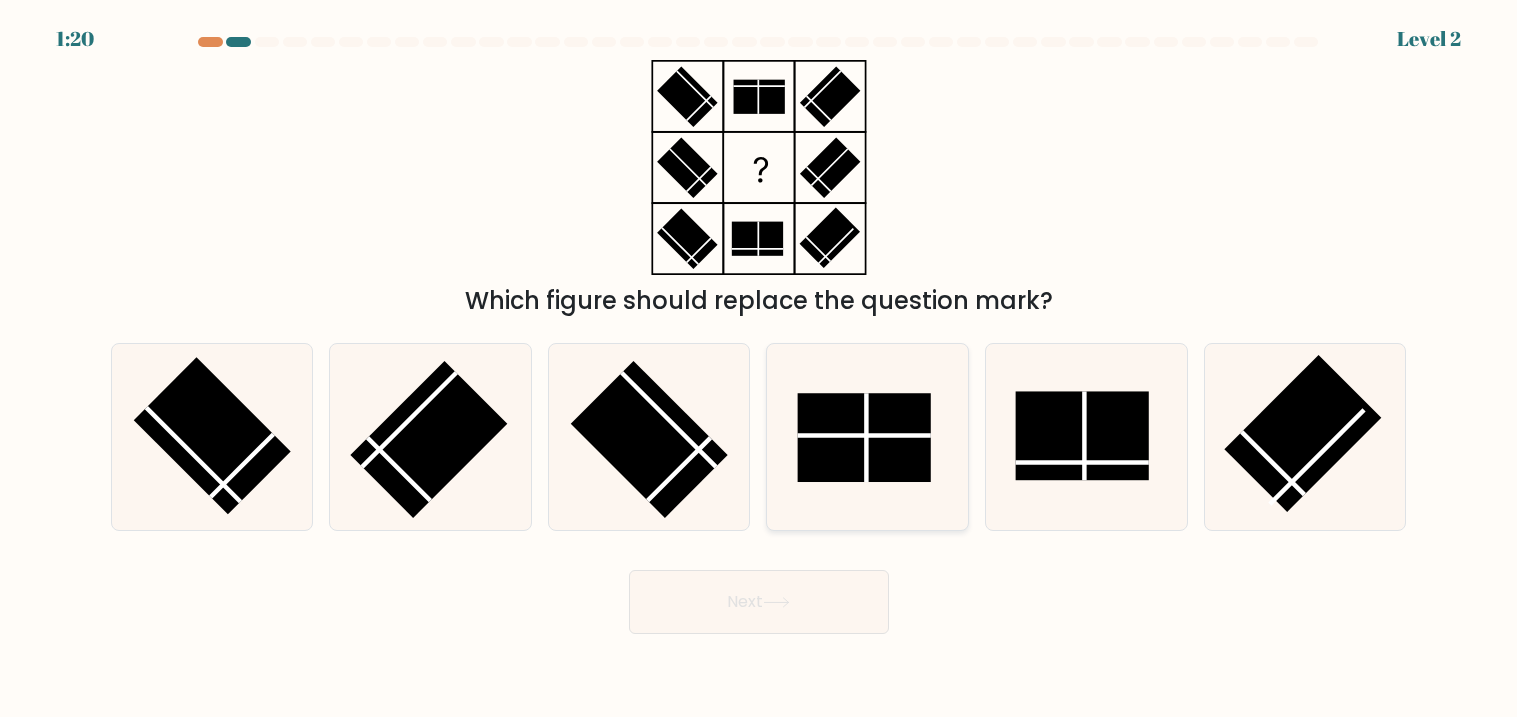 click at bounding box center [863, 437] 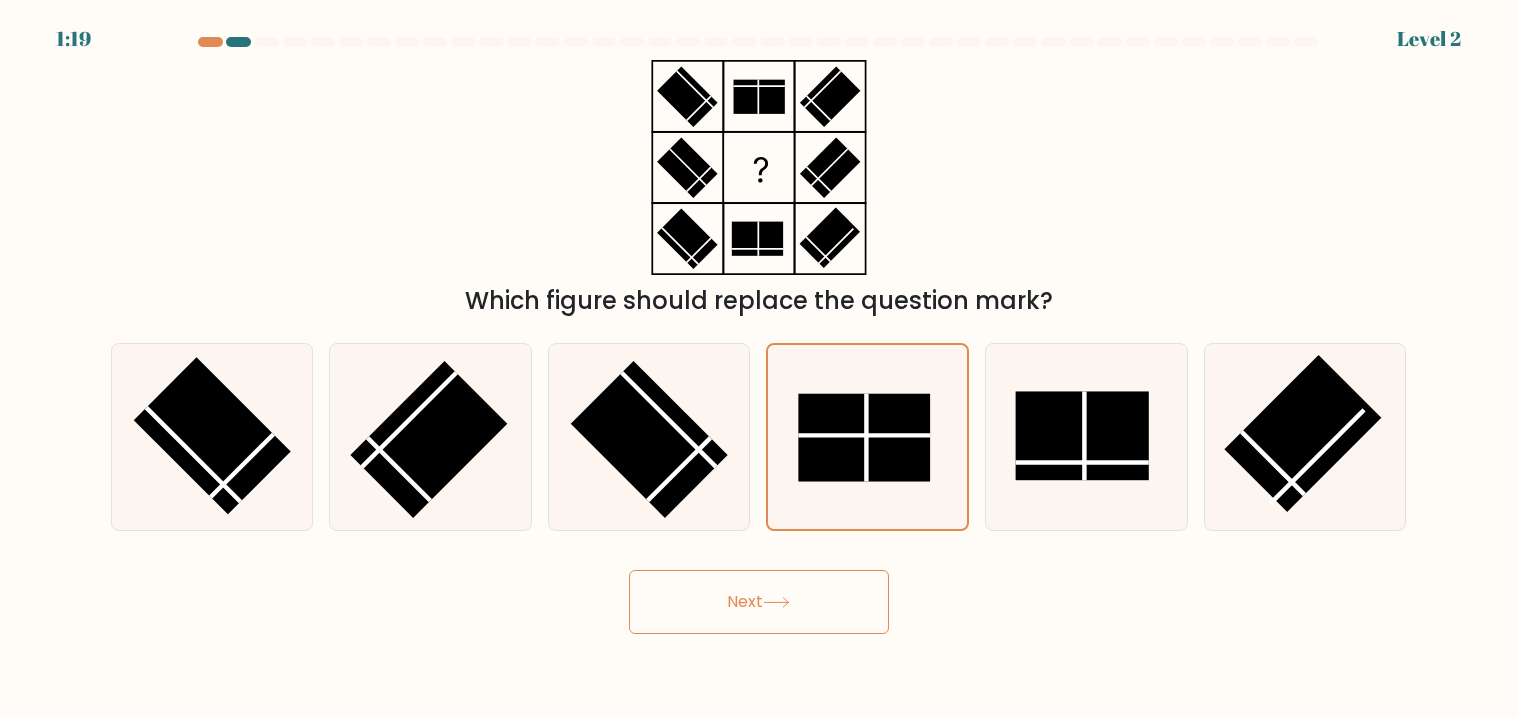 click on "Next" at bounding box center (759, 602) 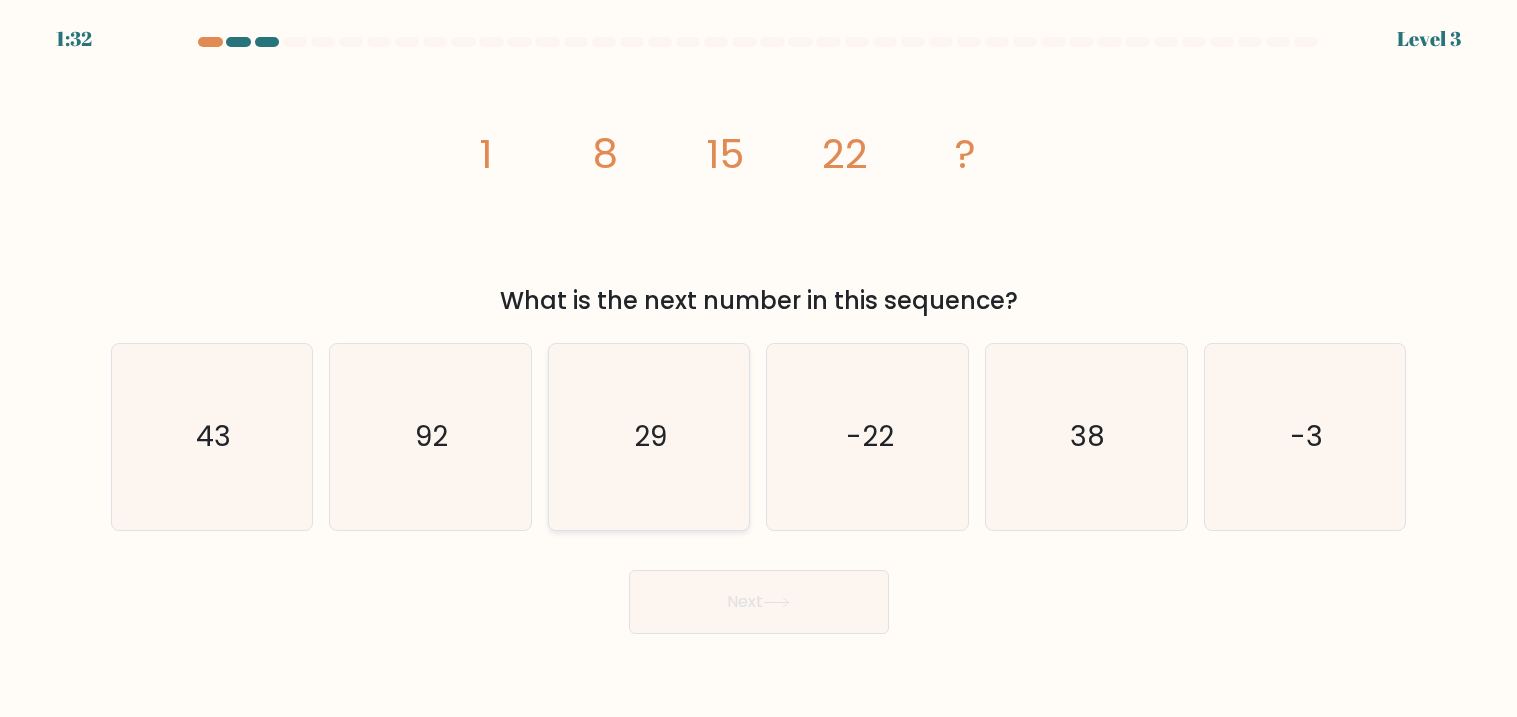click on "29" at bounding box center (649, 437) 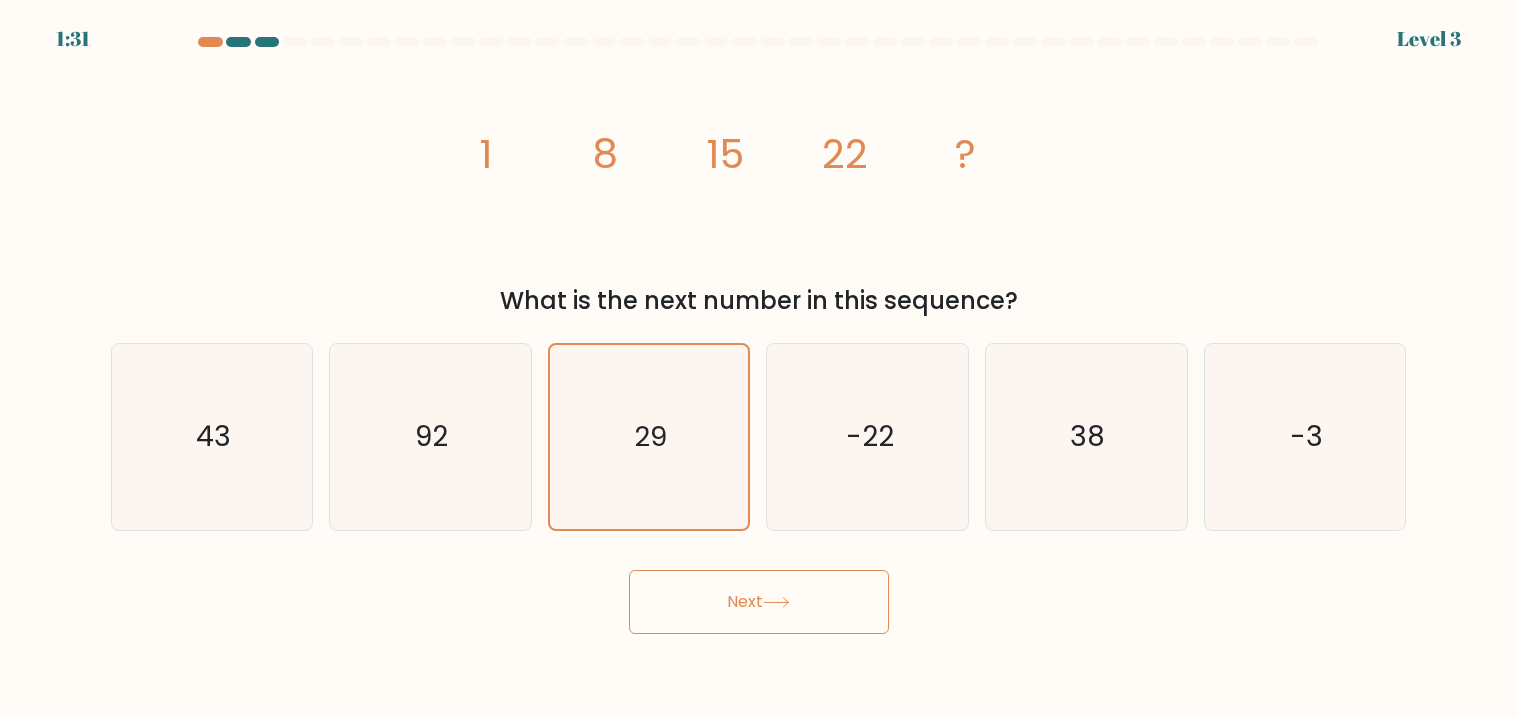 click on "Next" at bounding box center (759, 602) 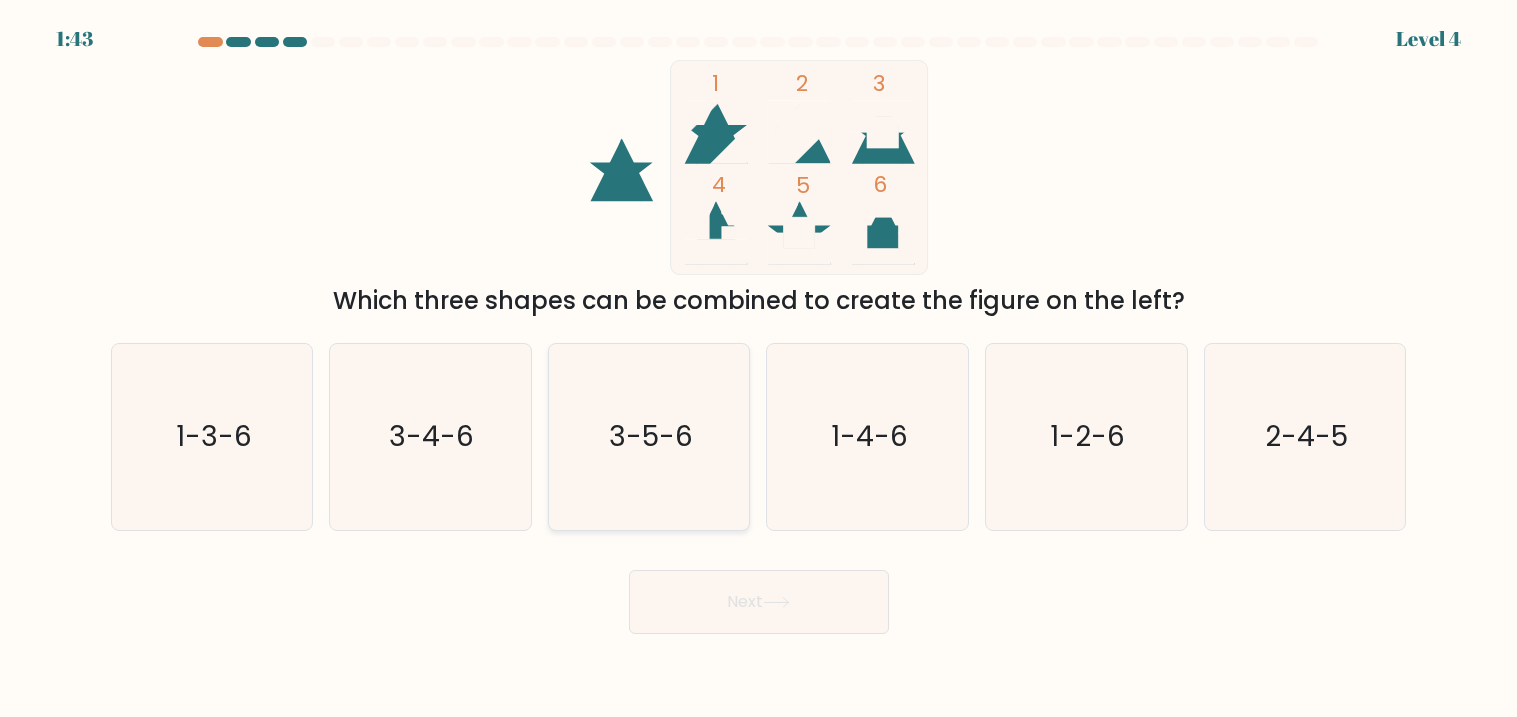 click on "3-5-6" at bounding box center (651, 437) 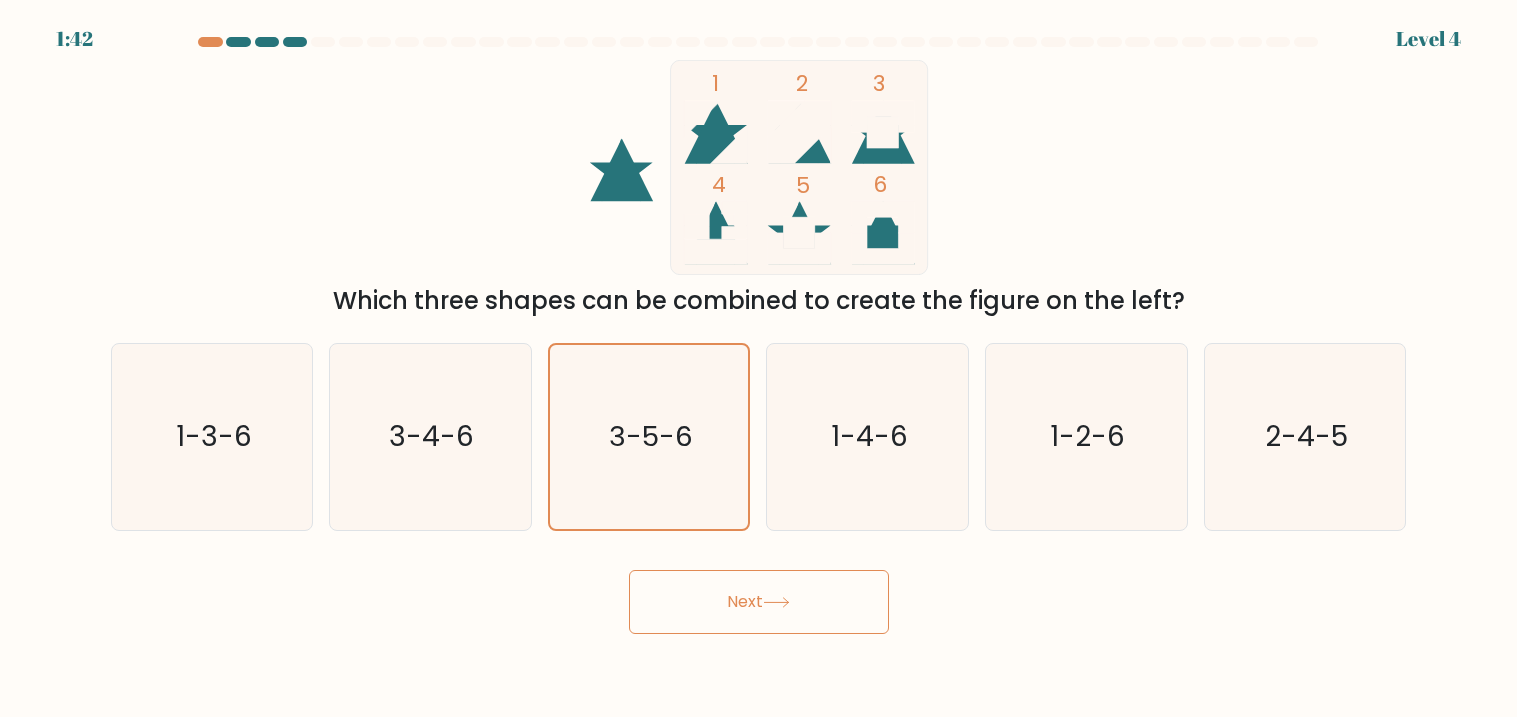 click on "Next" at bounding box center (759, 602) 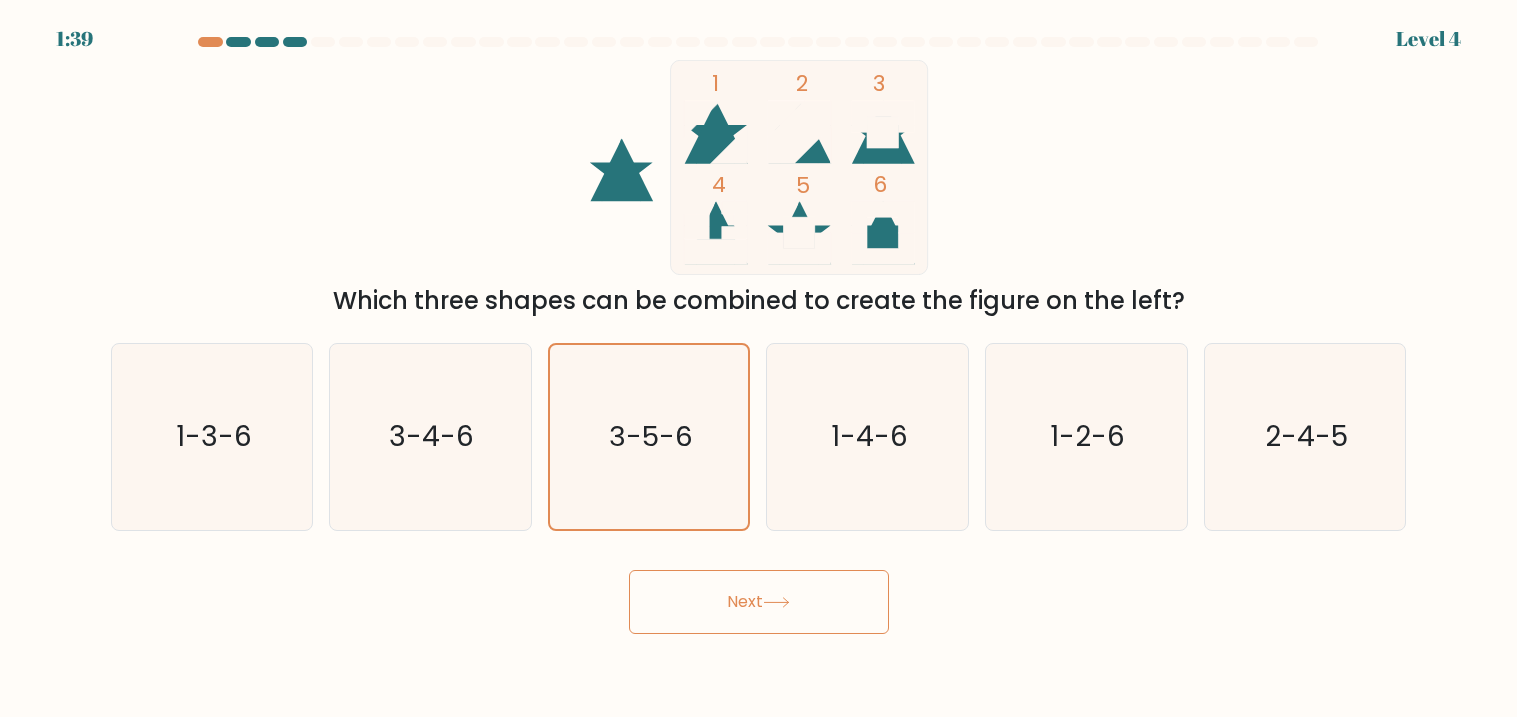 click on "Next" at bounding box center (759, 602) 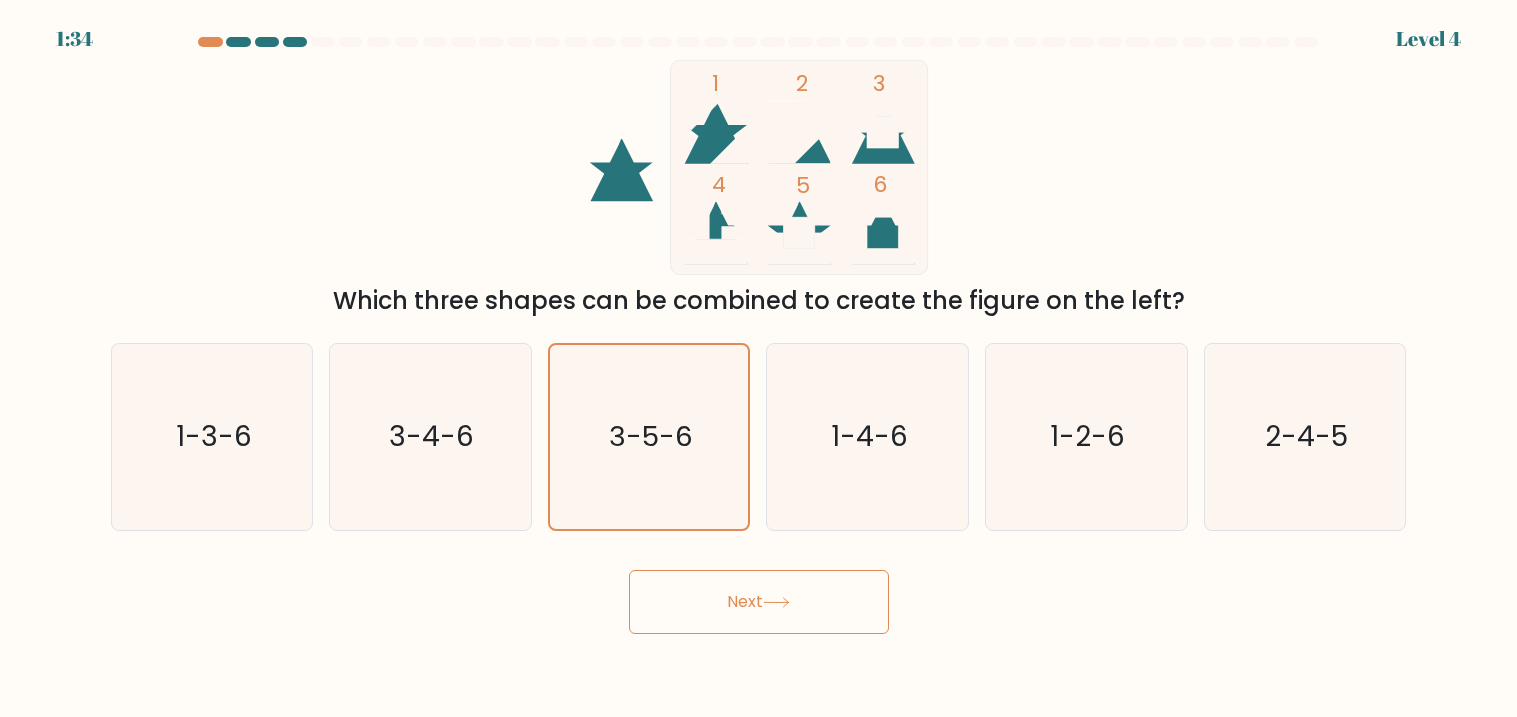 click on "Next" at bounding box center (759, 602) 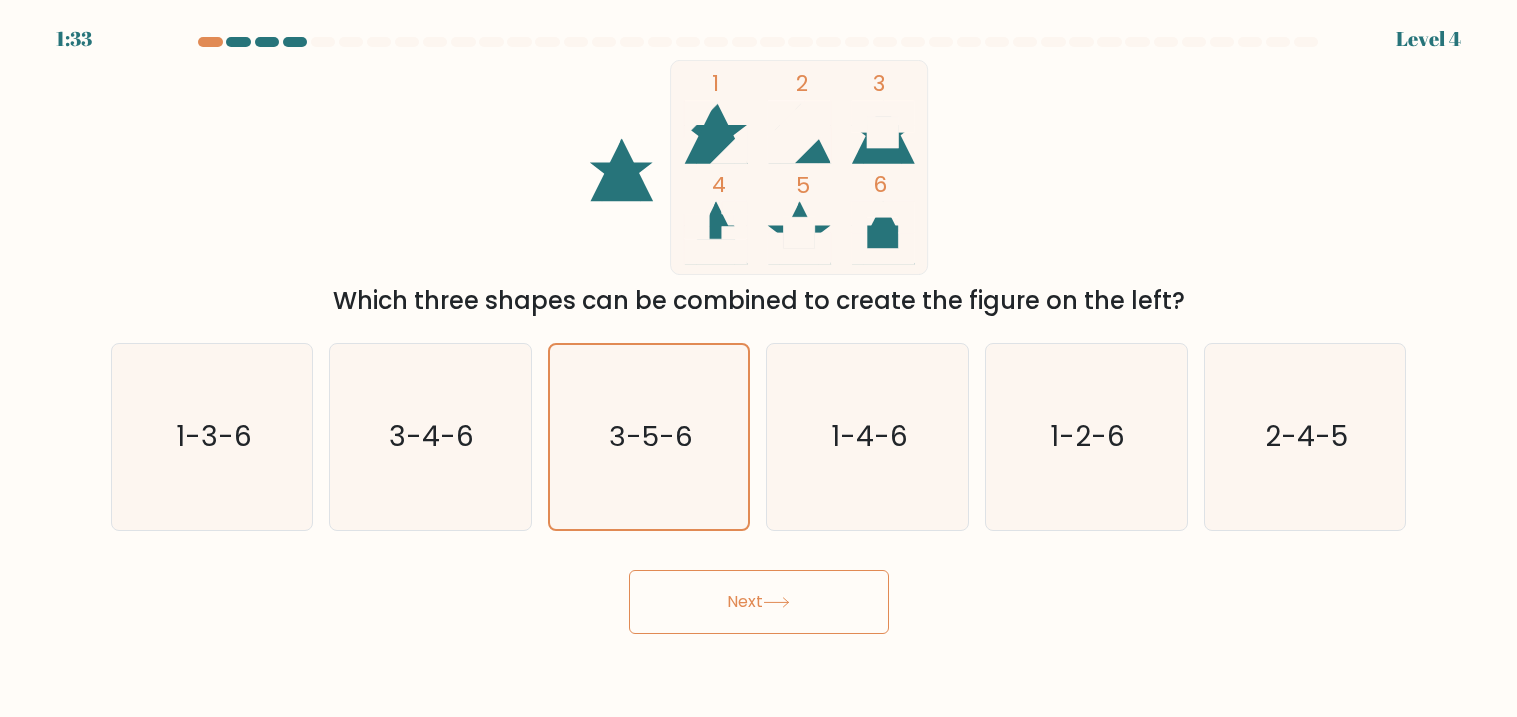 click on "Next" at bounding box center (759, 602) 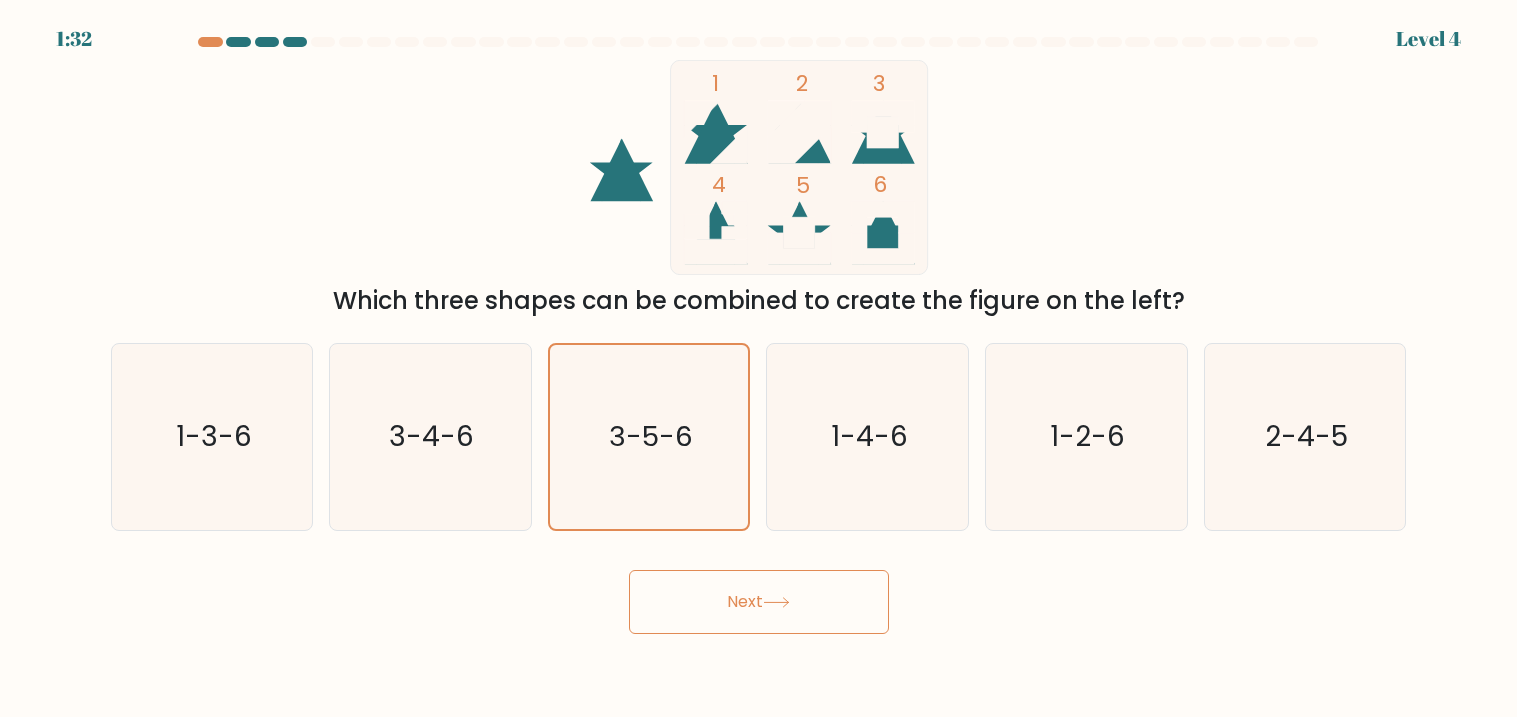 click on "Next" at bounding box center (759, 602) 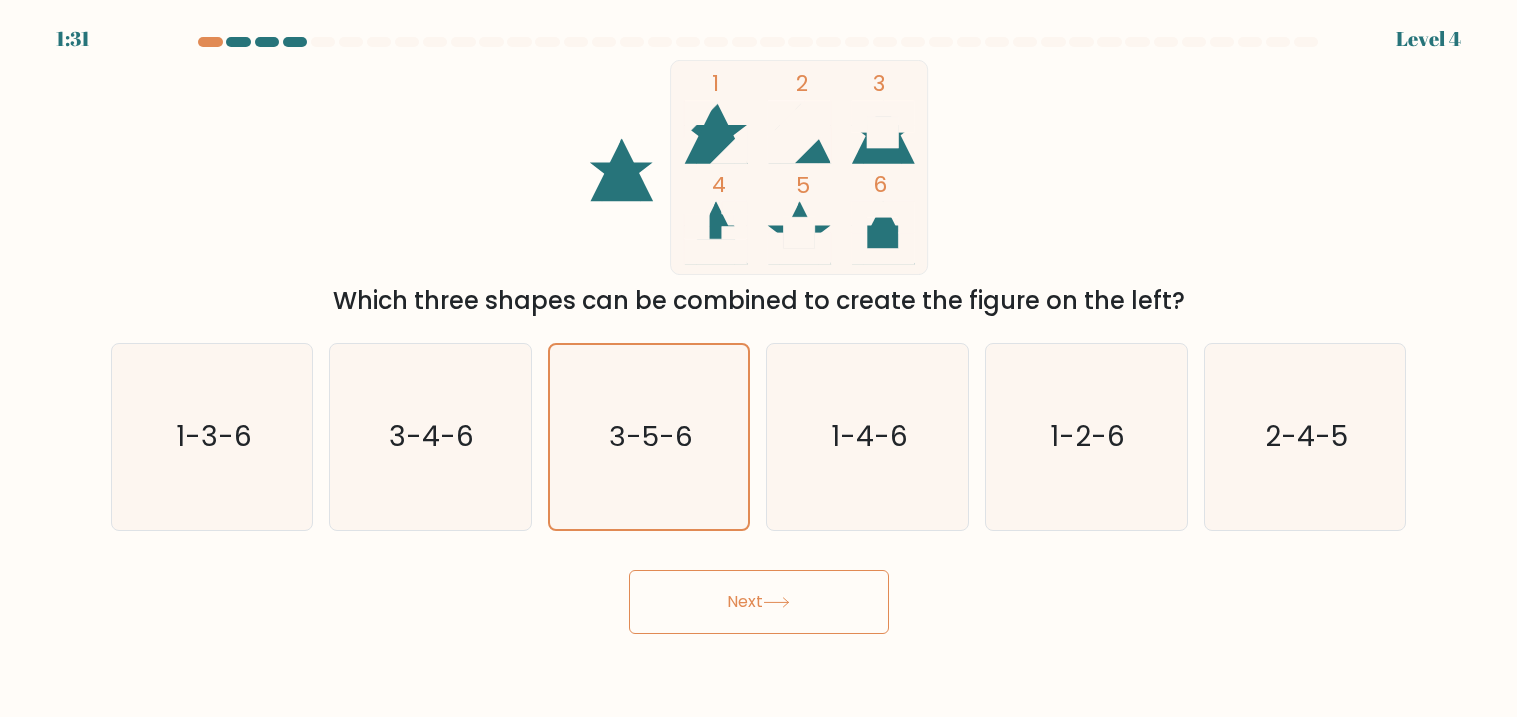 click on "Next" at bounding box center (759, 602) 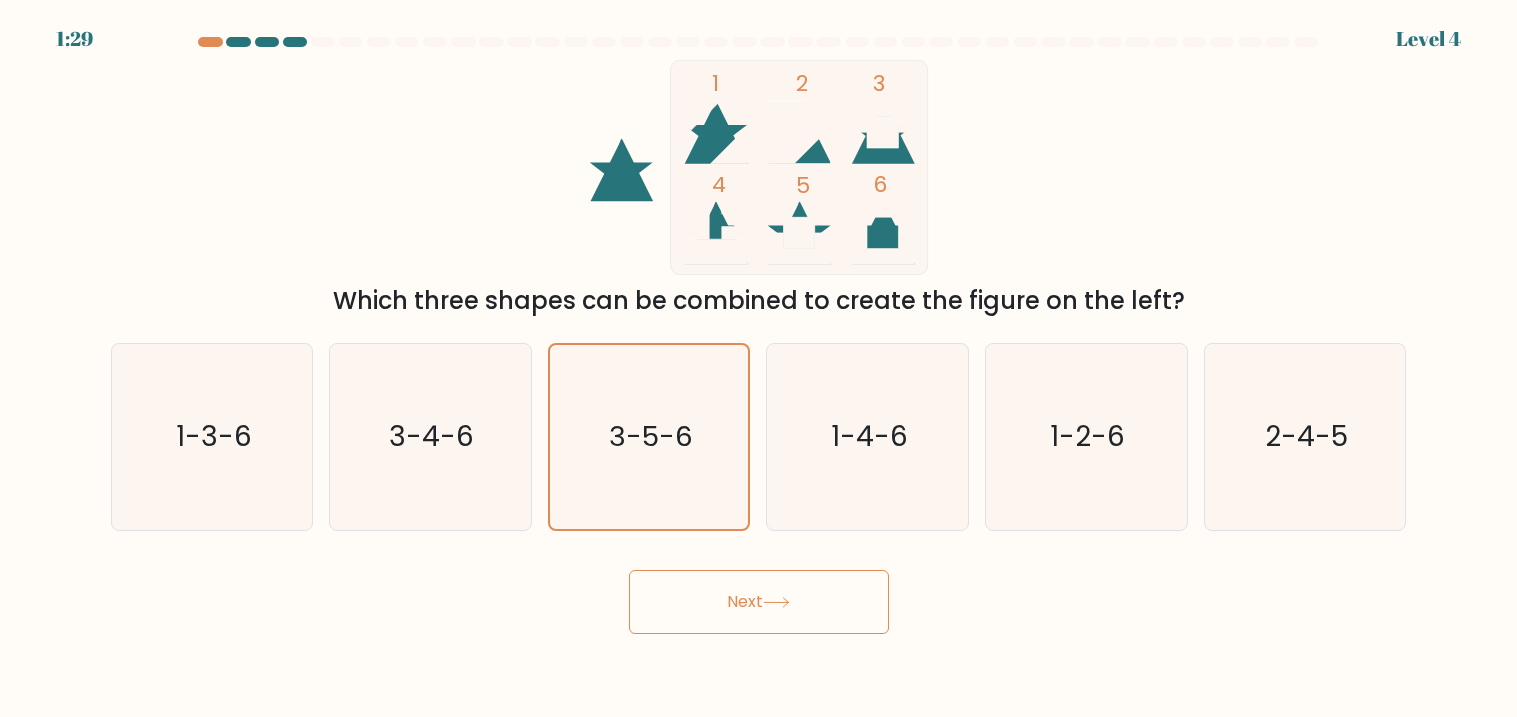 click on "Next" at bounding box center (759, 594) 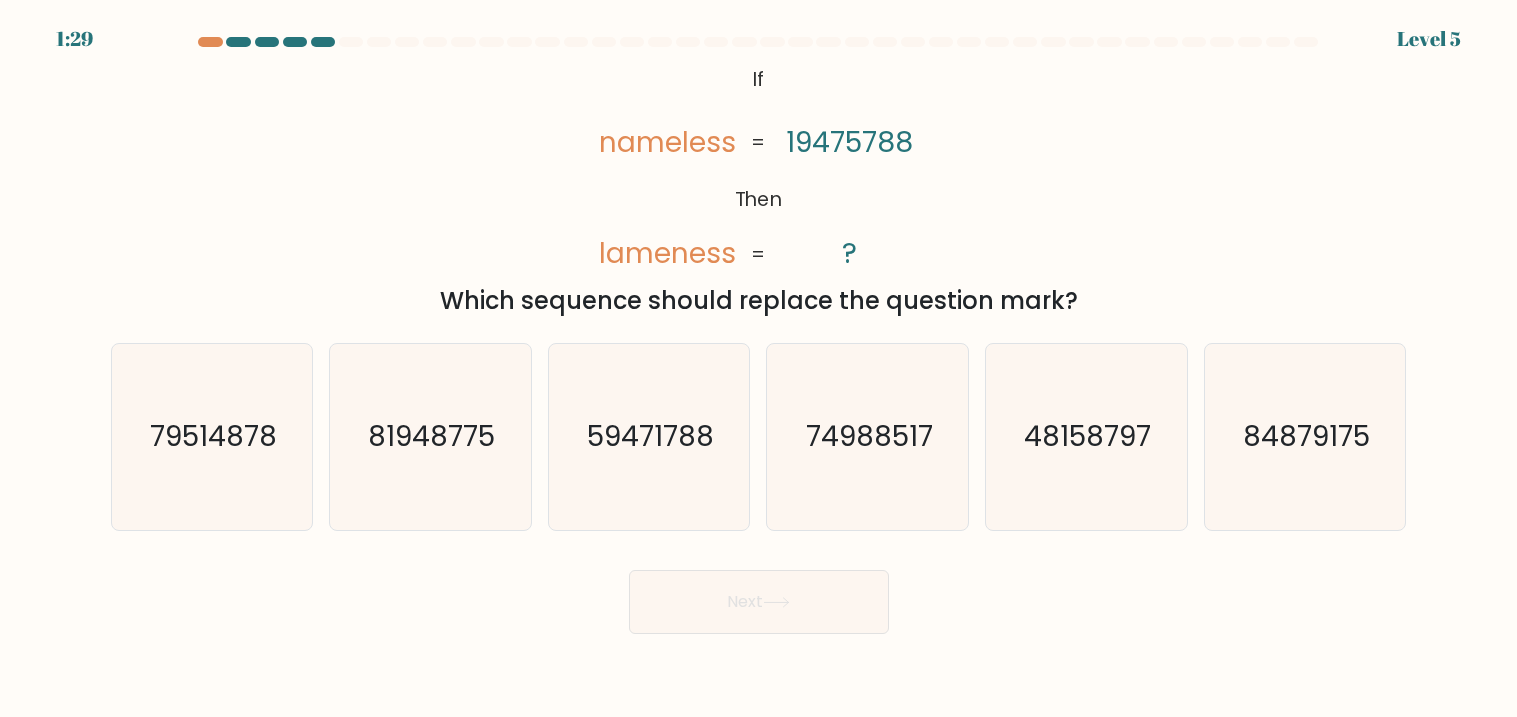 click on "Next" at bounding box center [759, 602] 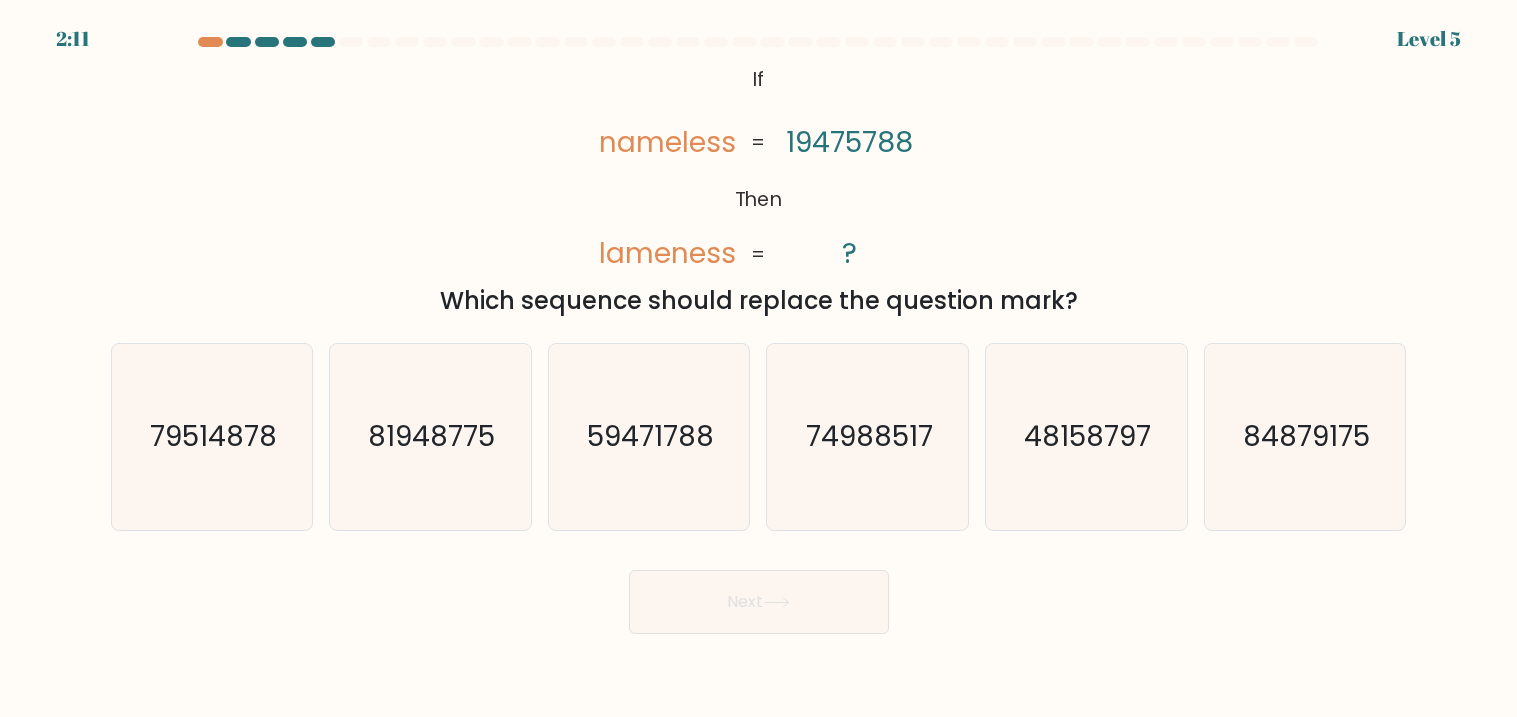 click on "@import url('https://fonts.googleapis.com/css?family=Abril+Fatface:400,100,100italic,300,300italic,400italic,500,500italic,700,700italic,900,900italic');           If       Then       nameless       lameness       19475788       ?       =       =" at bounding box center (758, 167) 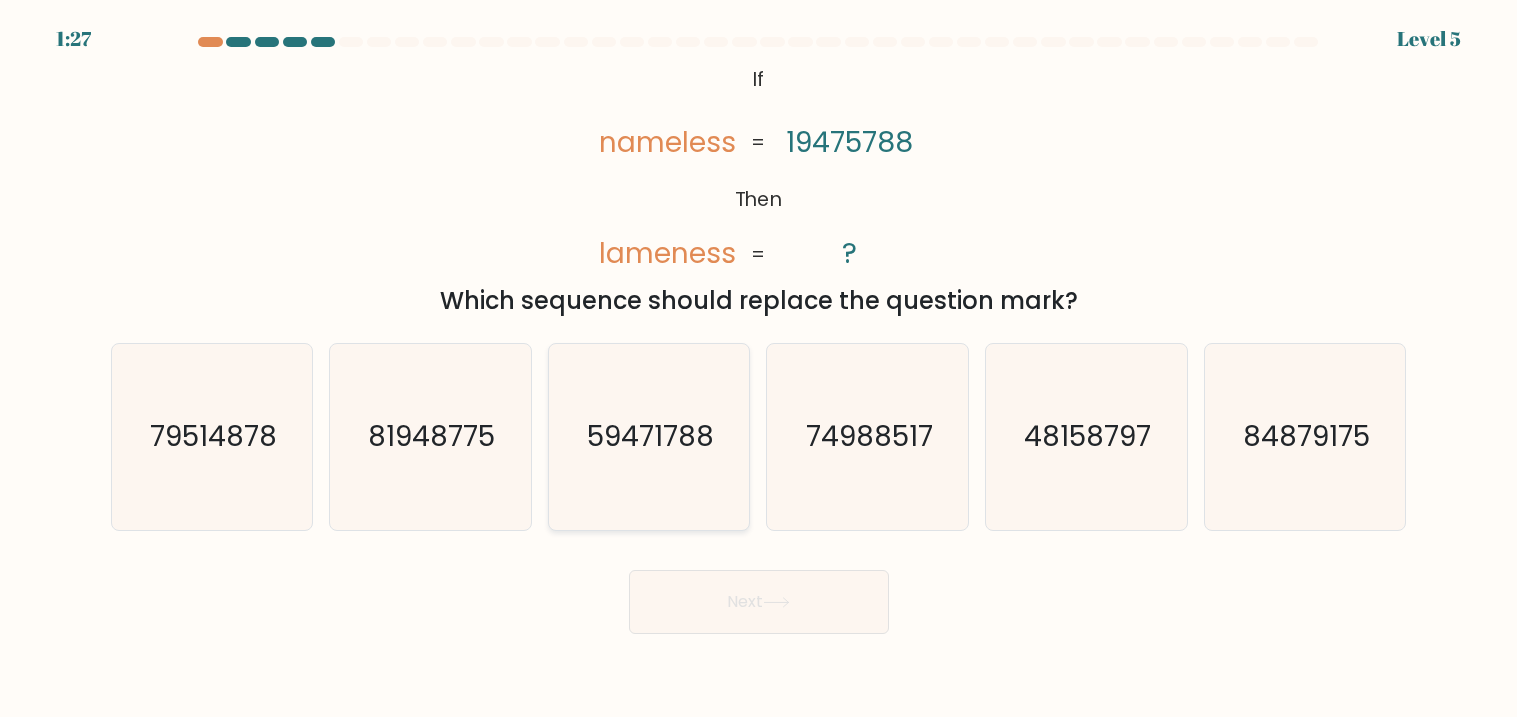 click on "59471788" at bounding box center (649, 437) 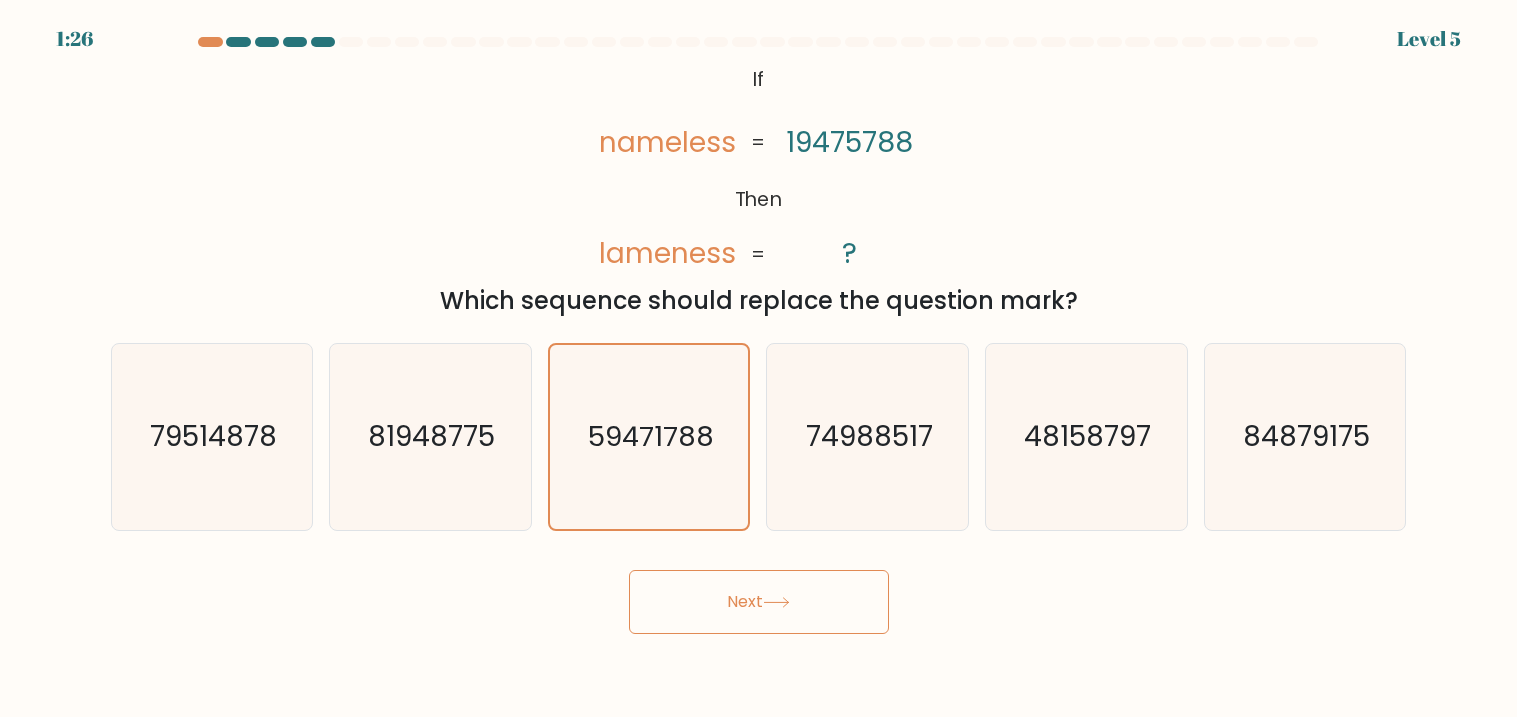 click on "Next" at bounding box center [759, 602] 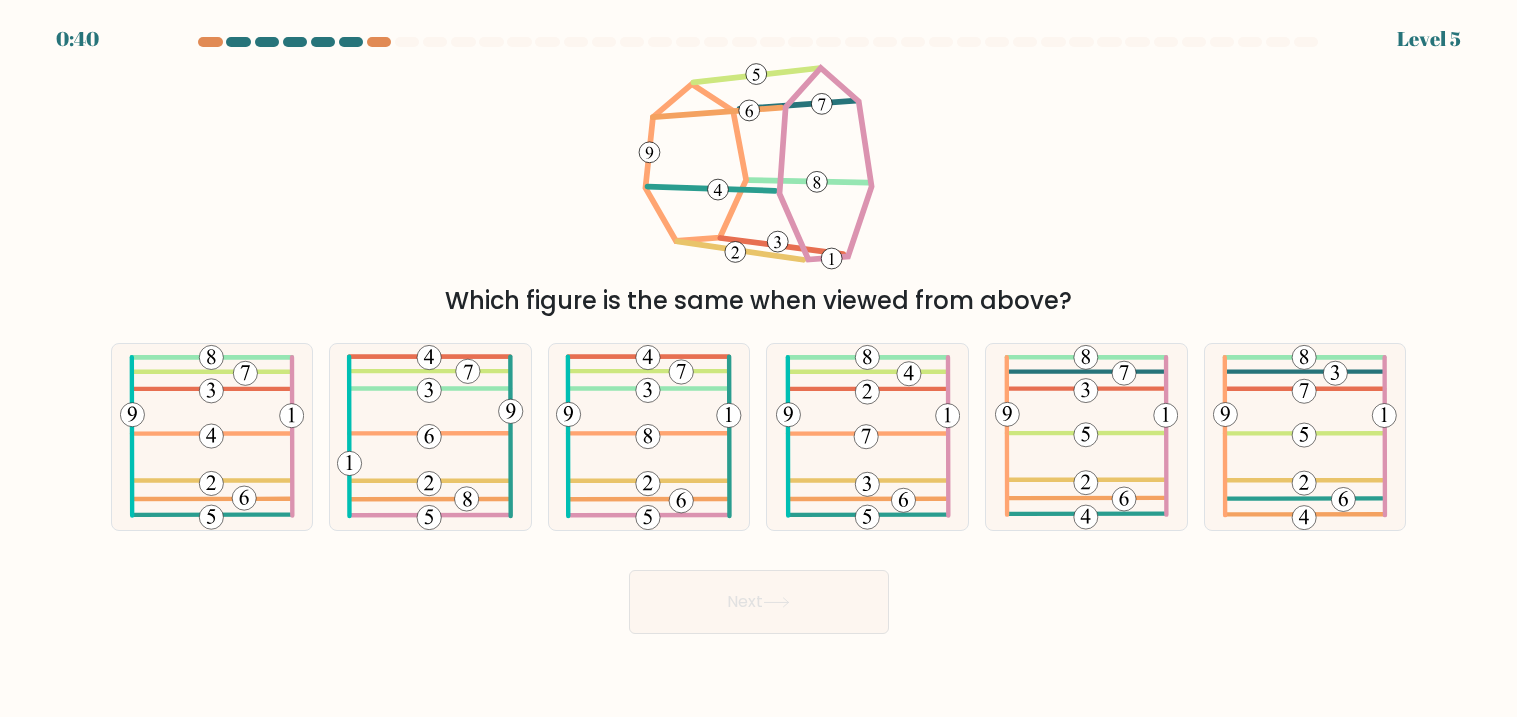 scroll, scrollTop: 0, scrollLeft: 0, axis: both 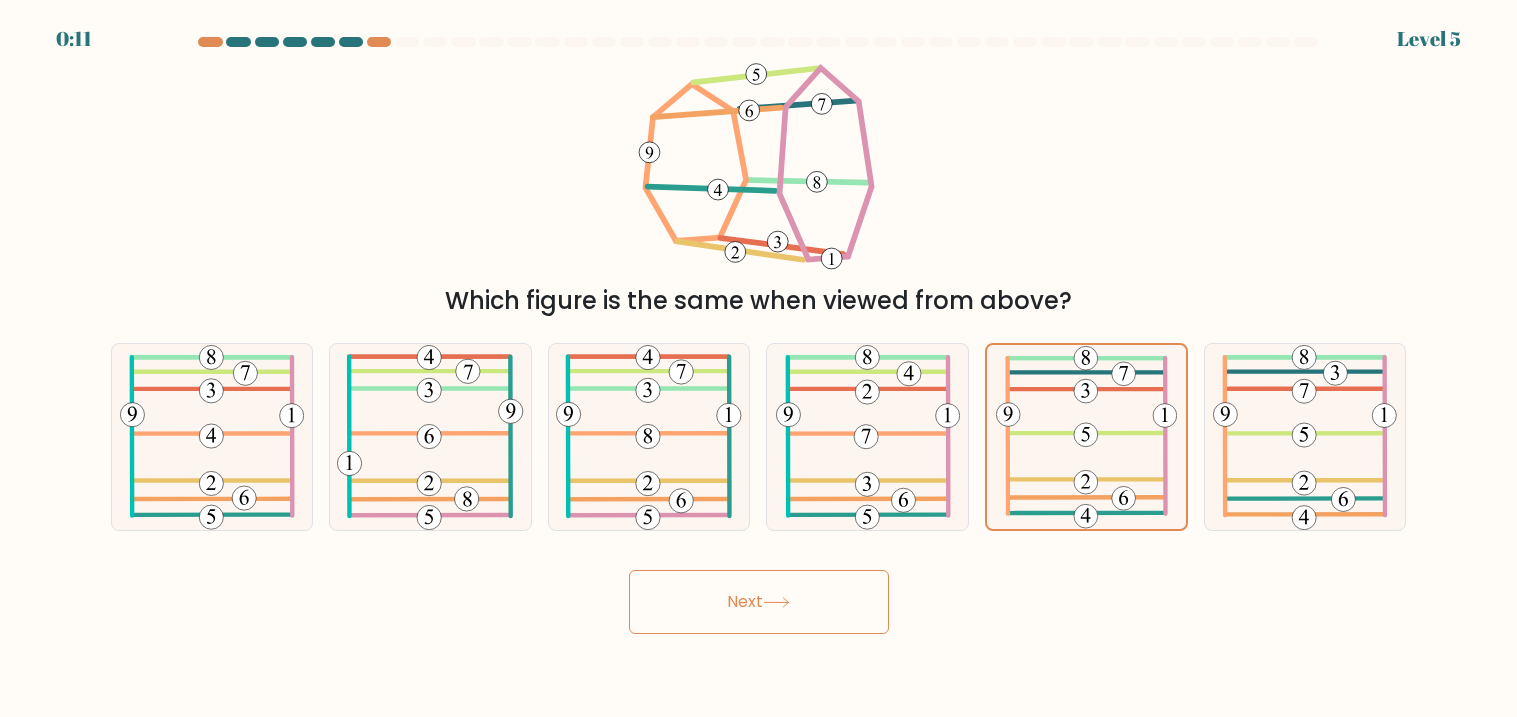 click at bounding box center [776, 602] 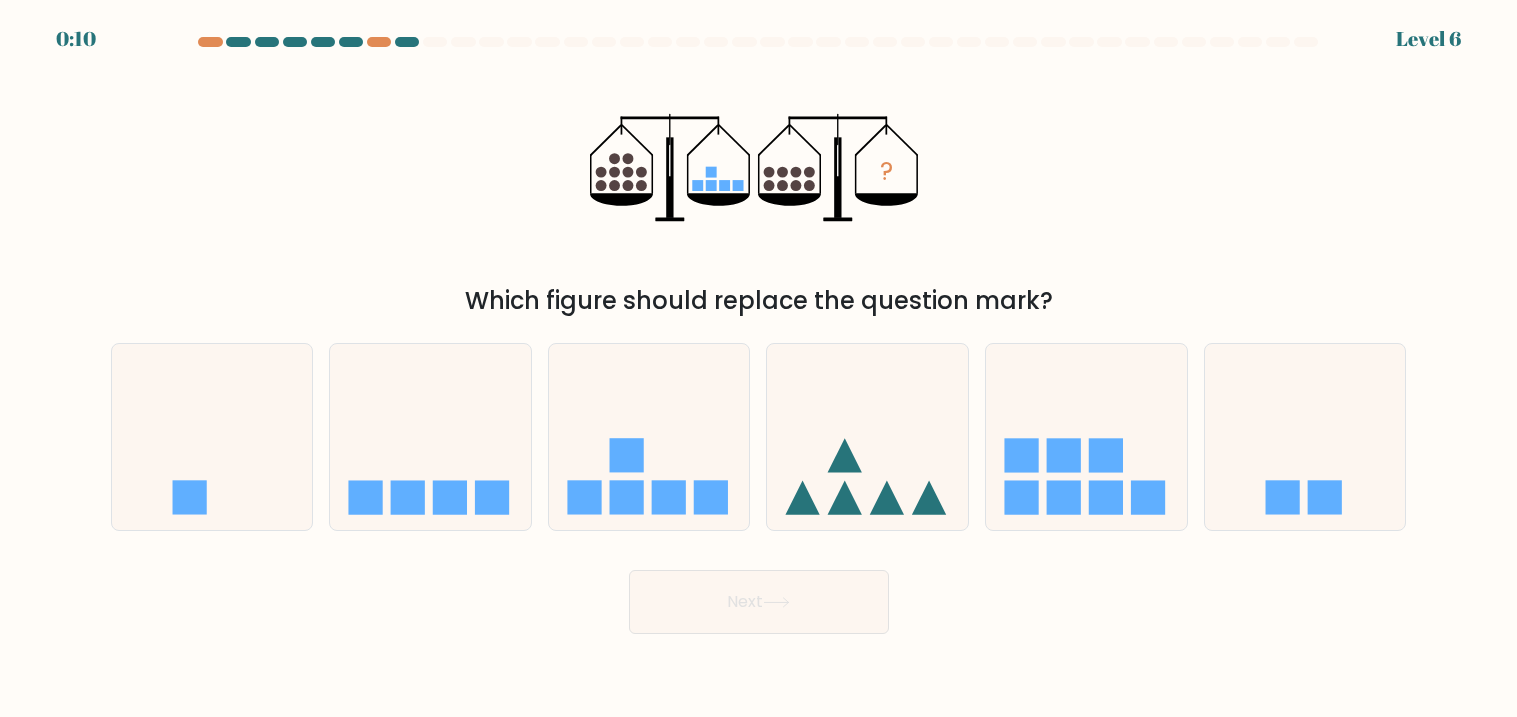click at bounding box center [776, 602] 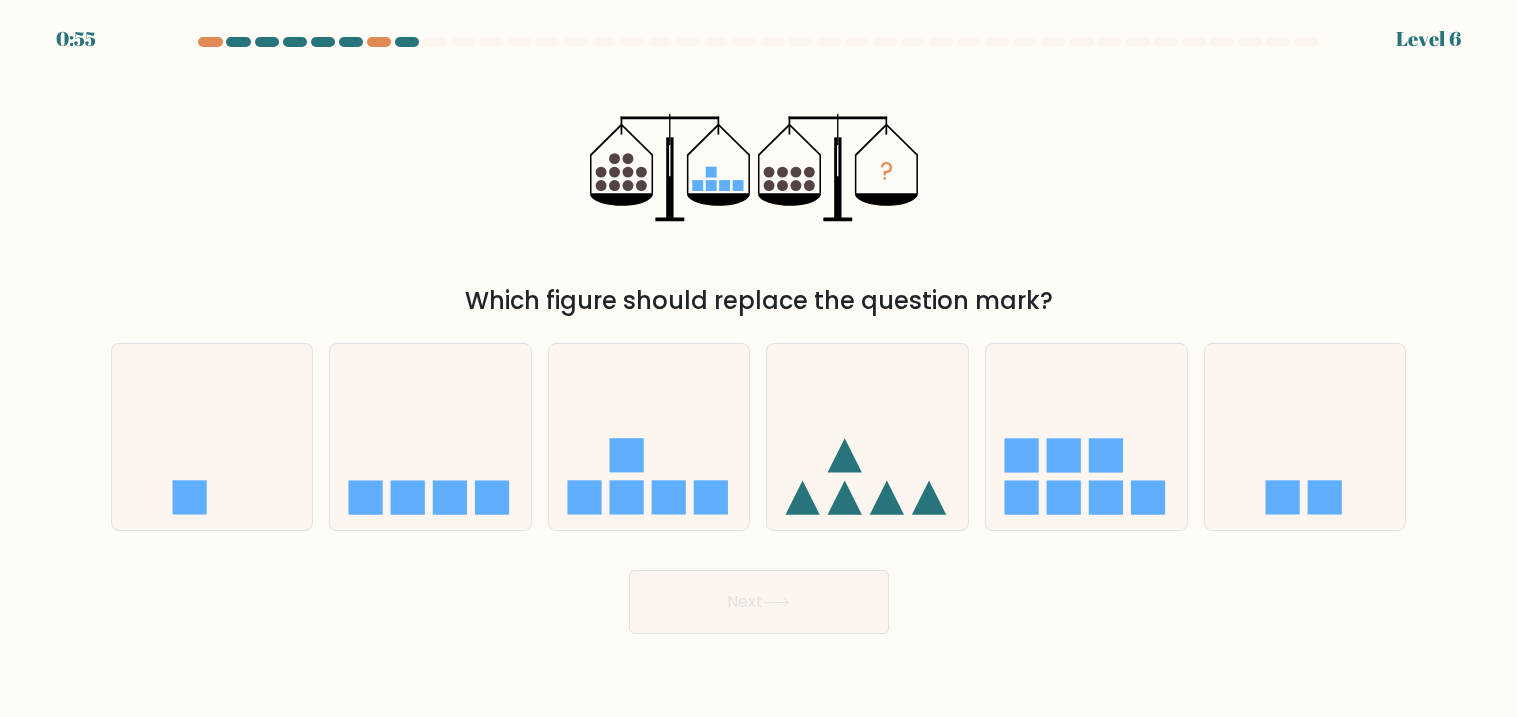 click on "Next" at bounding box center [759, 594] 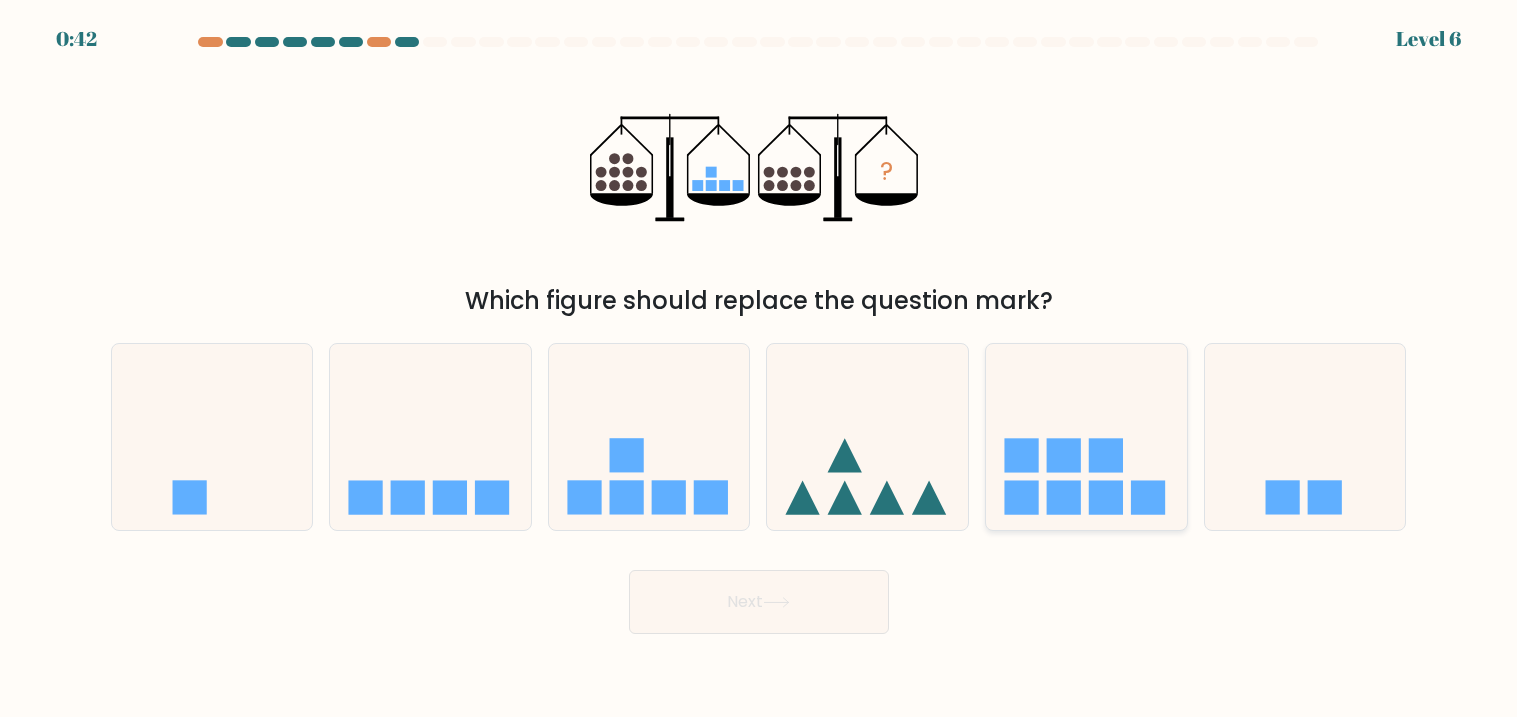 click at bounding box center [1086, 437] 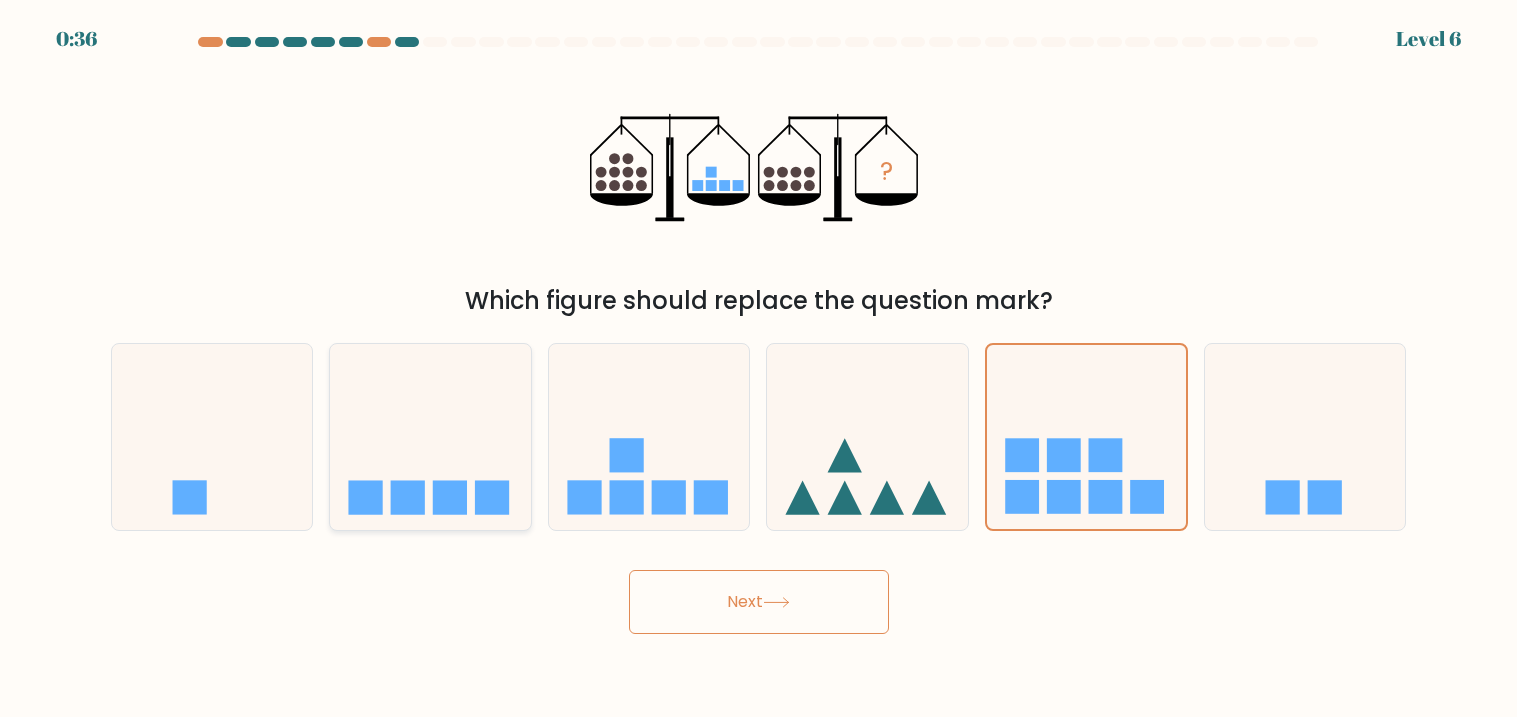 click at bounding box center (430, 437) 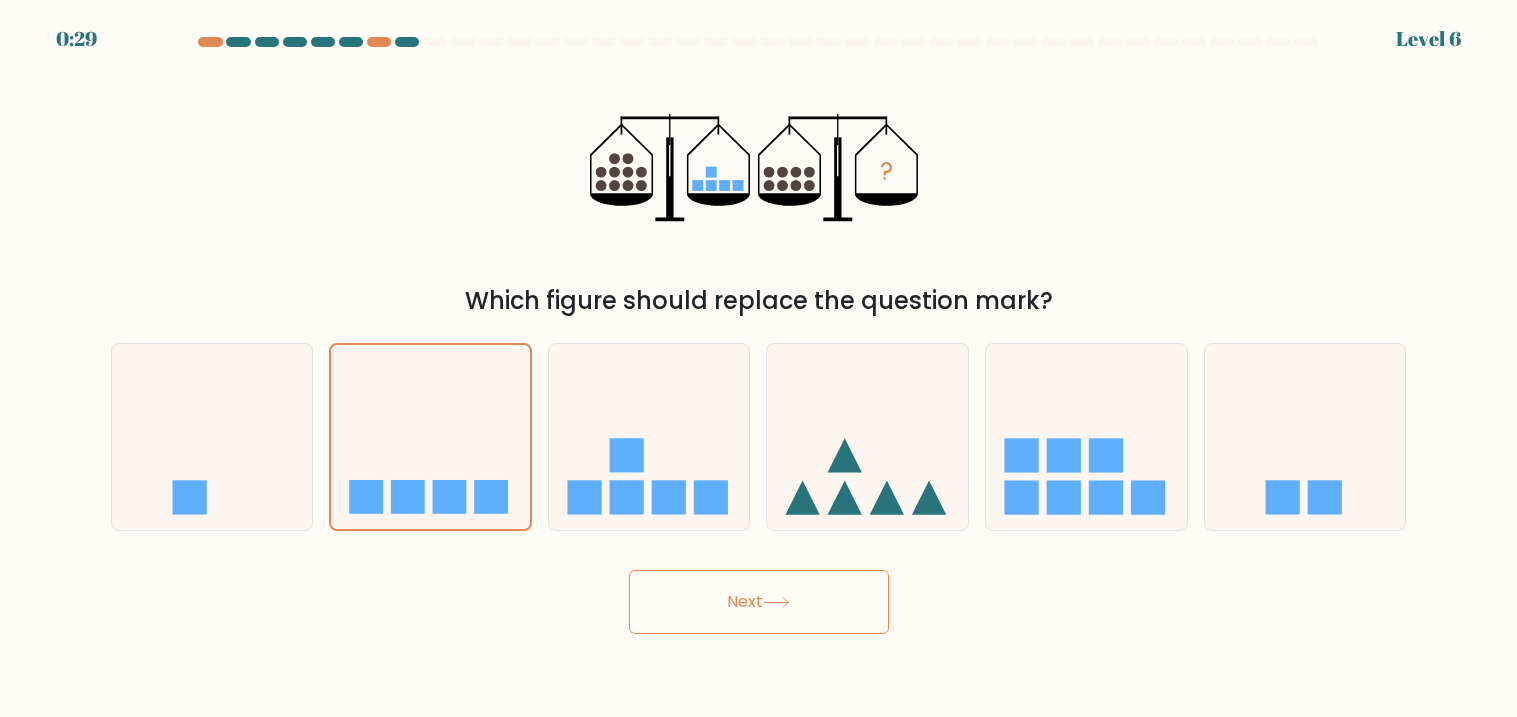 click on "Next" at bounding box center [759, 602] 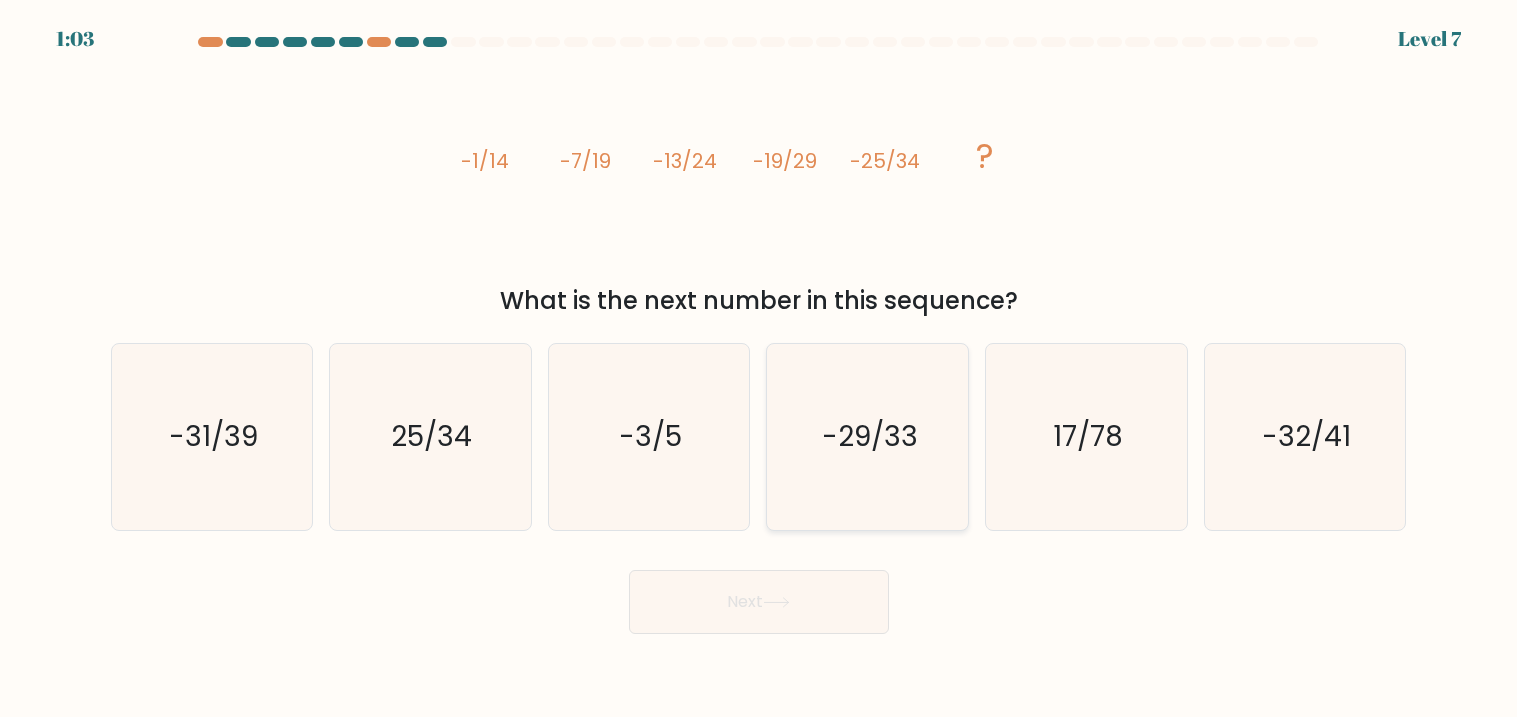 click on "-29/33" at bounding box center (868, 437) 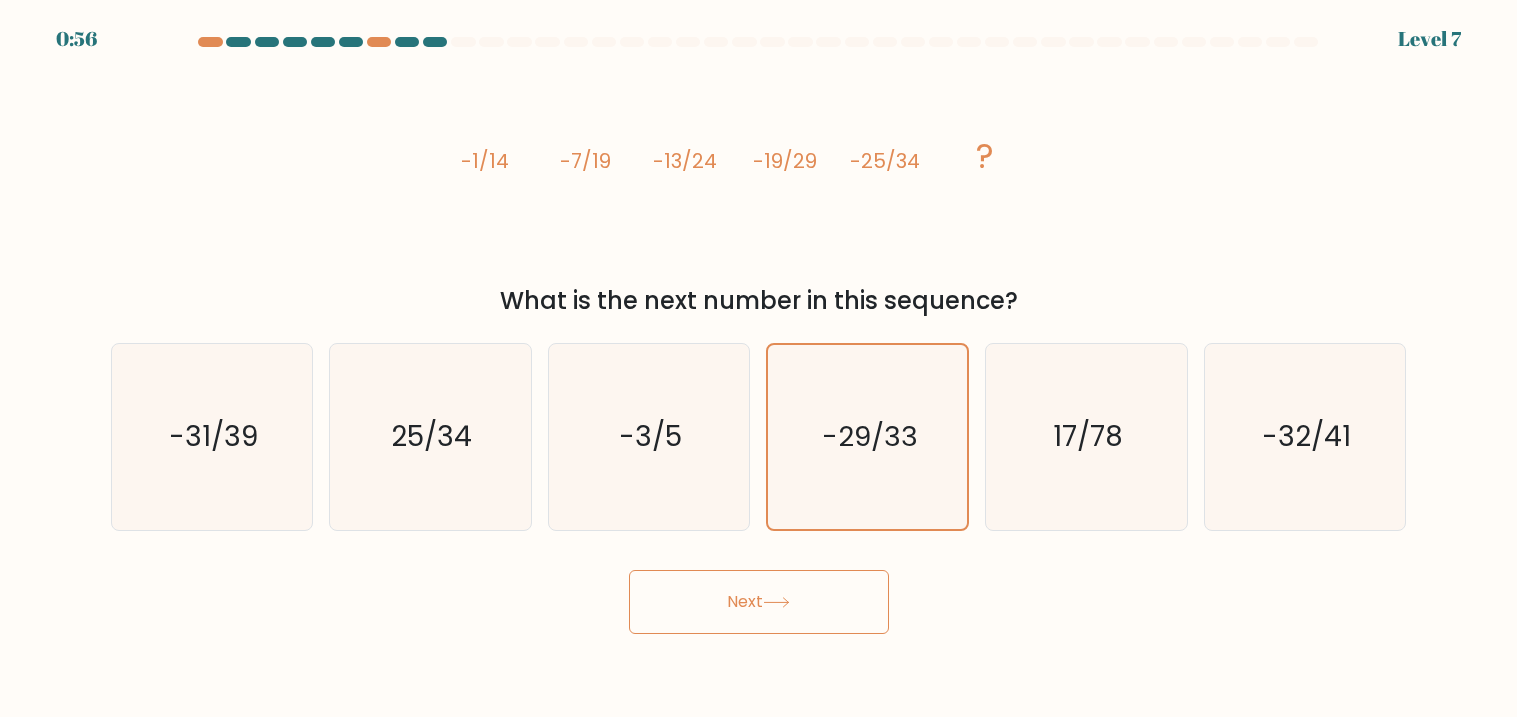 click on "Next" at bounding box center [759, 602] 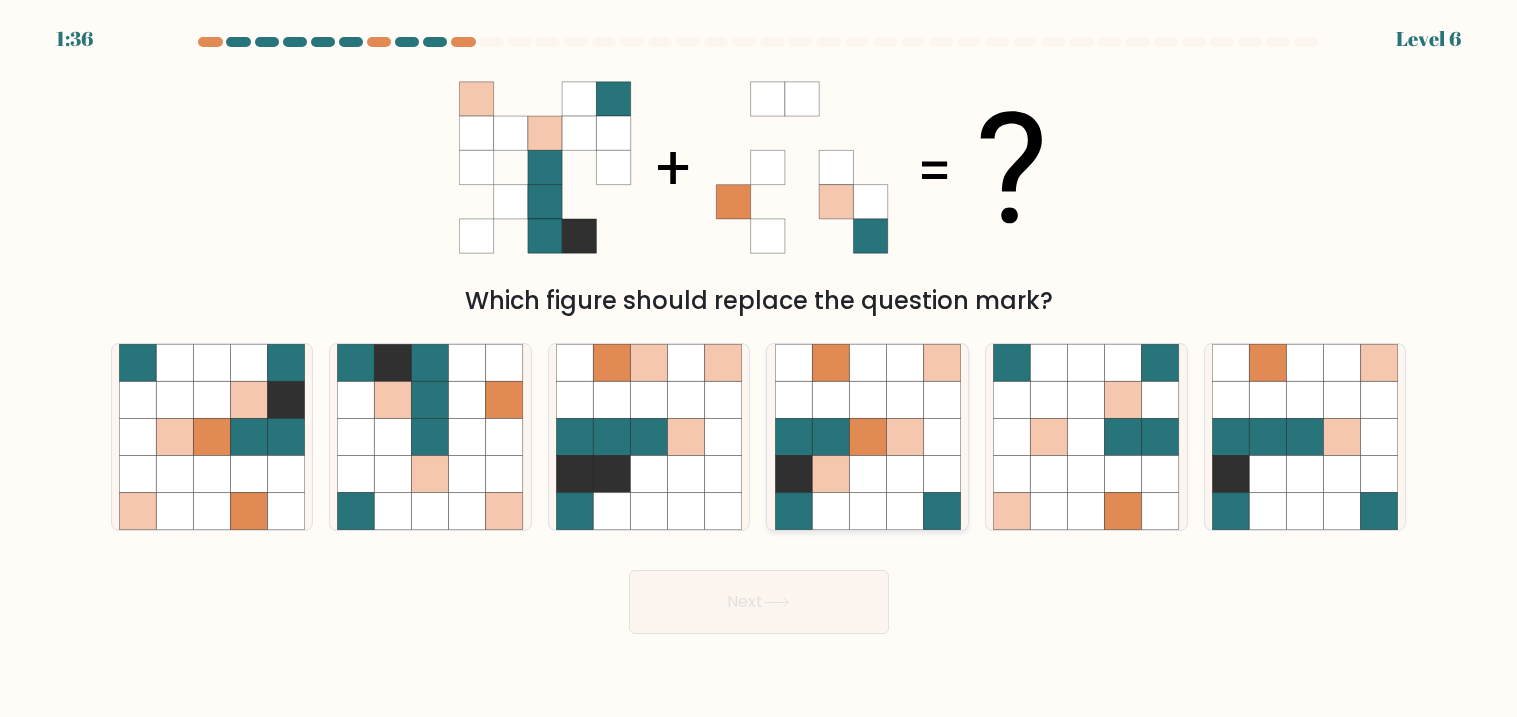 click at bounding box center [941, 400] 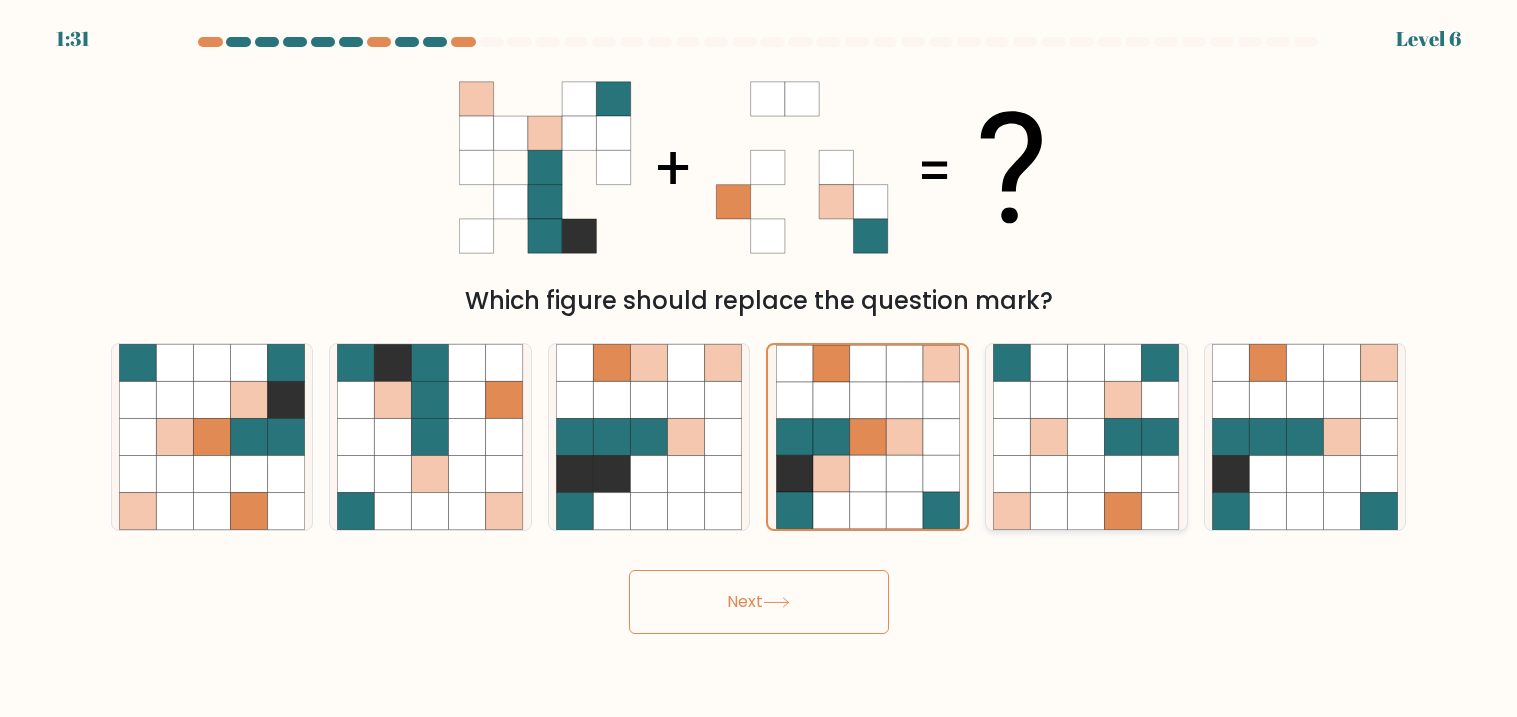 click at bounding box center [1049, 400] 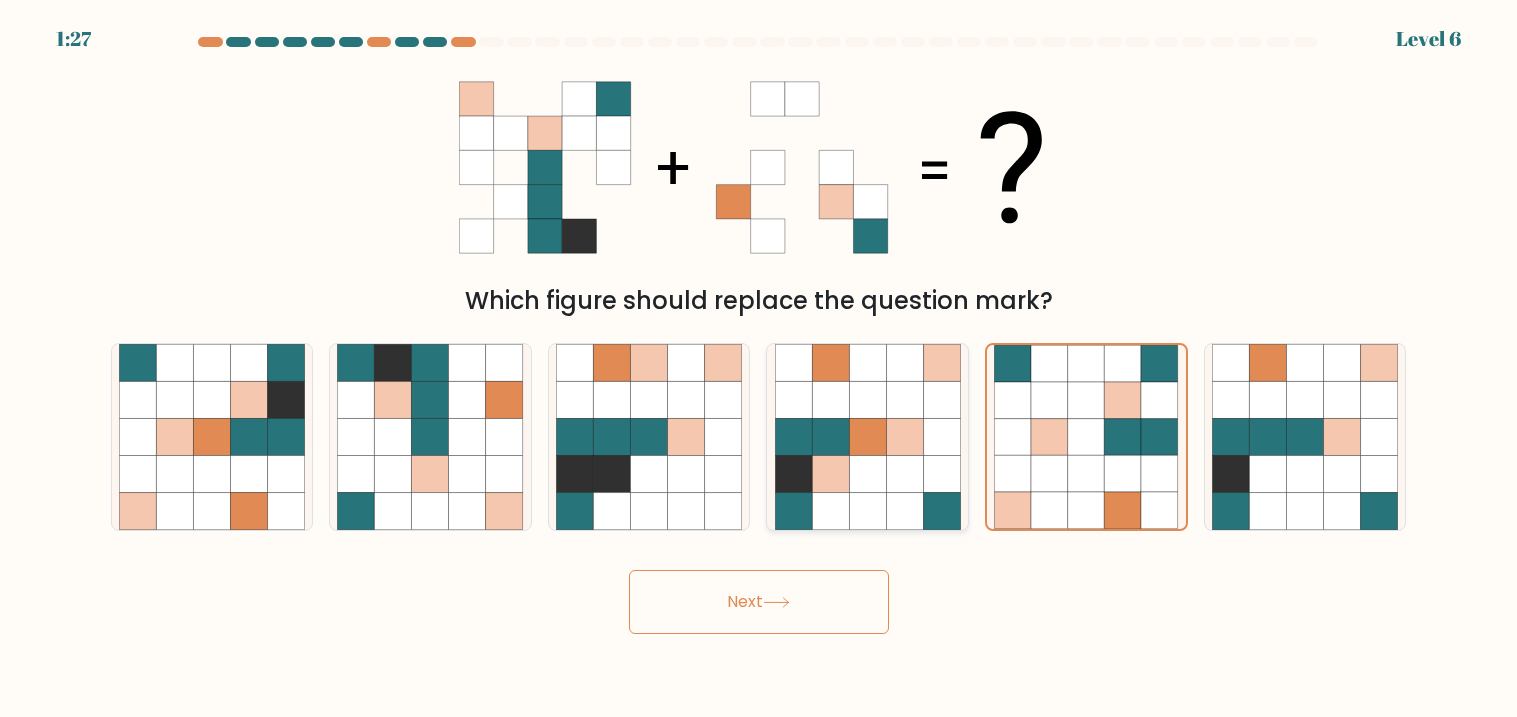 click at bounding box center [830, 362] 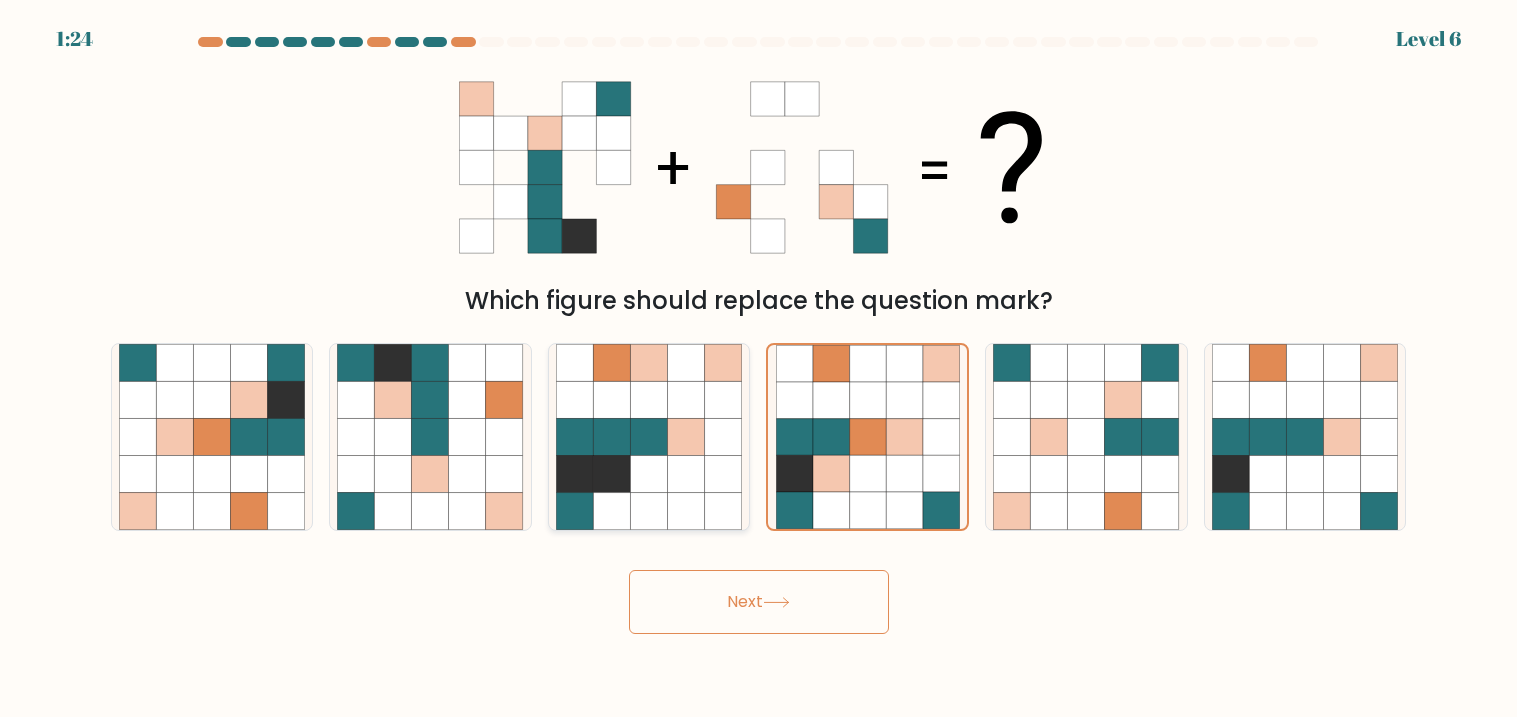 click at bounding box center [649, 362] 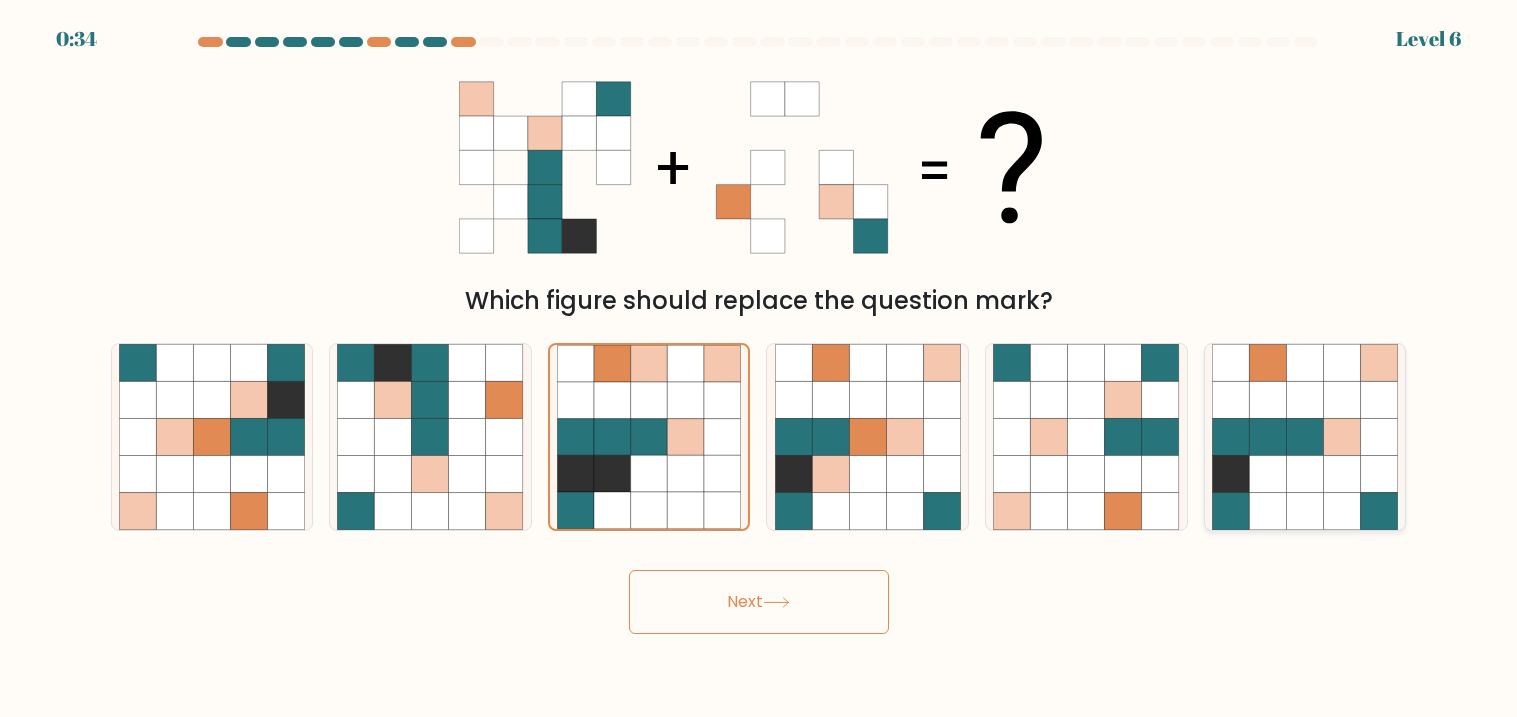 click at bounding box center [1379, 511] 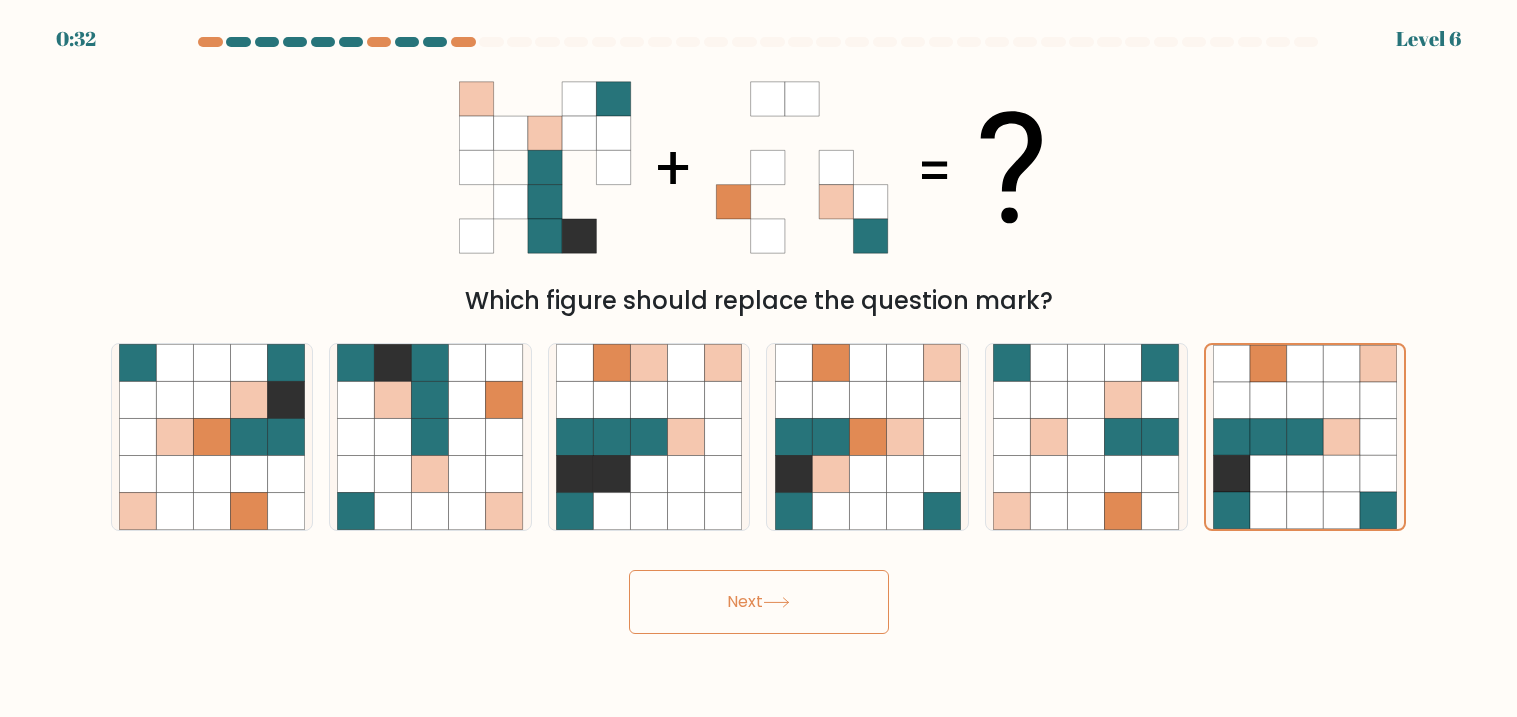 click on "Next" at bounding box center (759, 602) 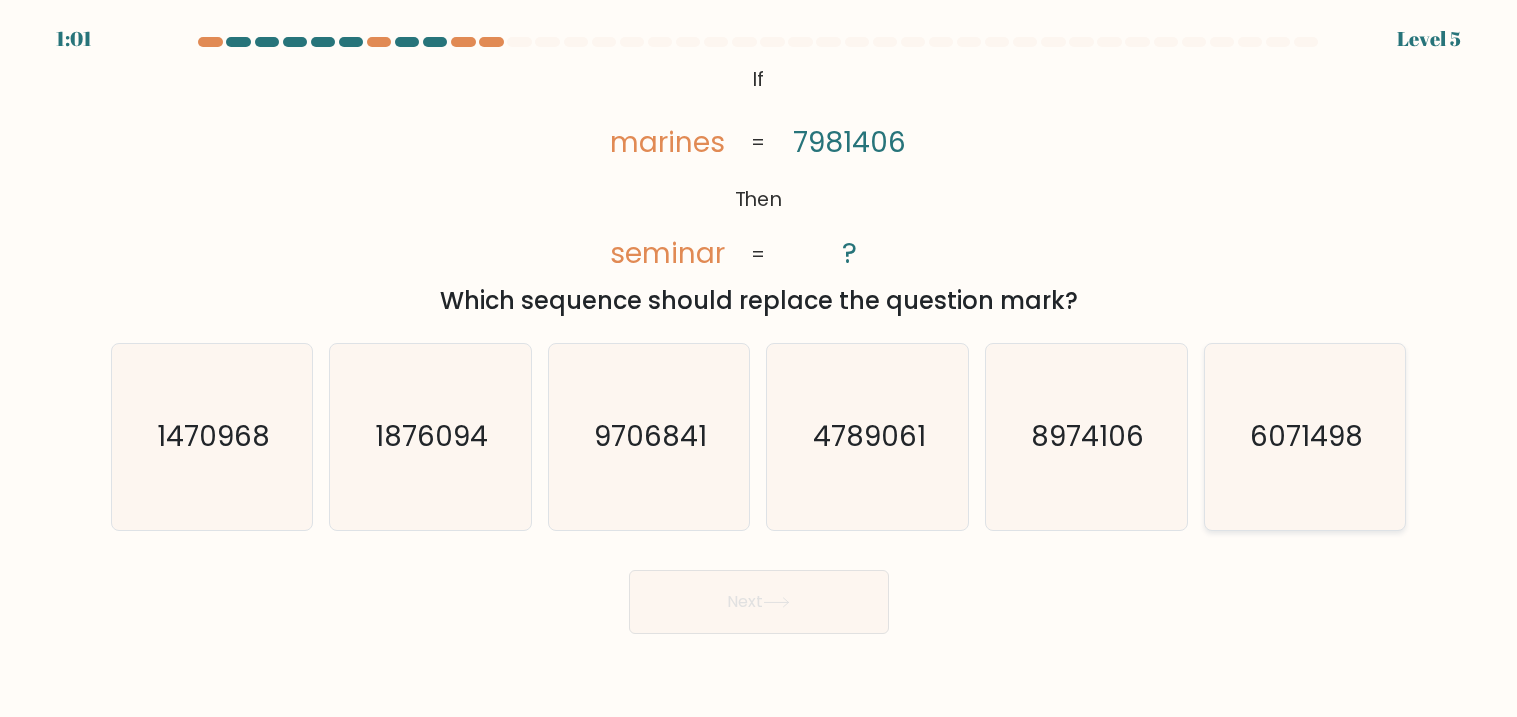 click on "6071498" at bounding box center [1305, 437] 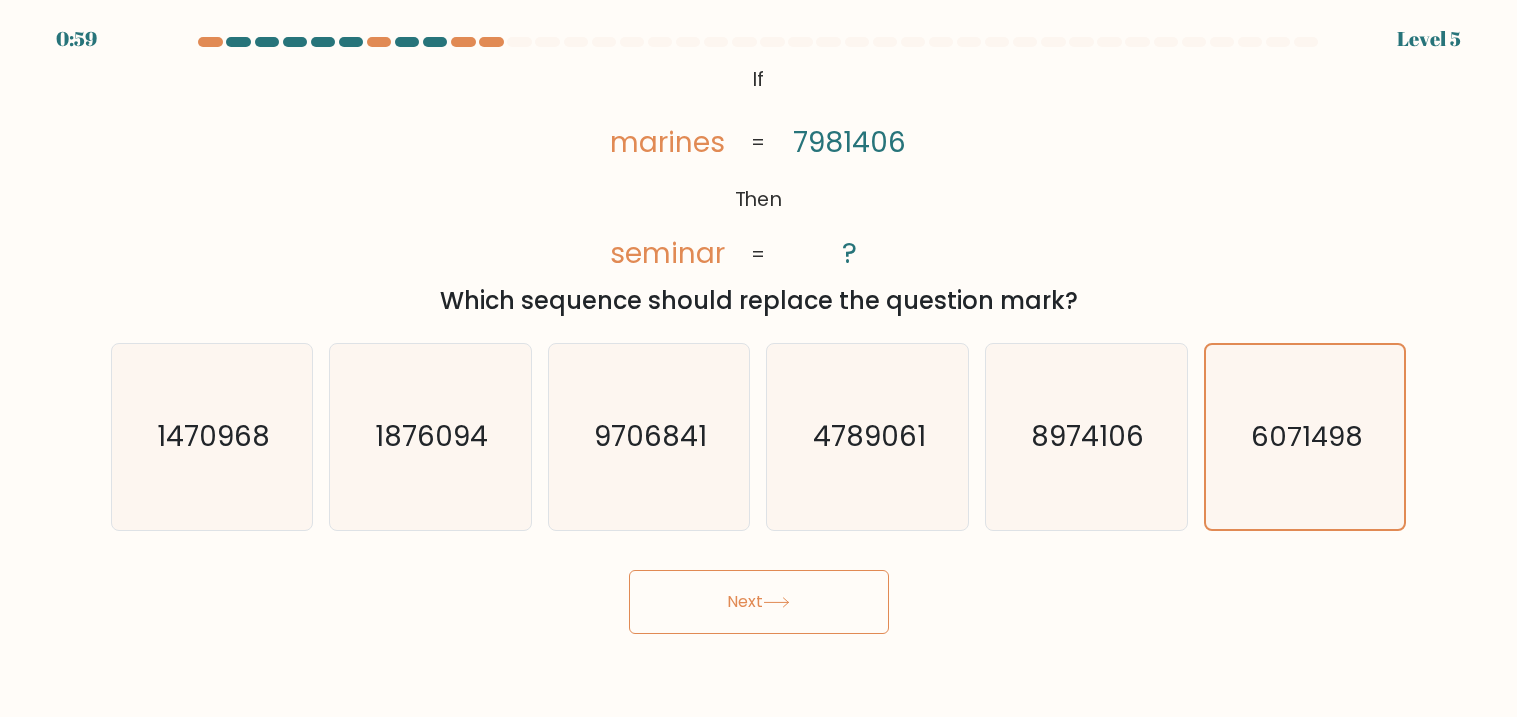 click on "Next" at bounding box center (759, 602) 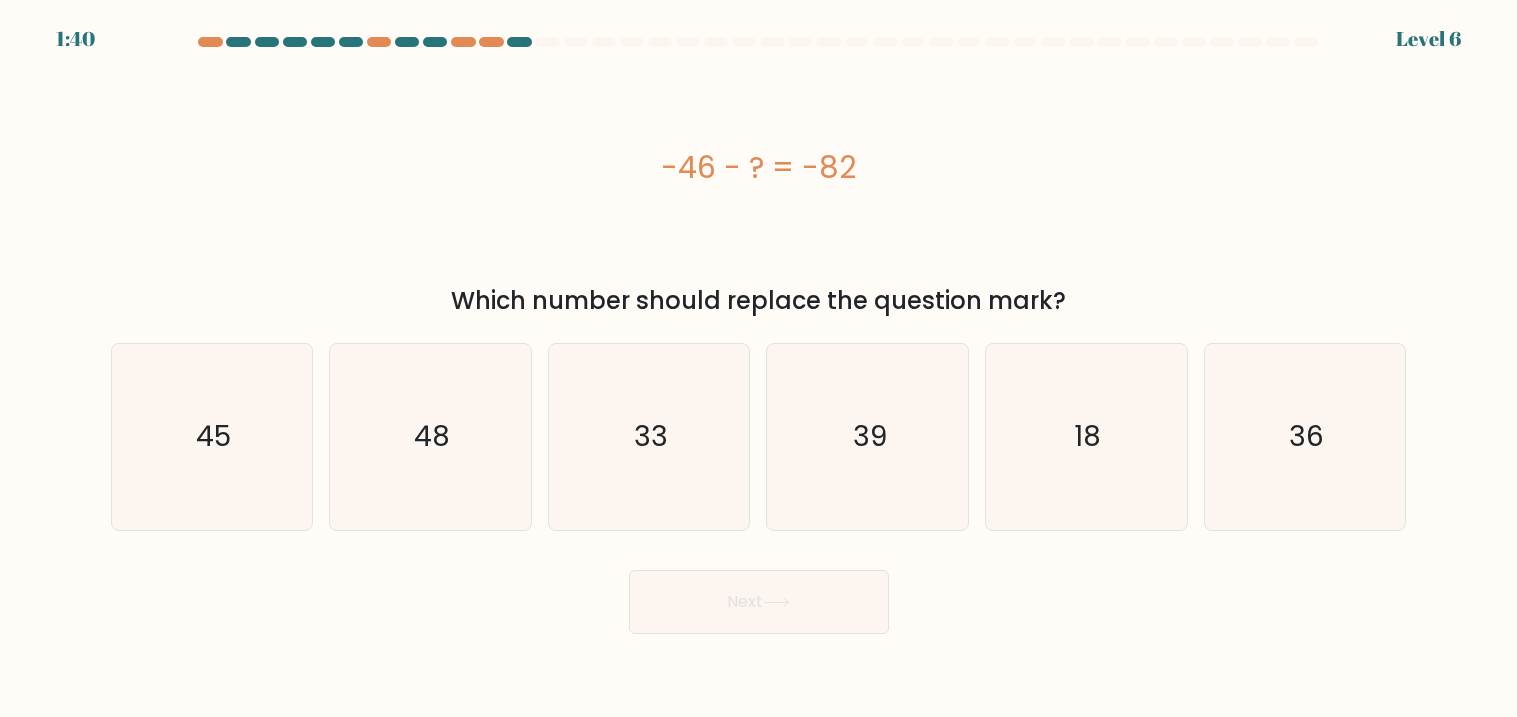 type 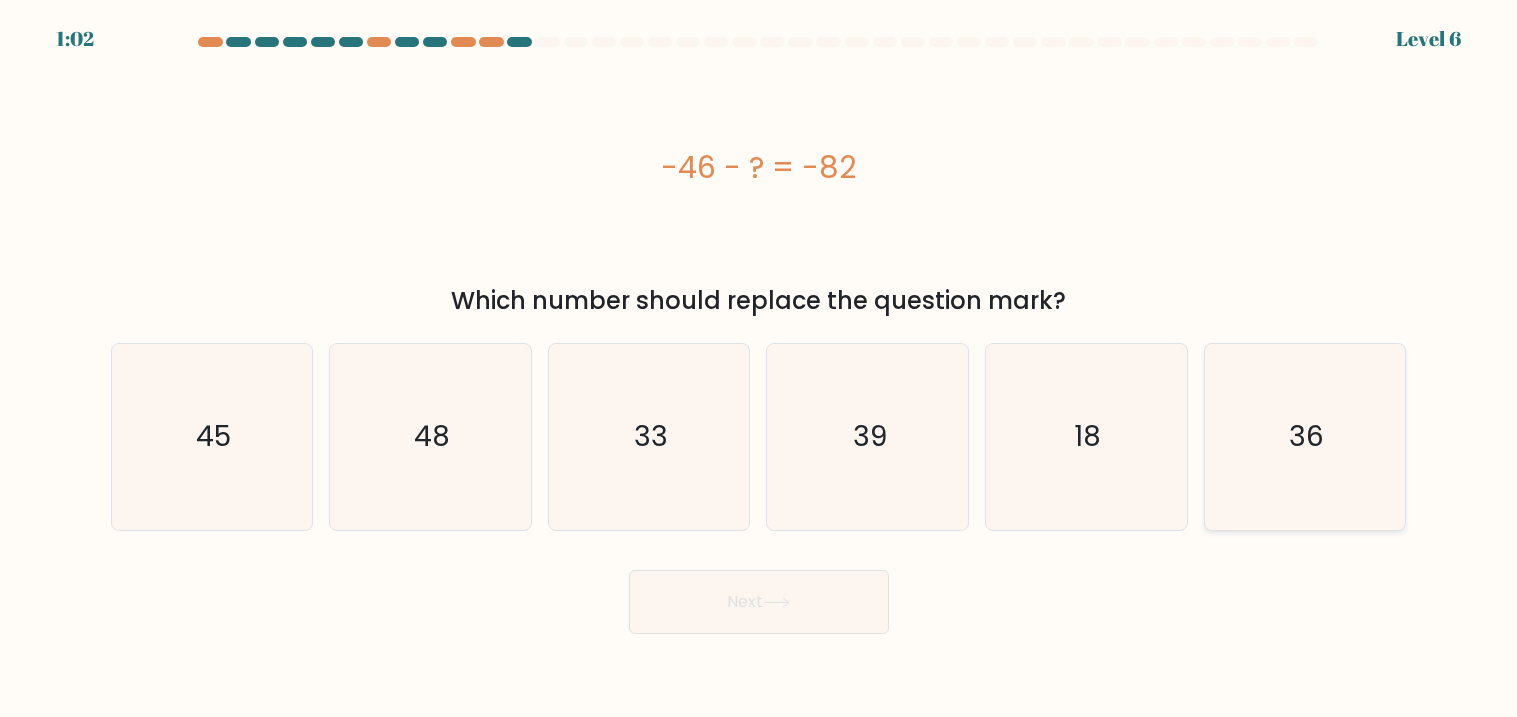 click on "36" at bounding box center [1305, 437] 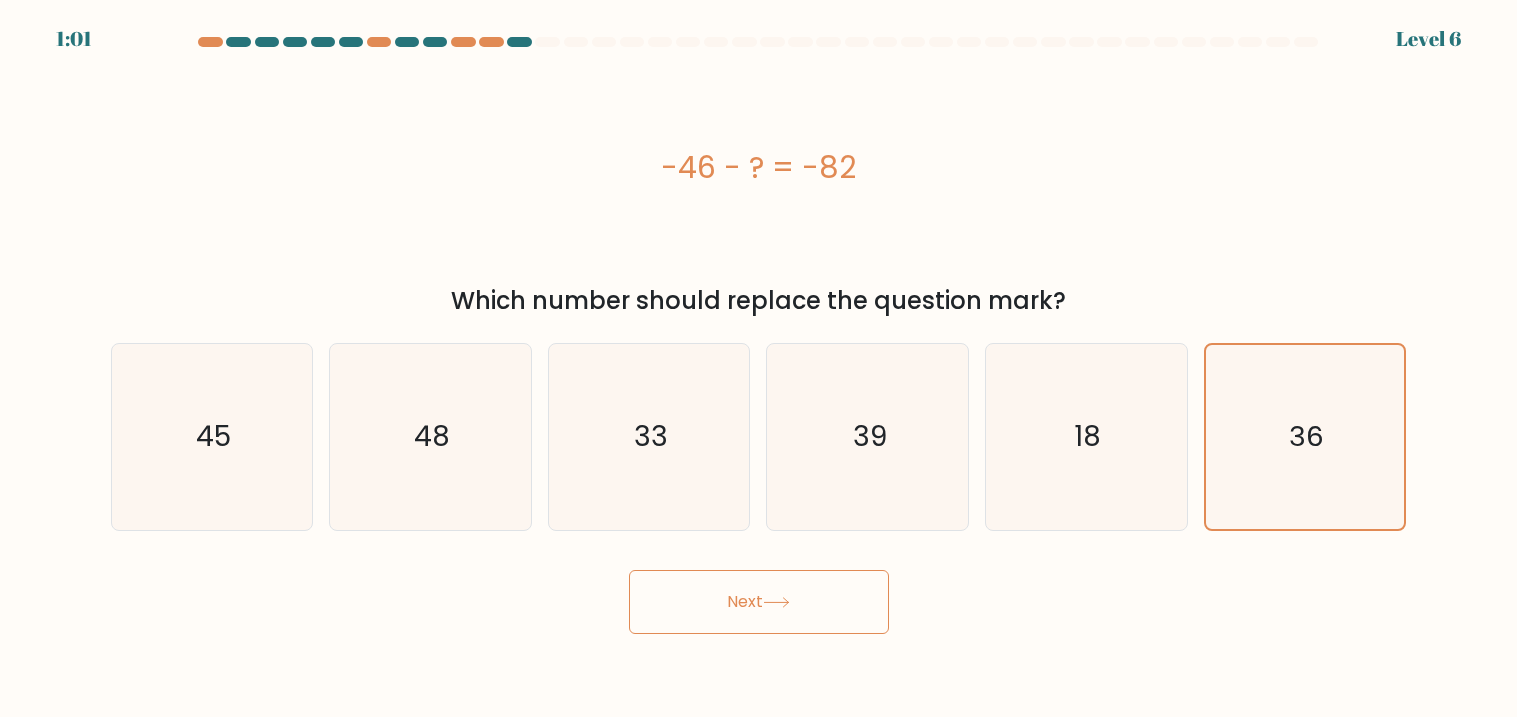 click on "Next" at bounding box center (759, 602) 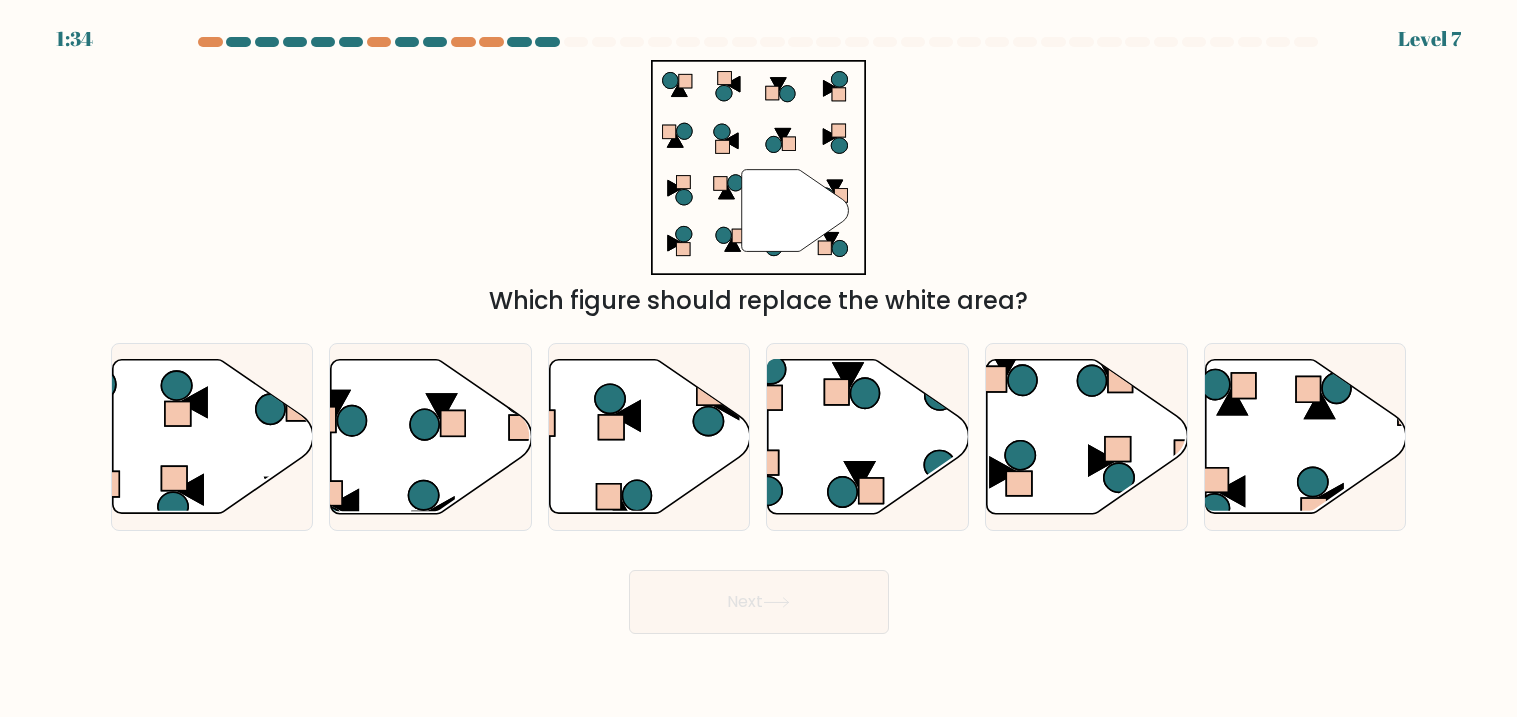 click on ""
Which figure should replace the white area?" at bounding box center (759, 189) 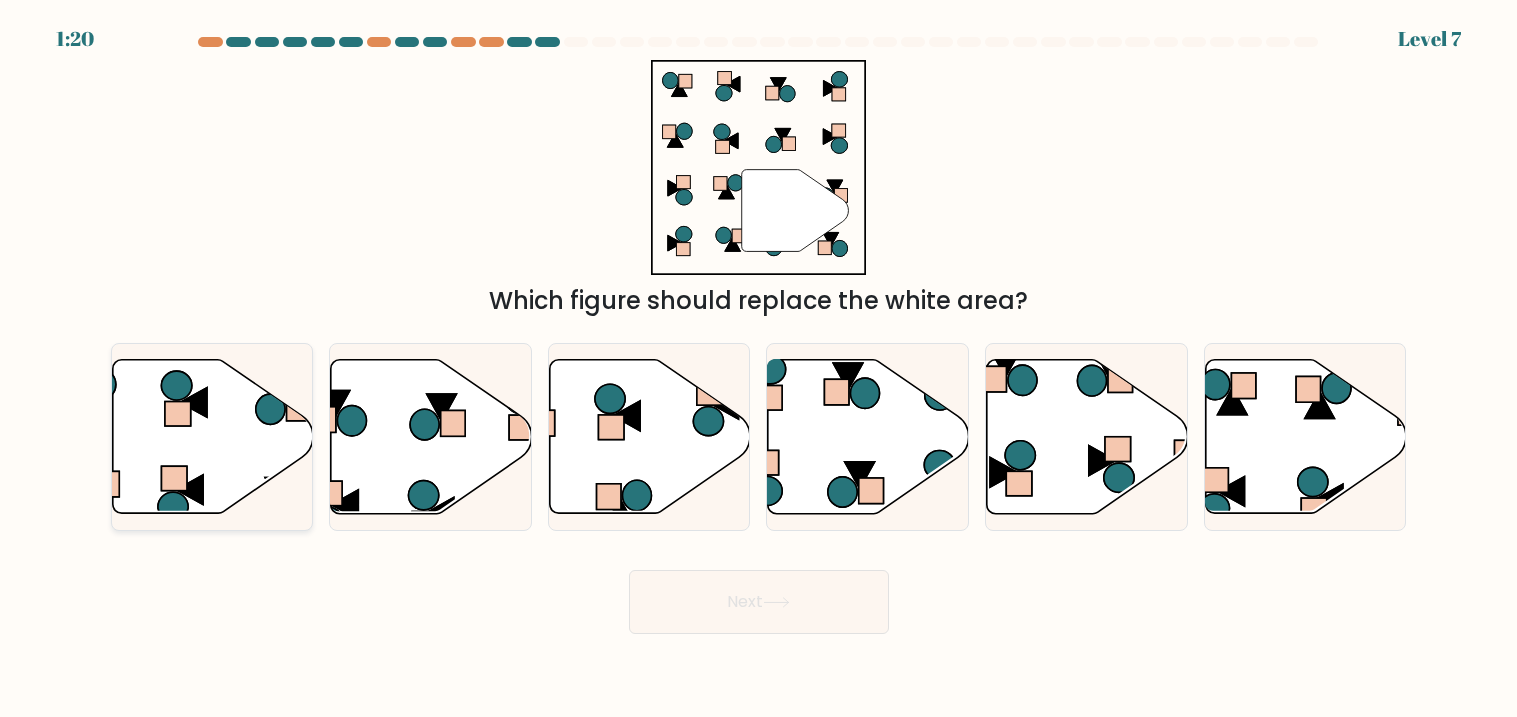 click at bounding box center (212, 436) 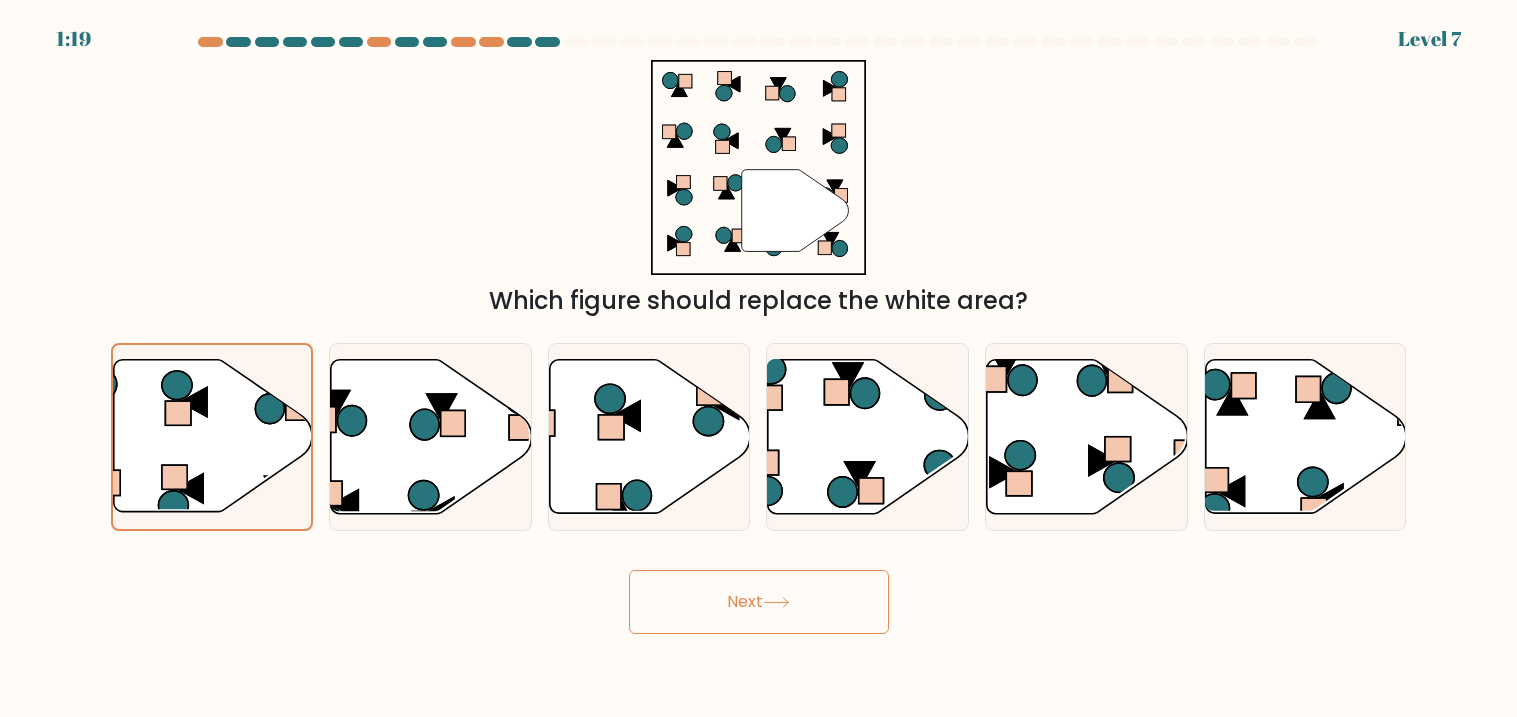 click on "Next" at bounding box center [759, 602] 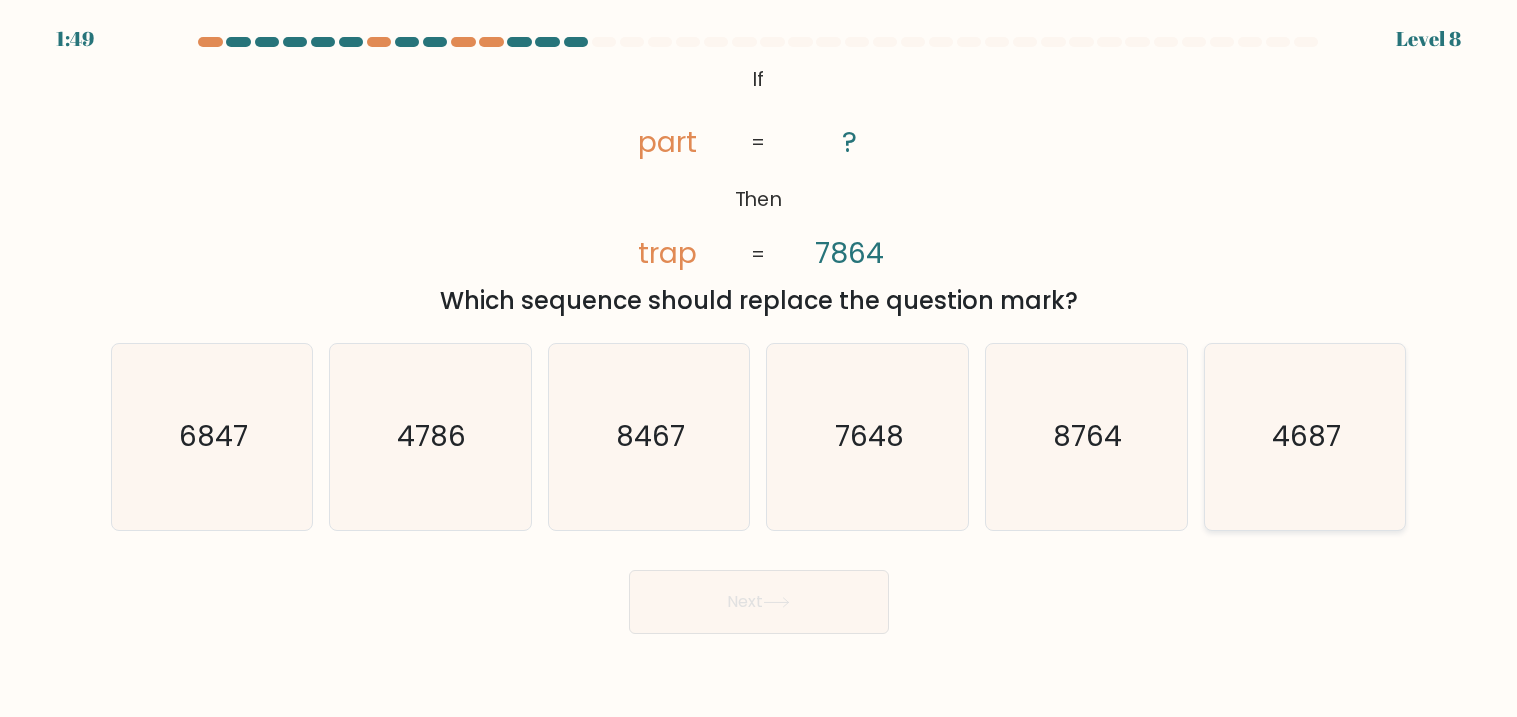 click on "4687" at bounding box center [1305, 437] 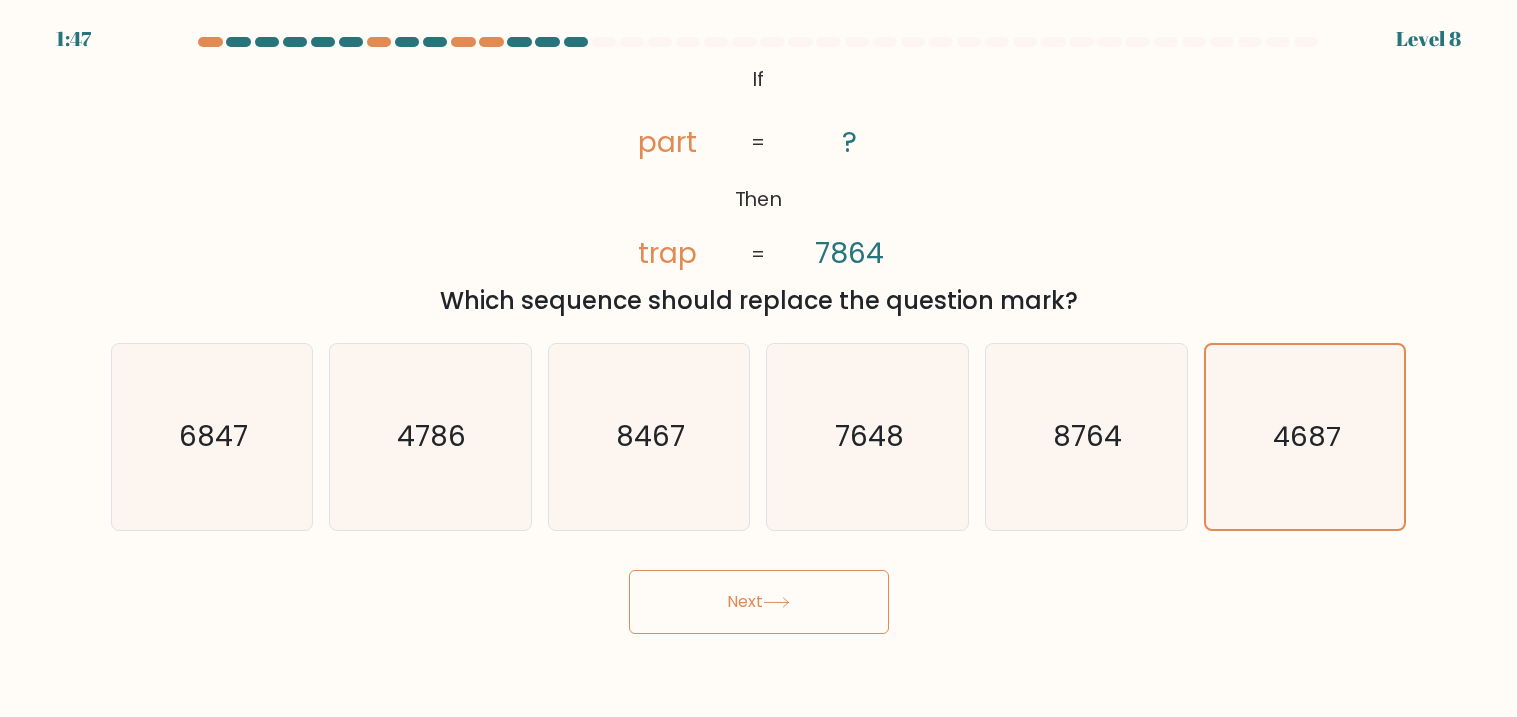 click on "Next" at bounding box center [759, 602] 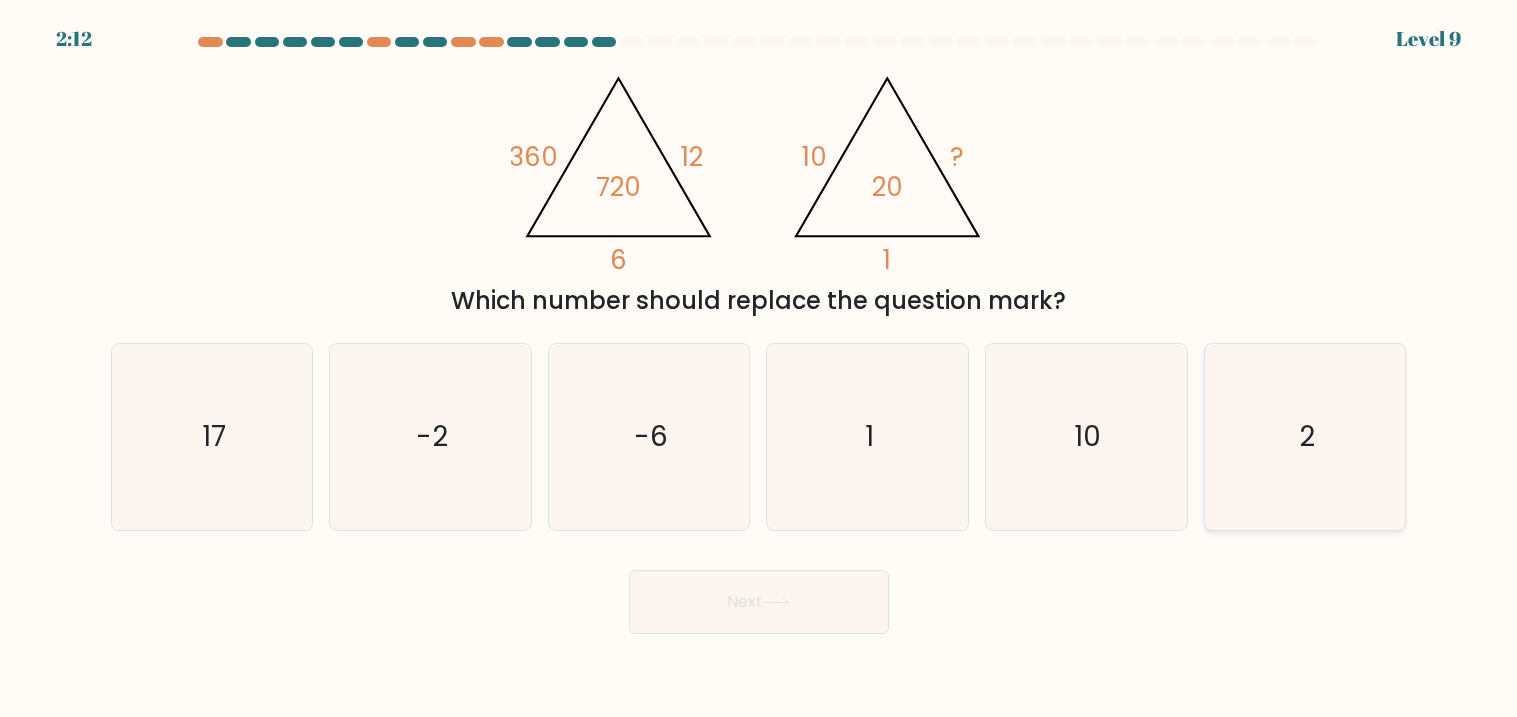 click on "2" at bounding box center (1305, 437) 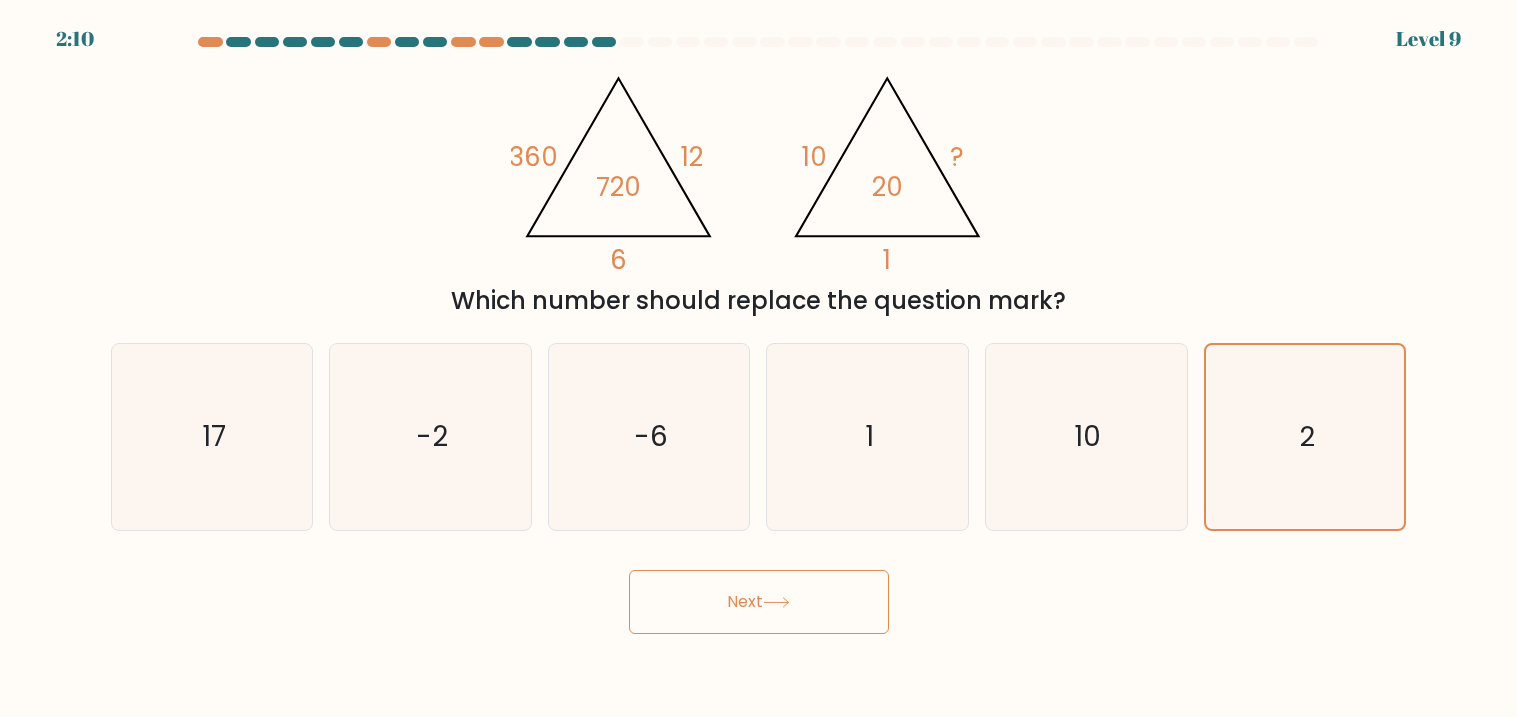 click on "Next" at bounding box center (759, 602) 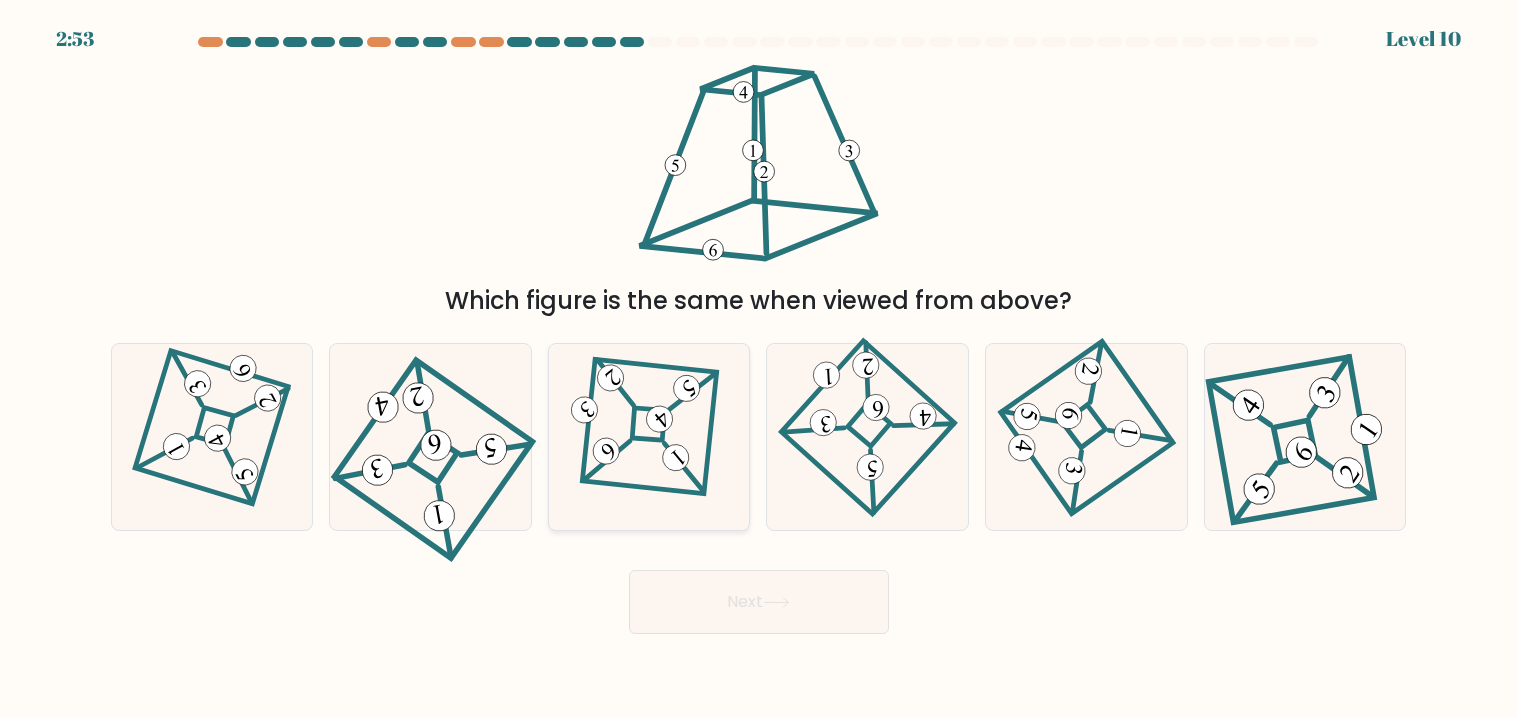 click at bounding box center (649, 437) 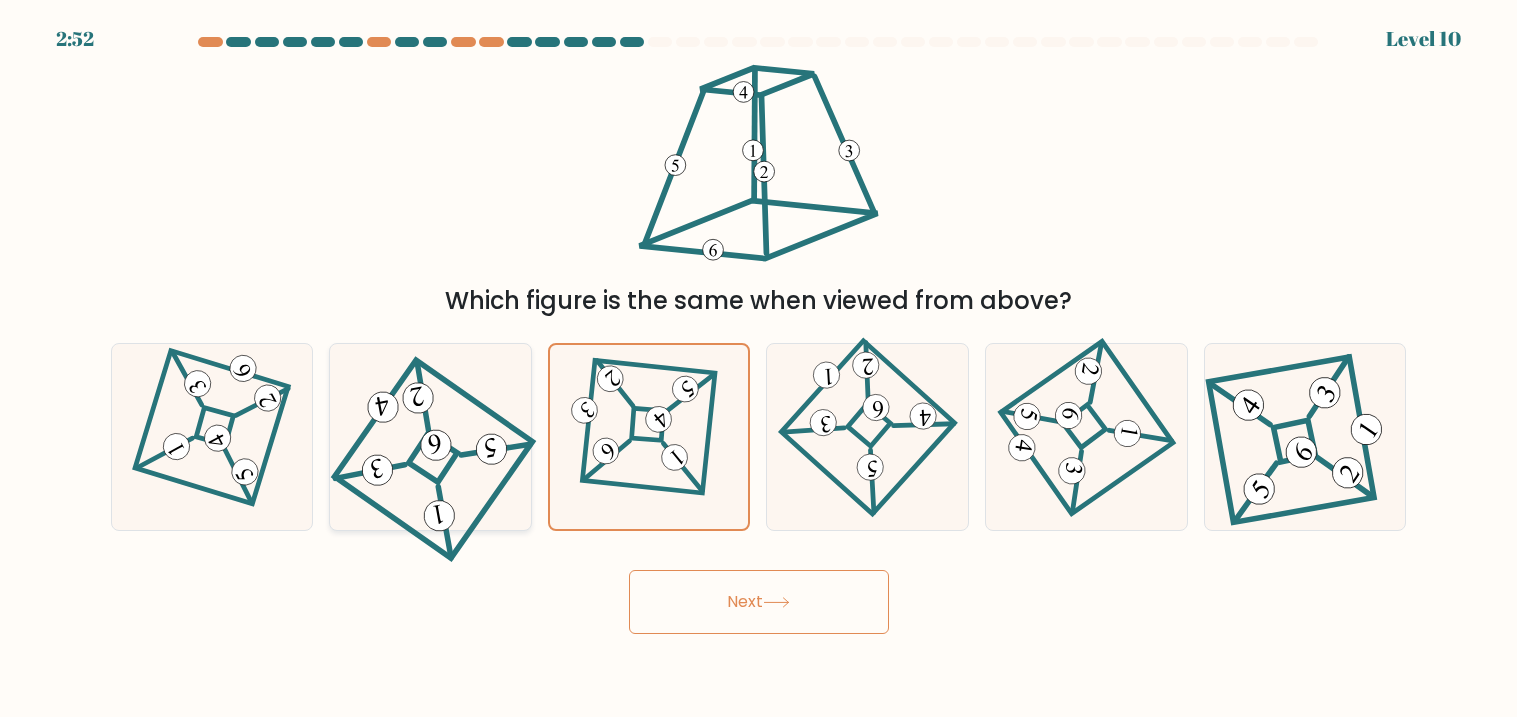 click at bounding box center [435, 444] 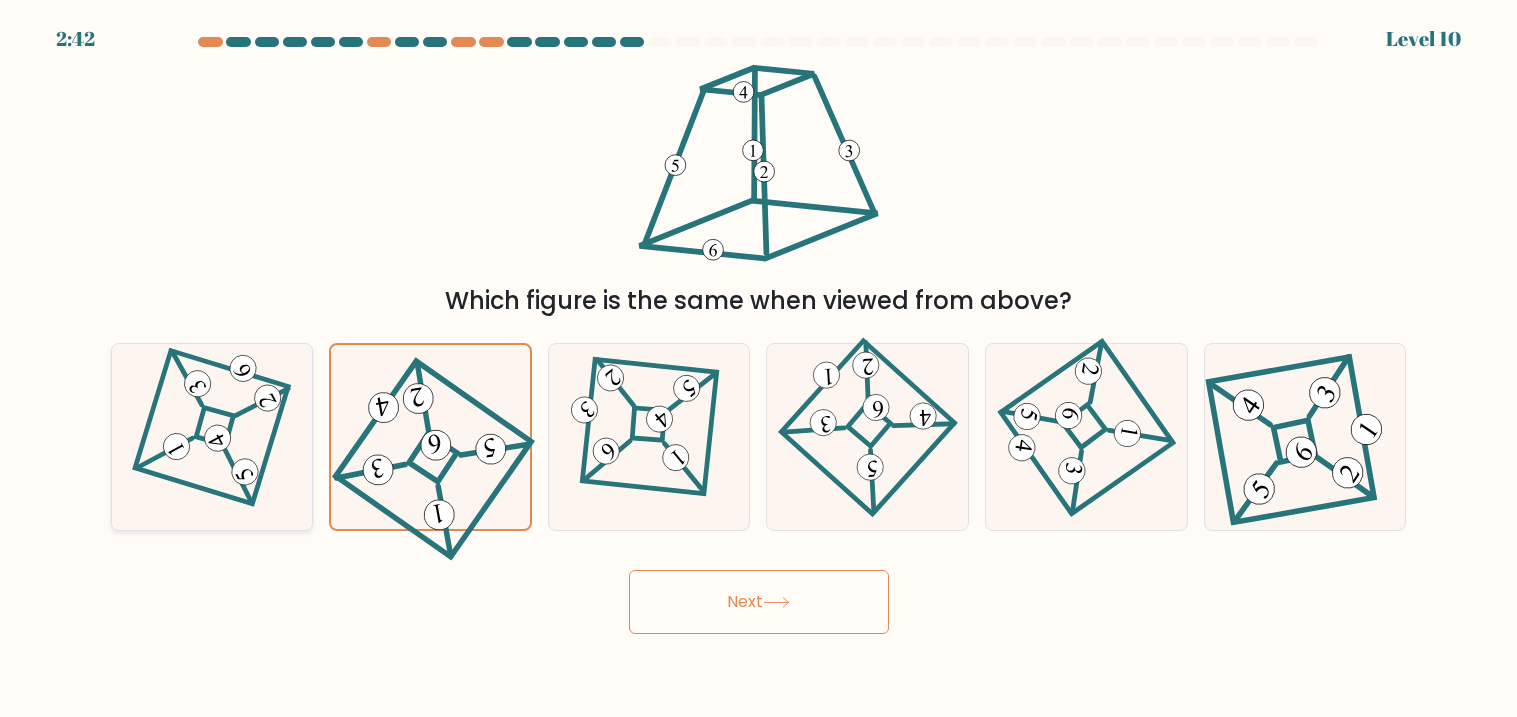 click at bounding box center [186, 378] 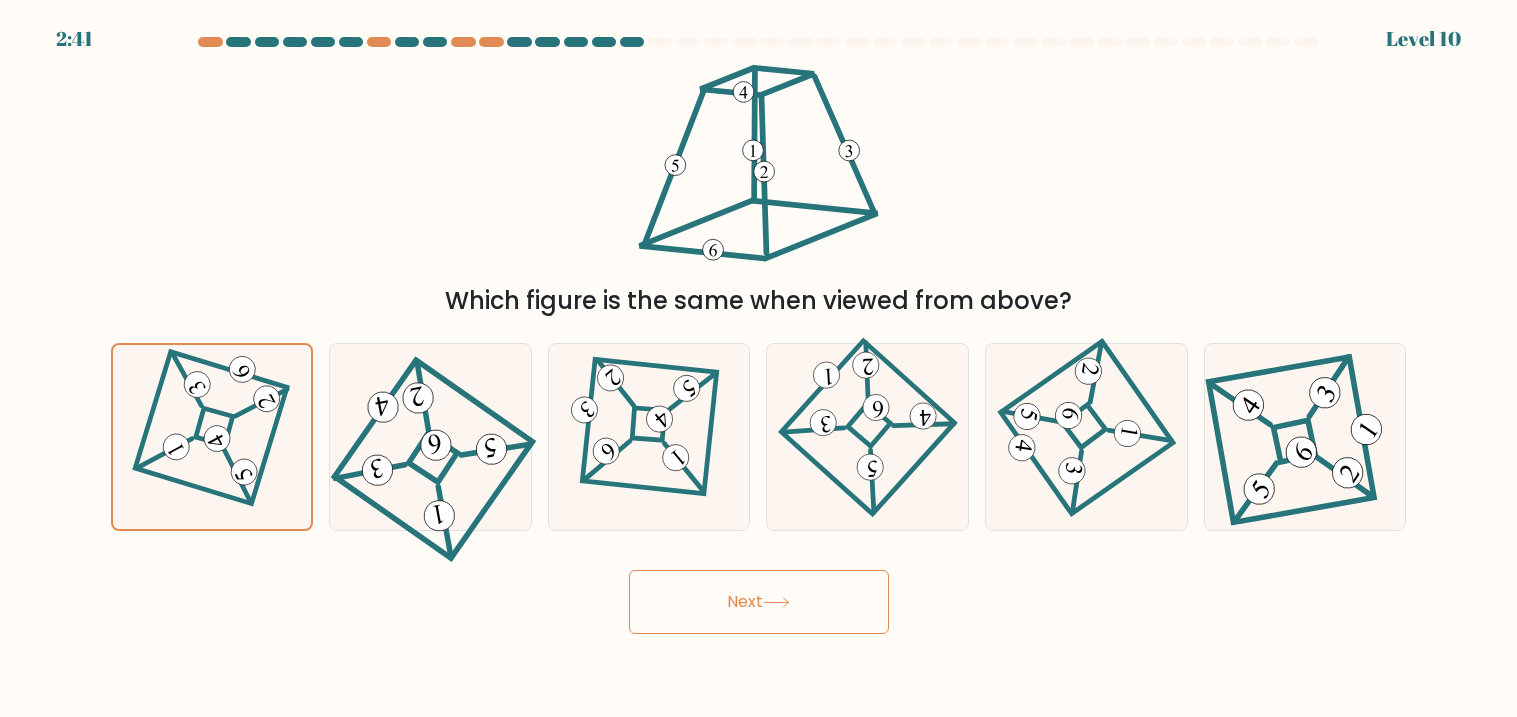 click at bounding box center [776, 602] 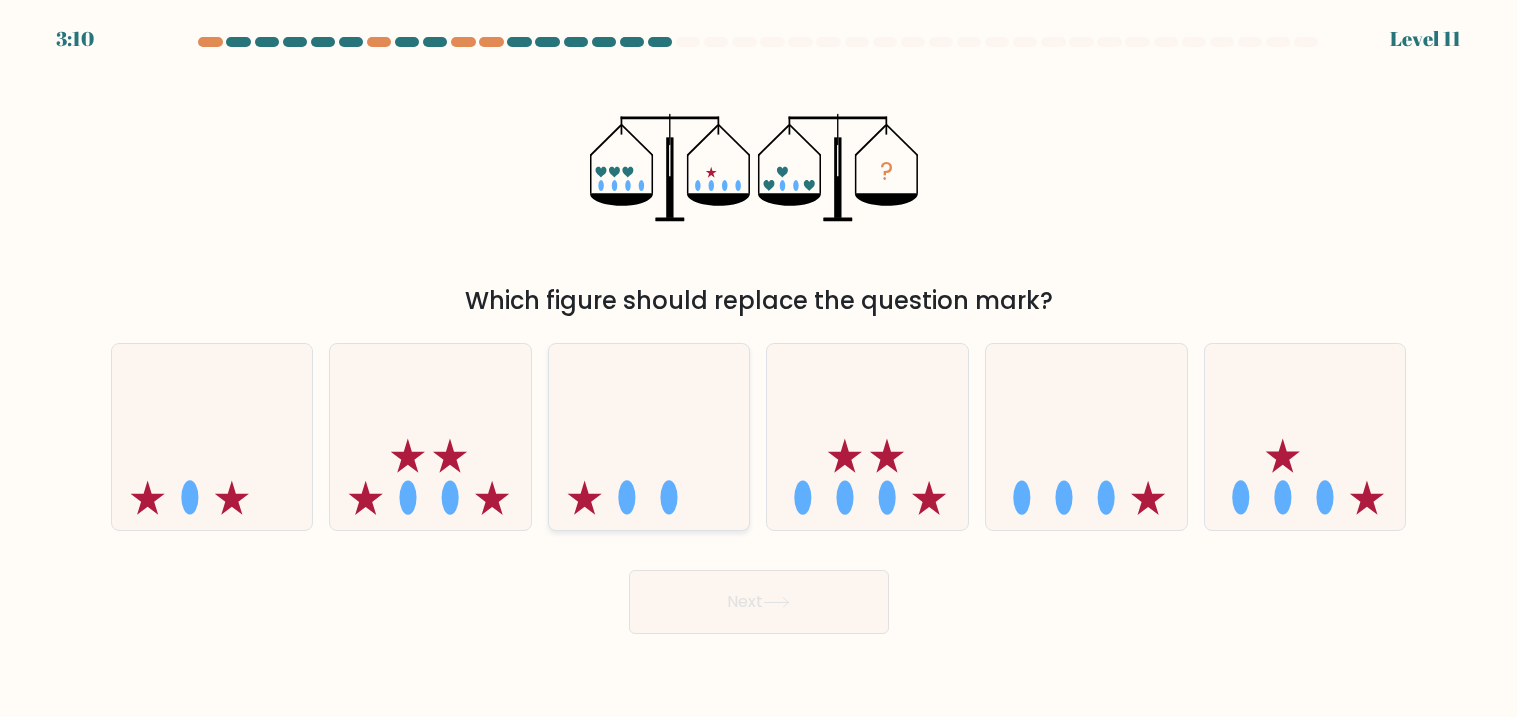 click at bounding box center [649, 437] 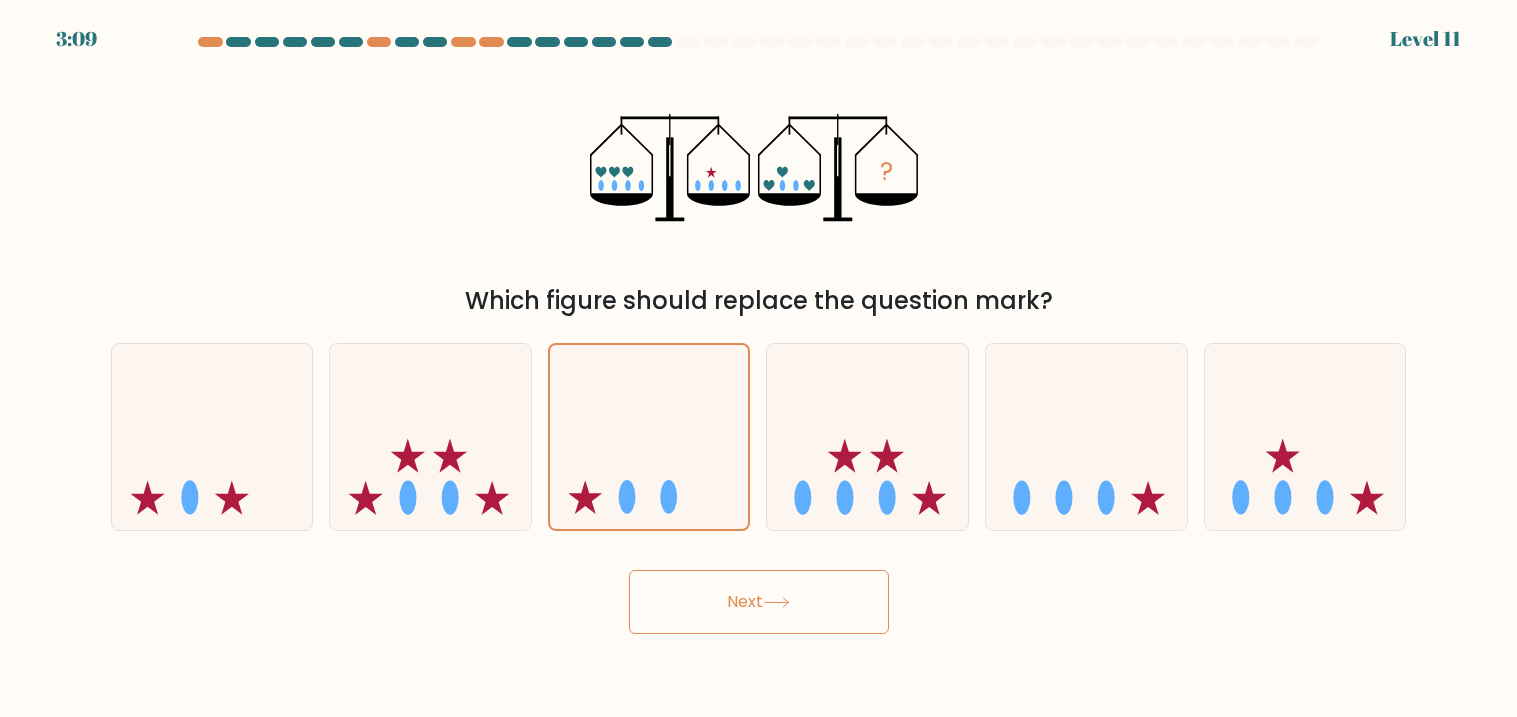 click at bounding box center (776, 602) 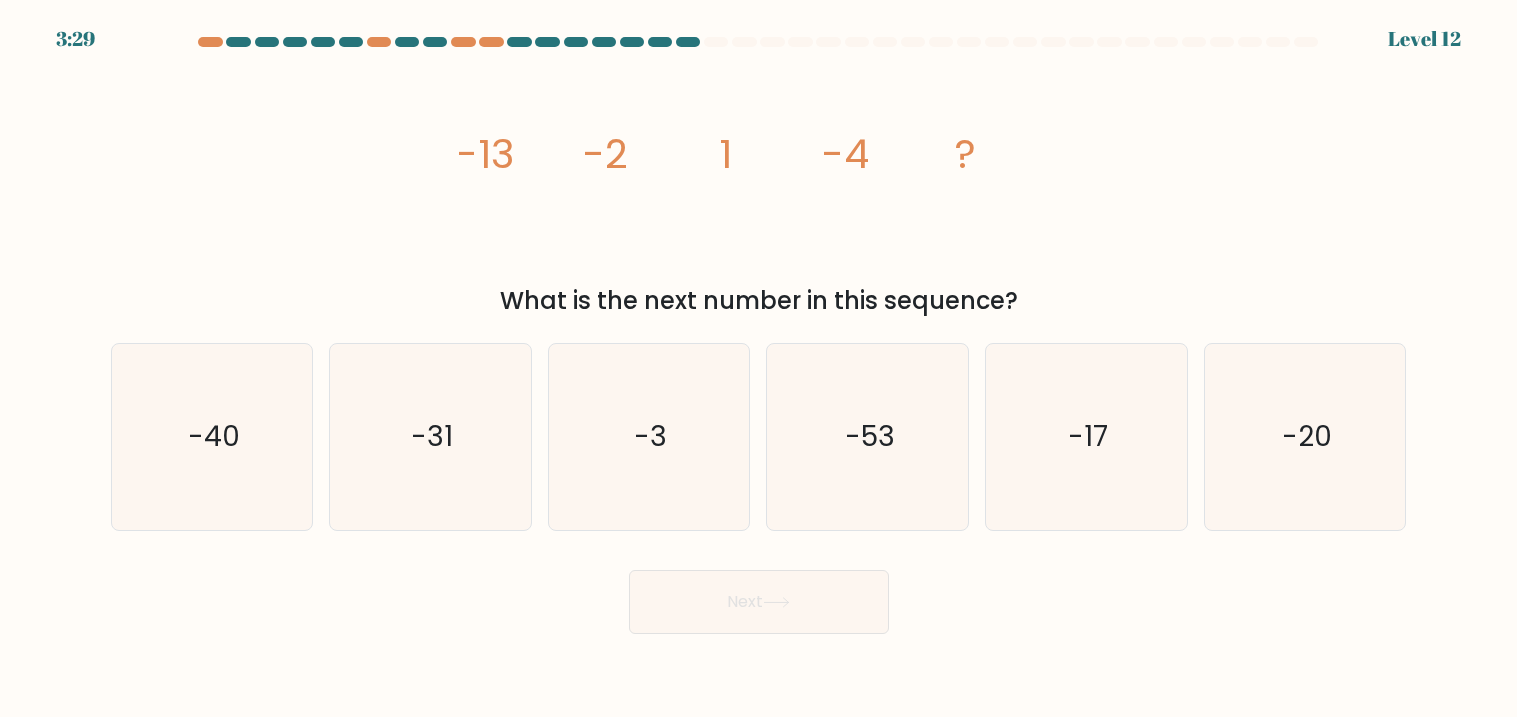 type 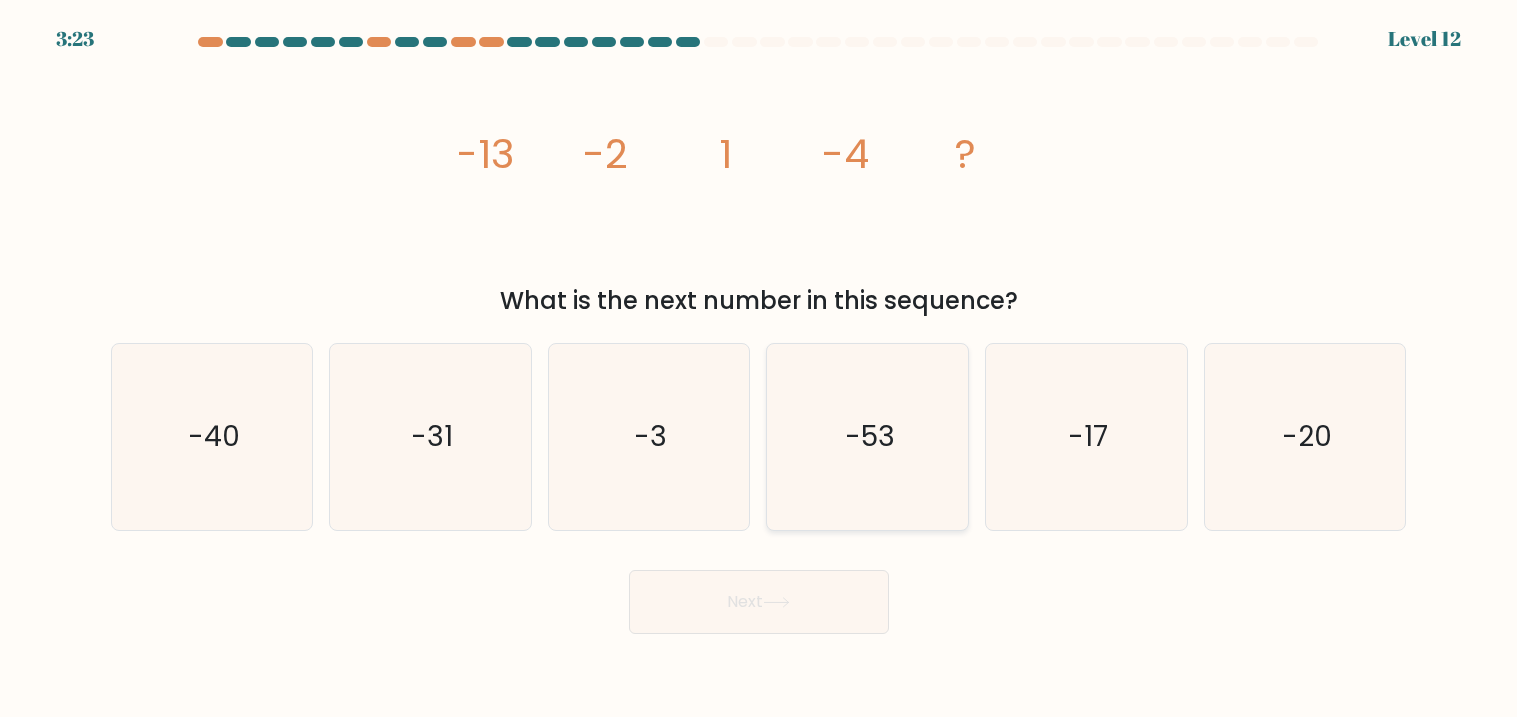 click on "-53" at bounding box center [868, 437] 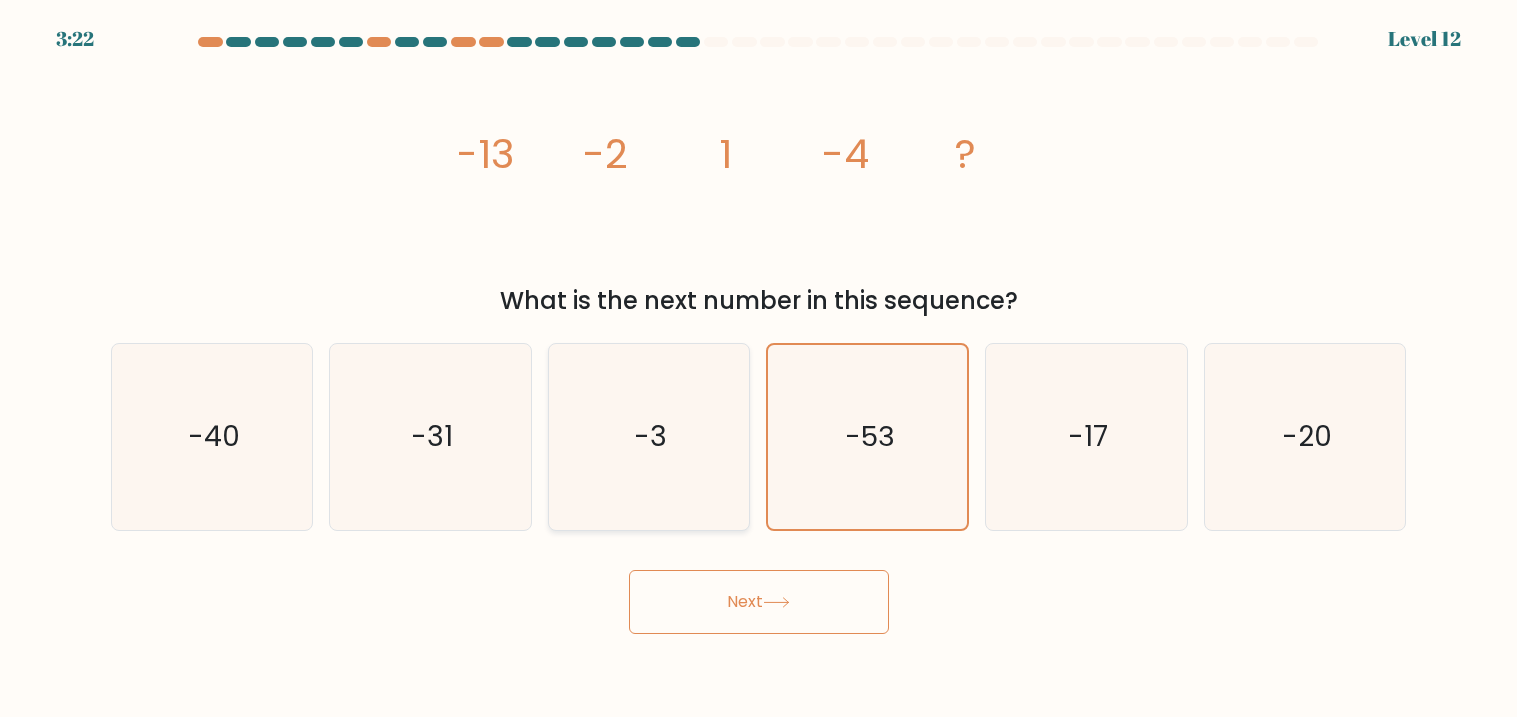 click on "-3" at bounding box center [649, 437] 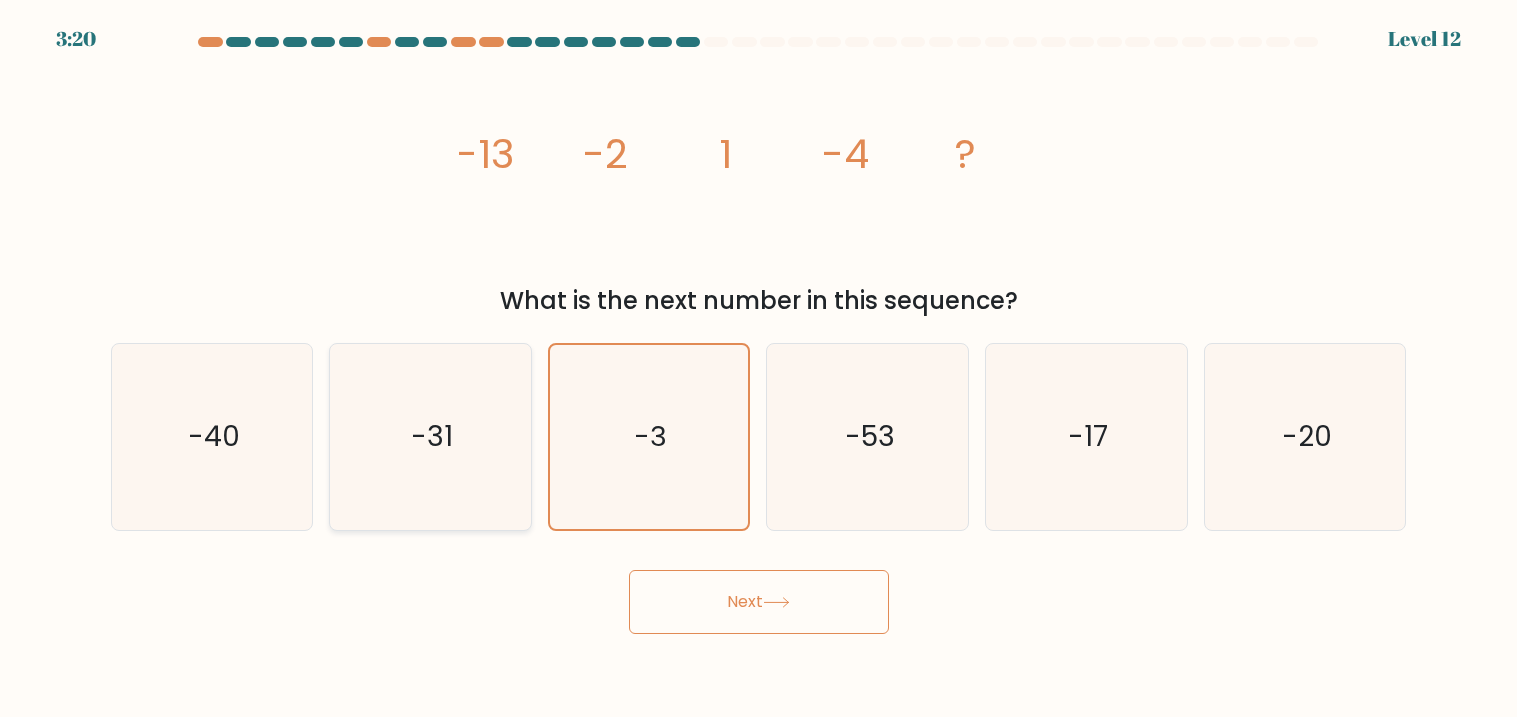 click on "-31" at bounding box center (430, 437) 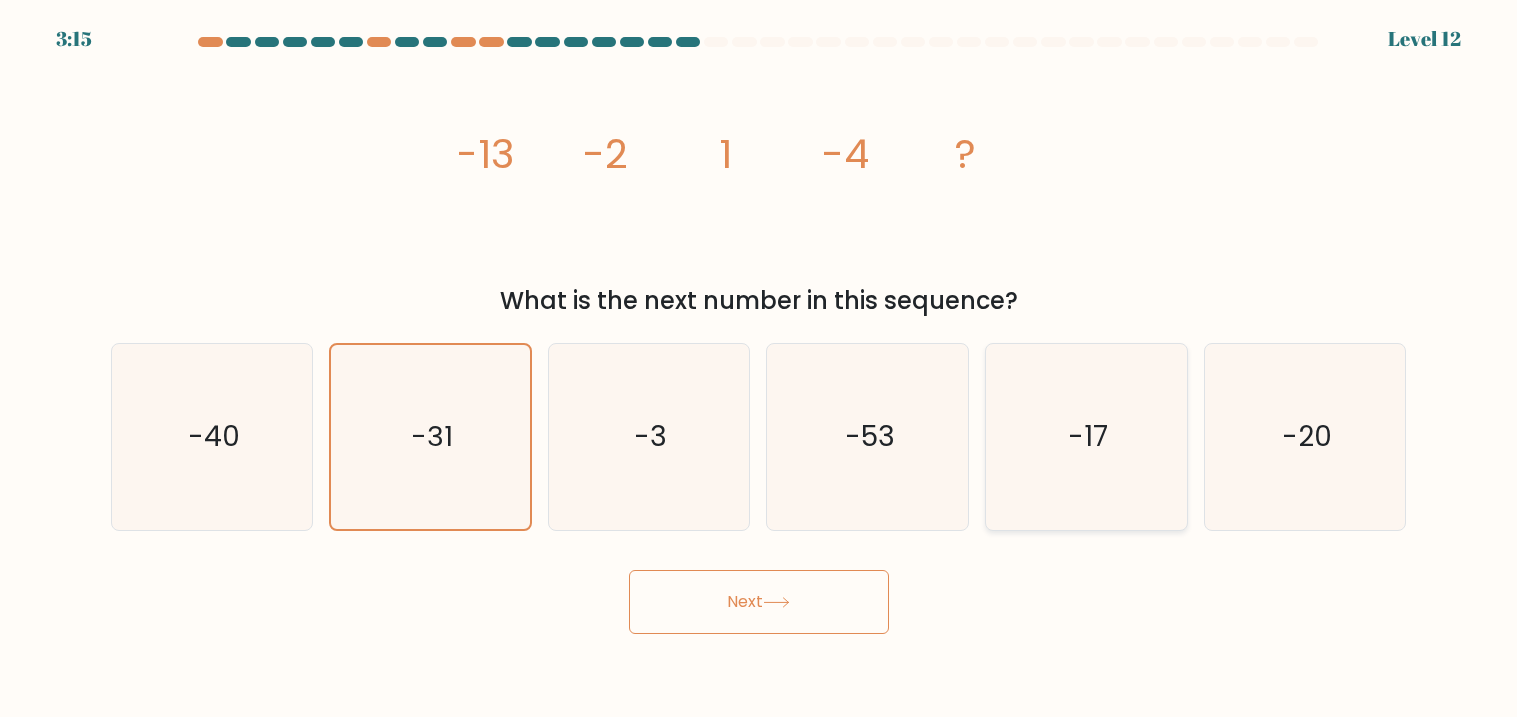 click on "-17" at bounding box center [1086, 437] 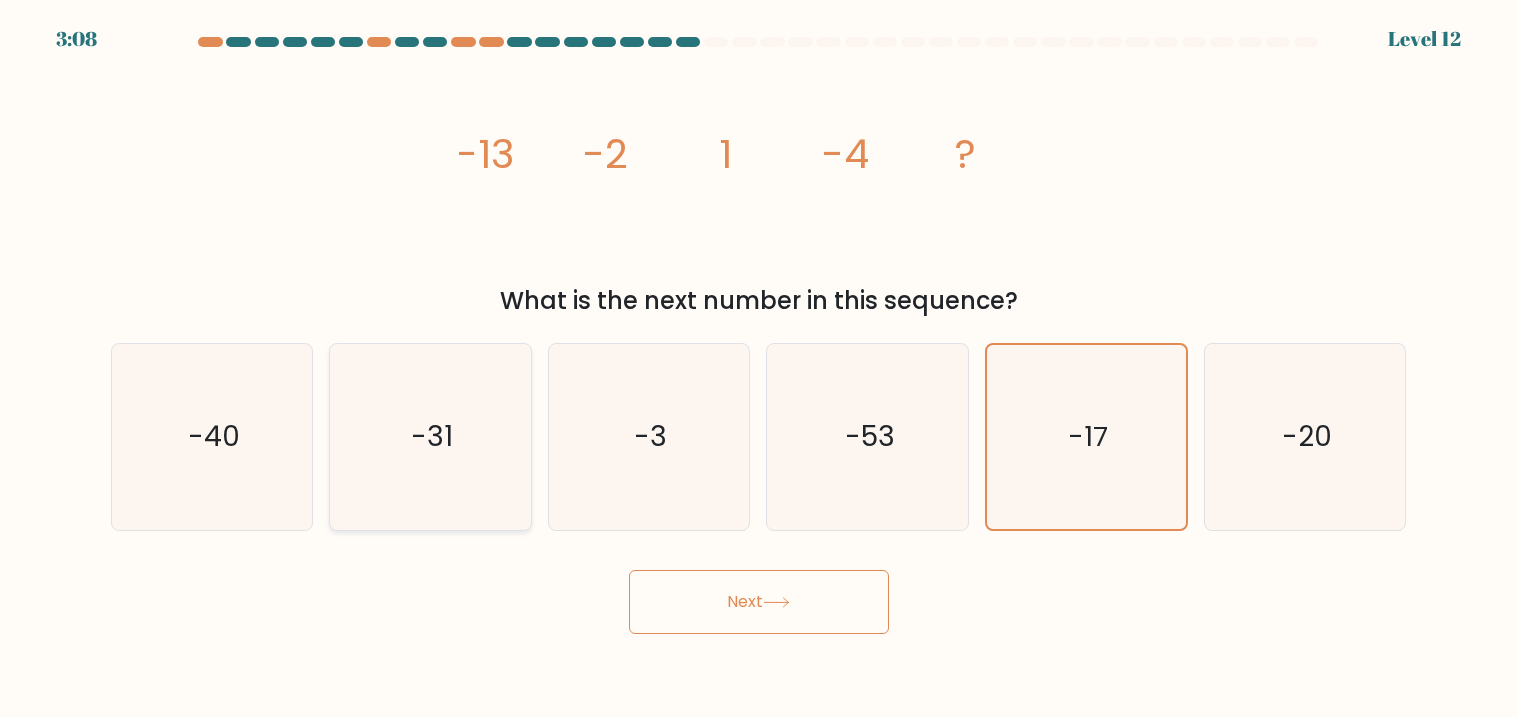 click on "-31" at bounding box center (430, 437) 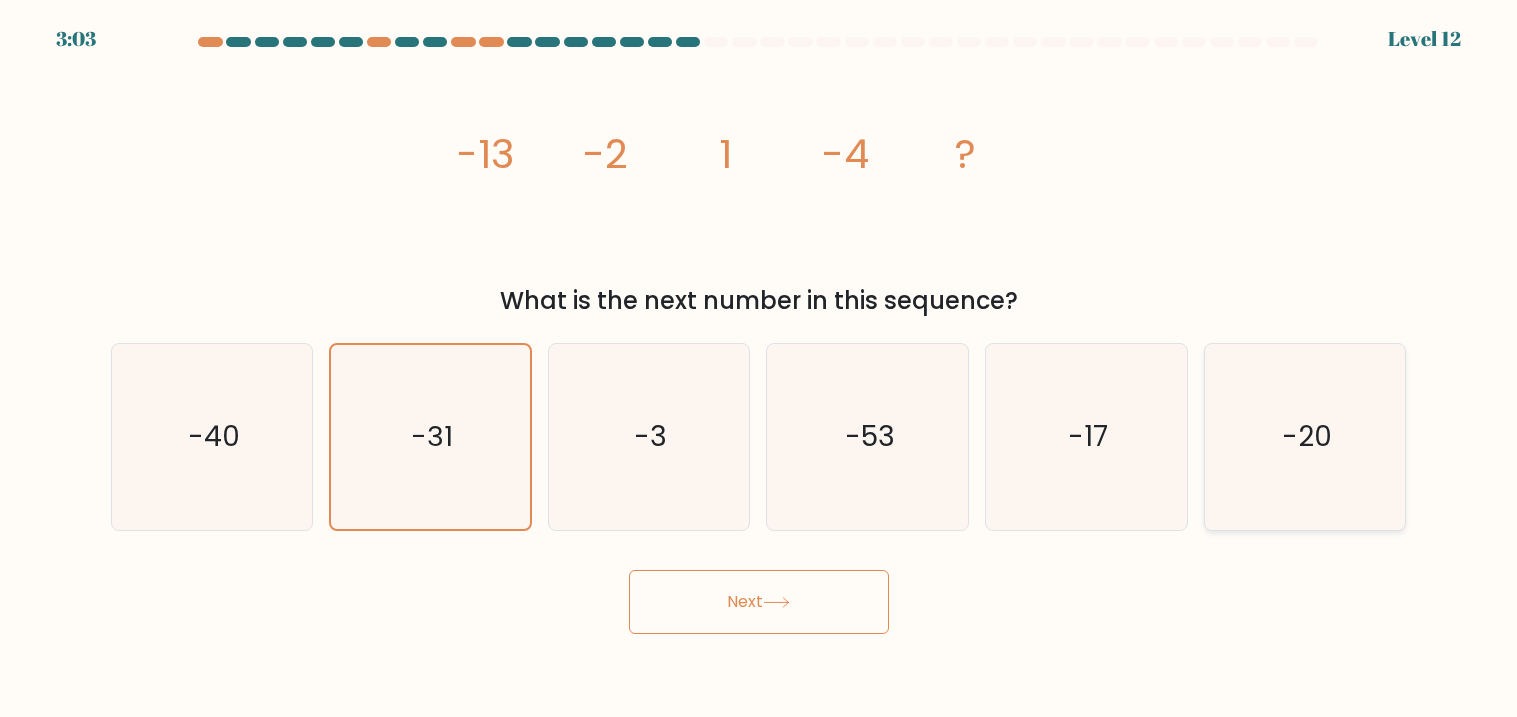 click on "-20" at bounding box center [1305, 437] 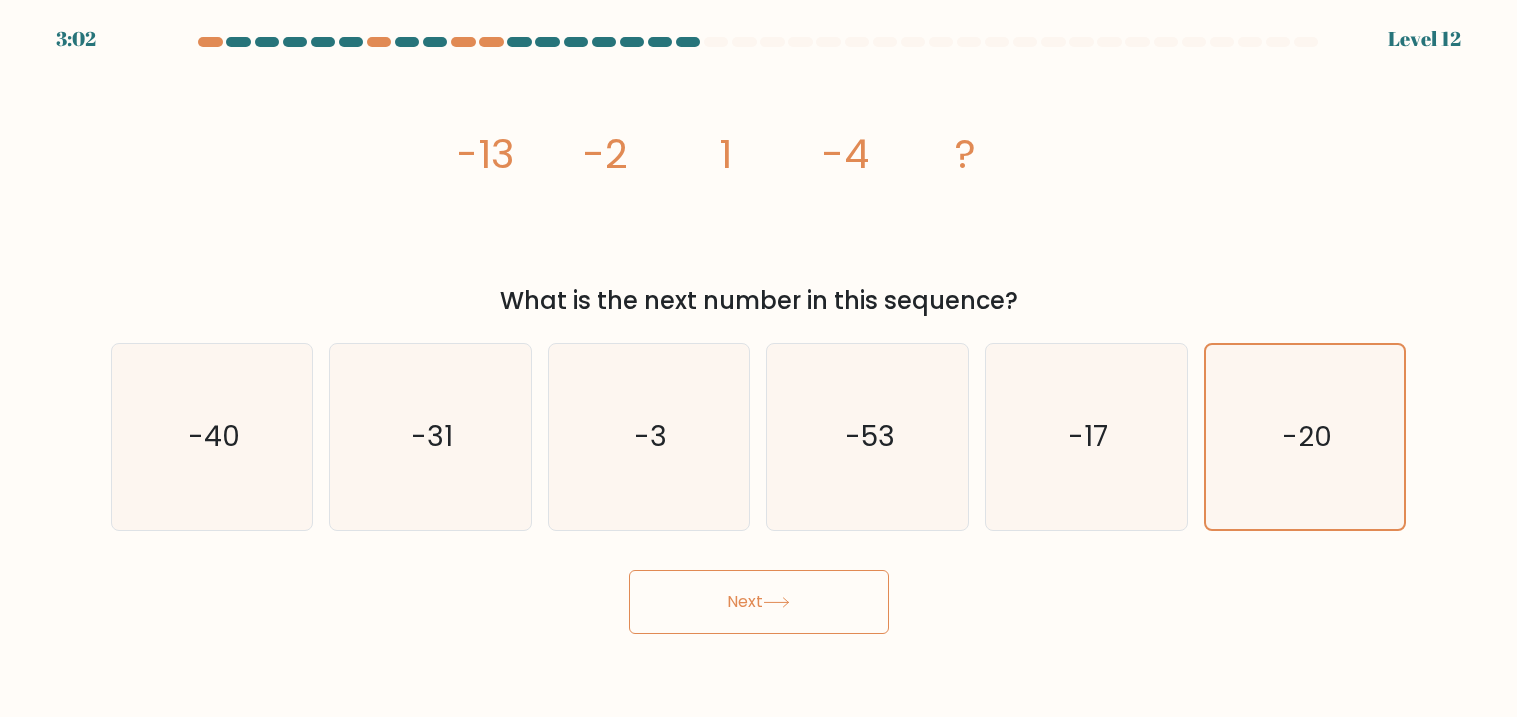click on "Next" at bounding box center (759, 602) 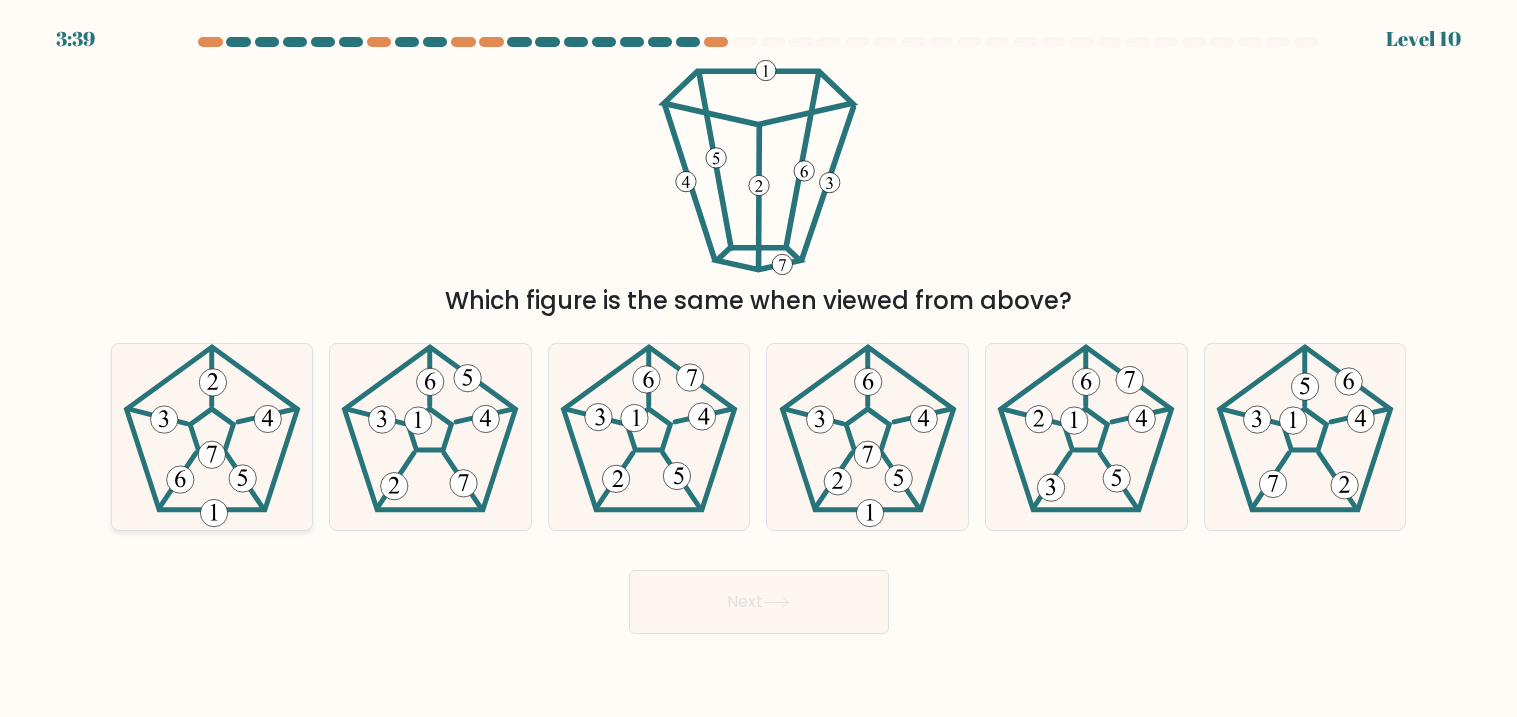 click at bounding box center (212, 437) 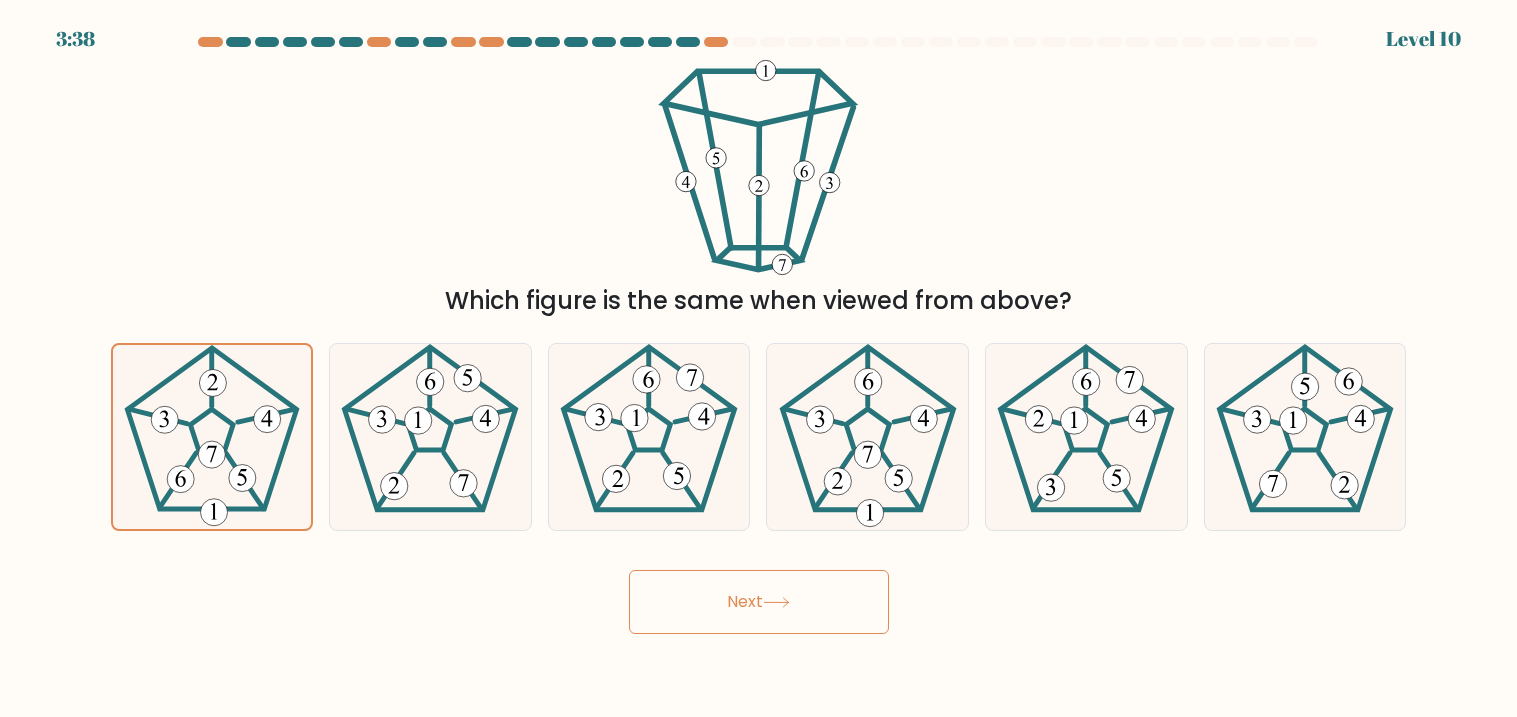 click on "Next" at bounding box center [759, 602] 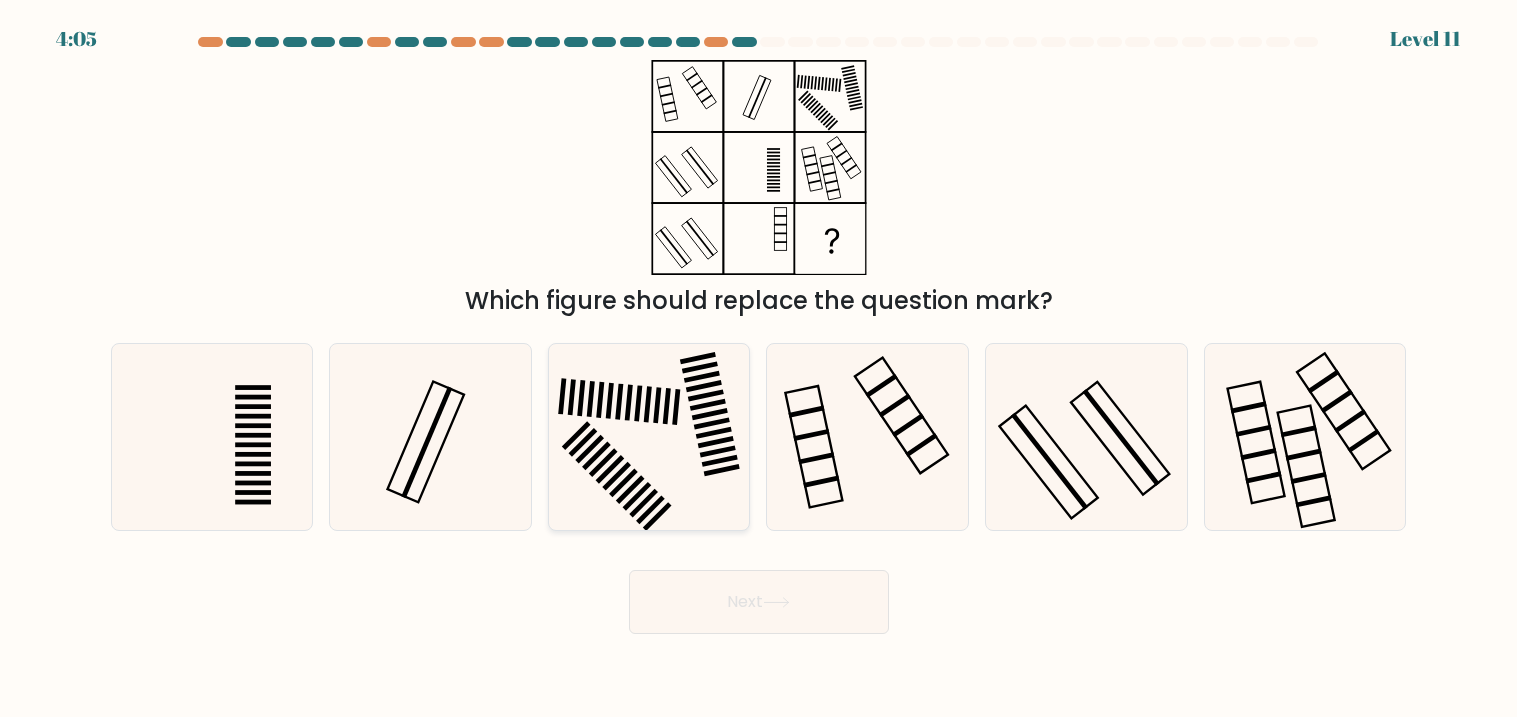 click at bounding box center (616, 476) 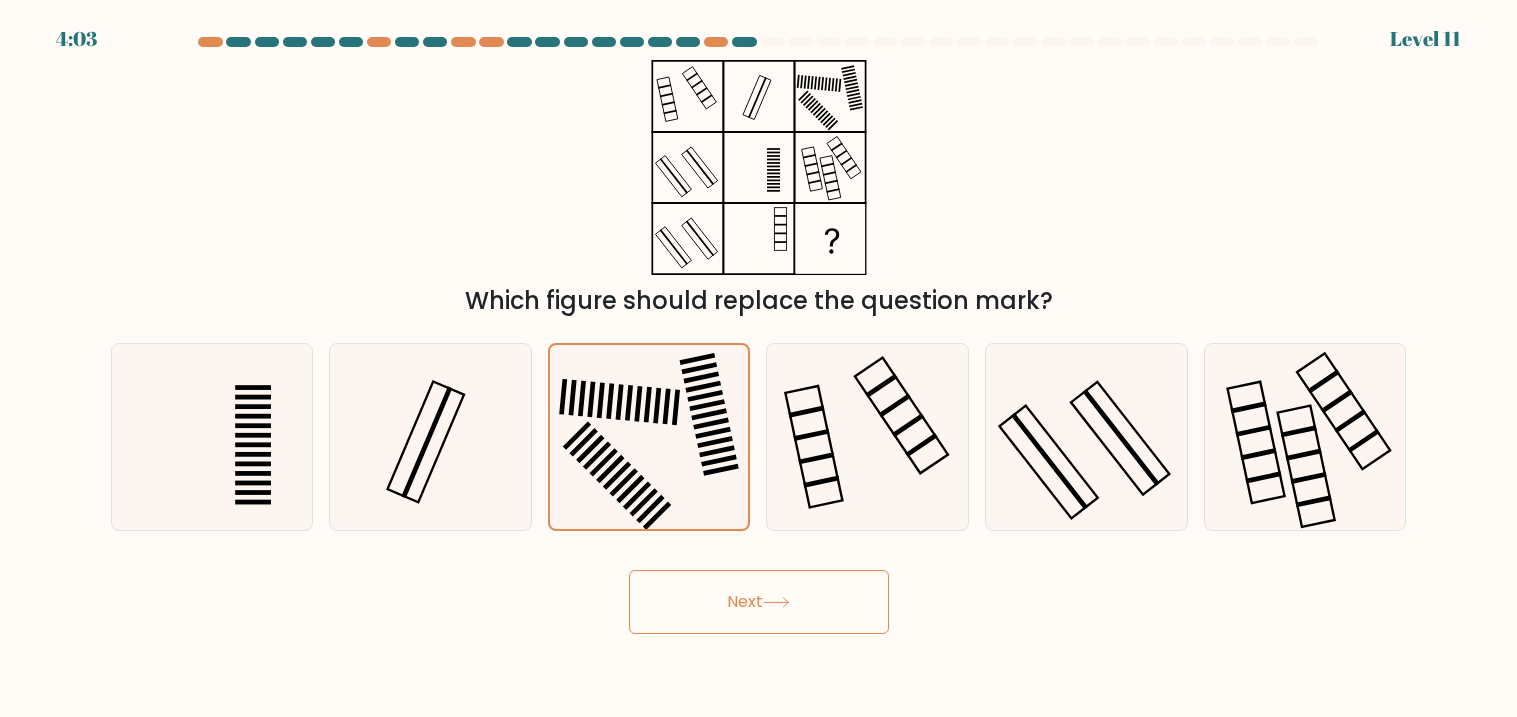 click on "Next" at bounding box center [759, 602] 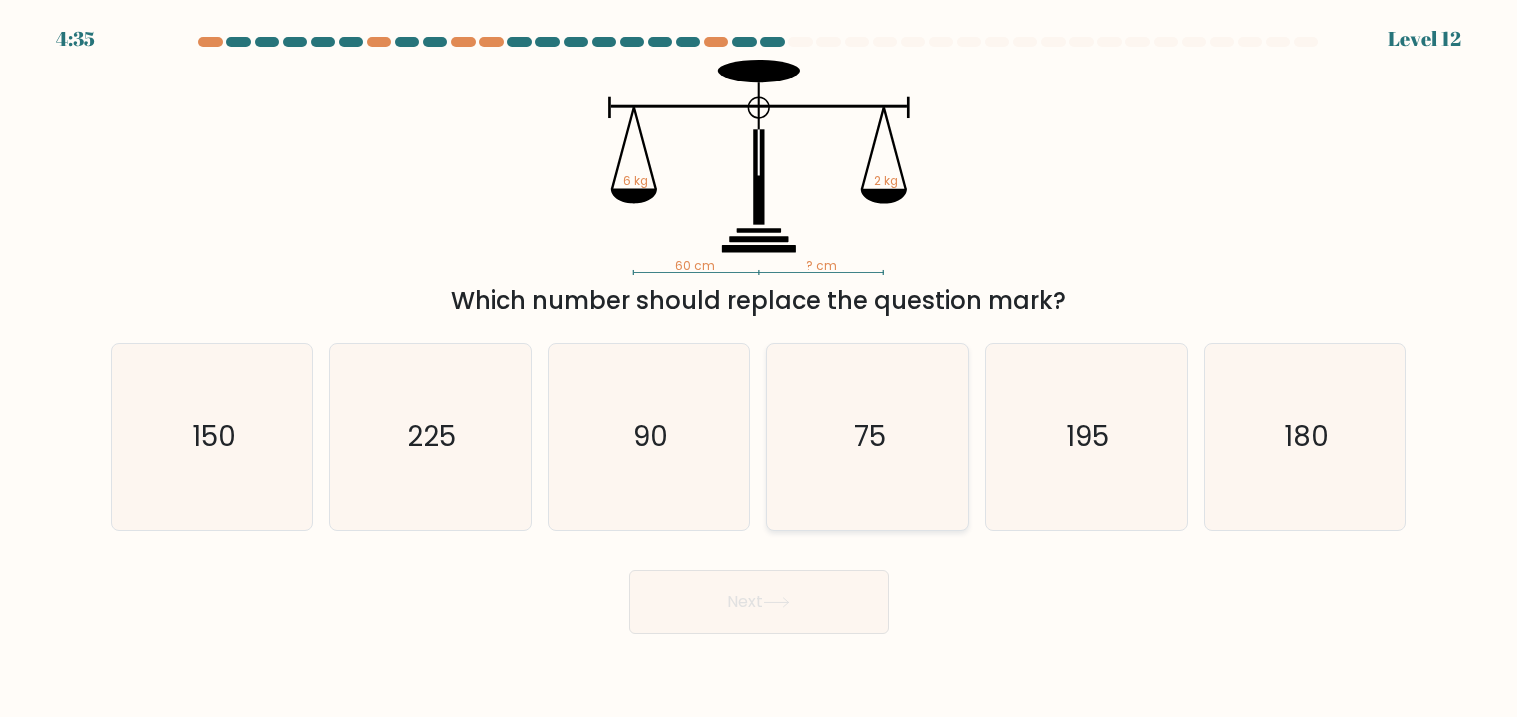 click on "75" at bounding box center [868, 437] 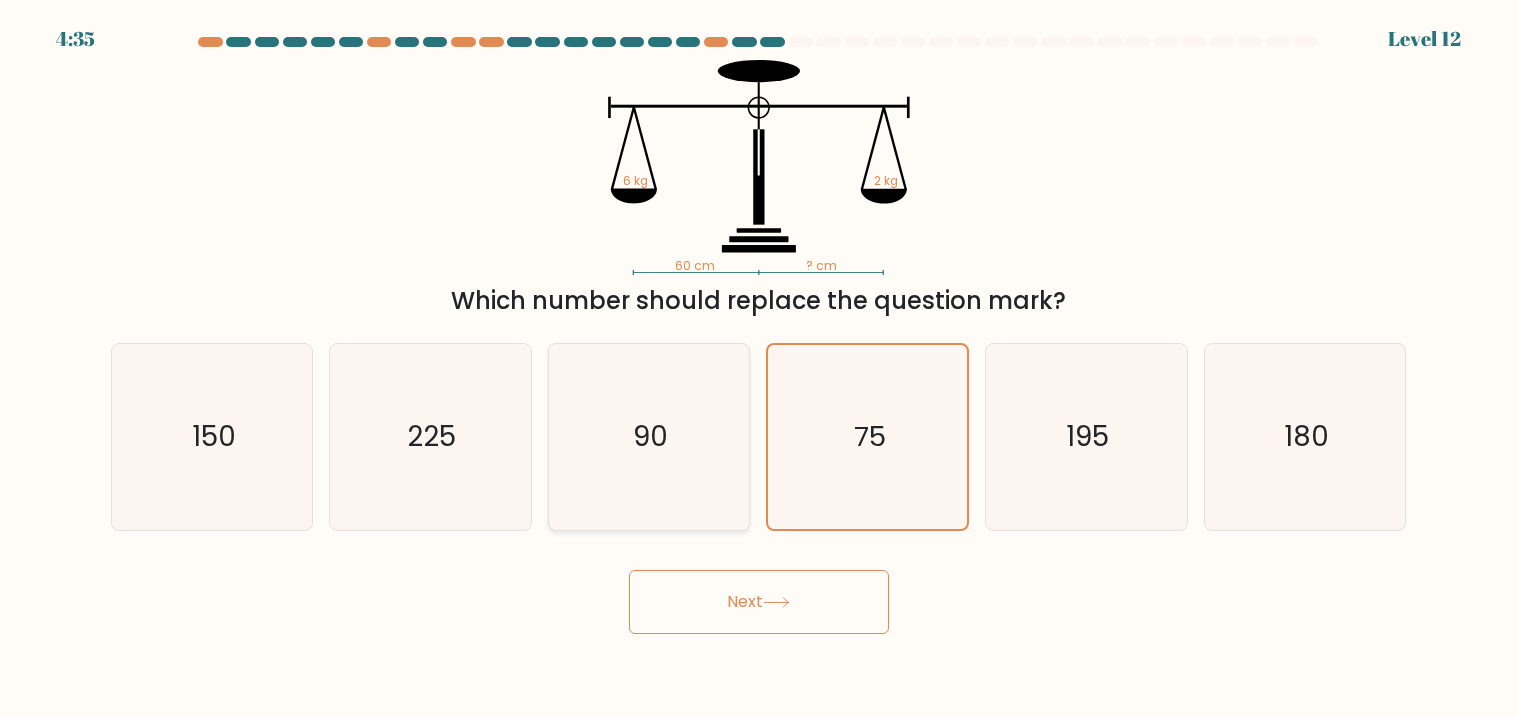 click on "90" at bounding box center (650, 437) 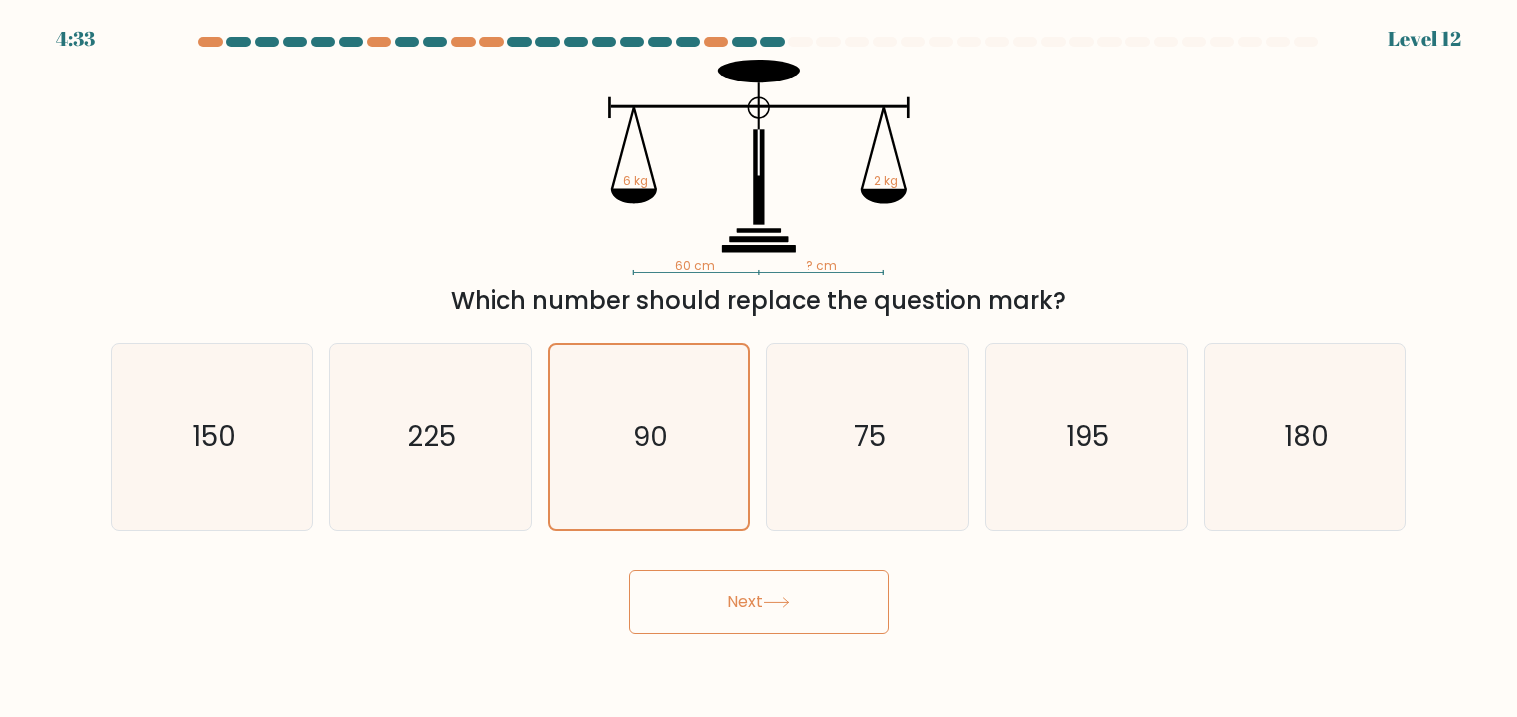 click on "Next" at bounding box center (759, 602) 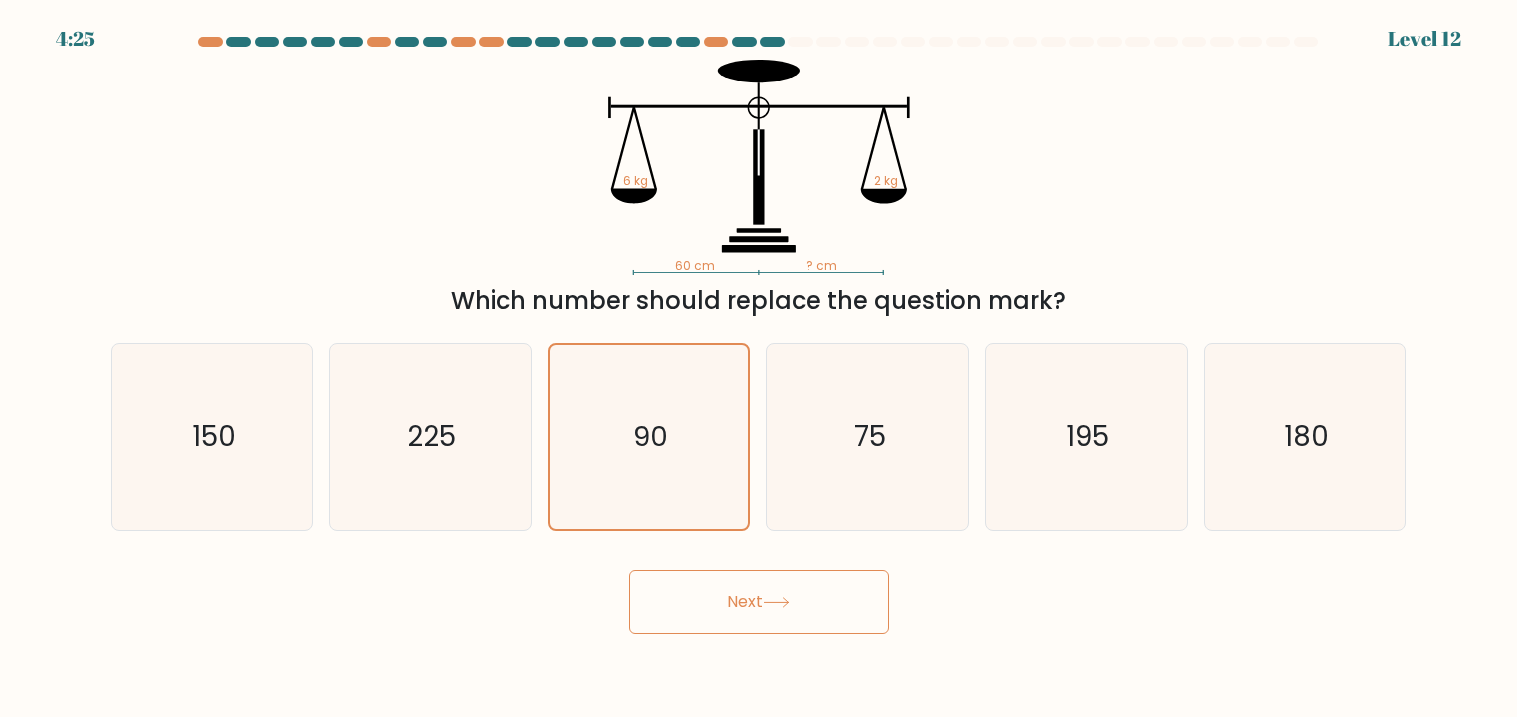 click on "Next" at bounding box center [759, 602] 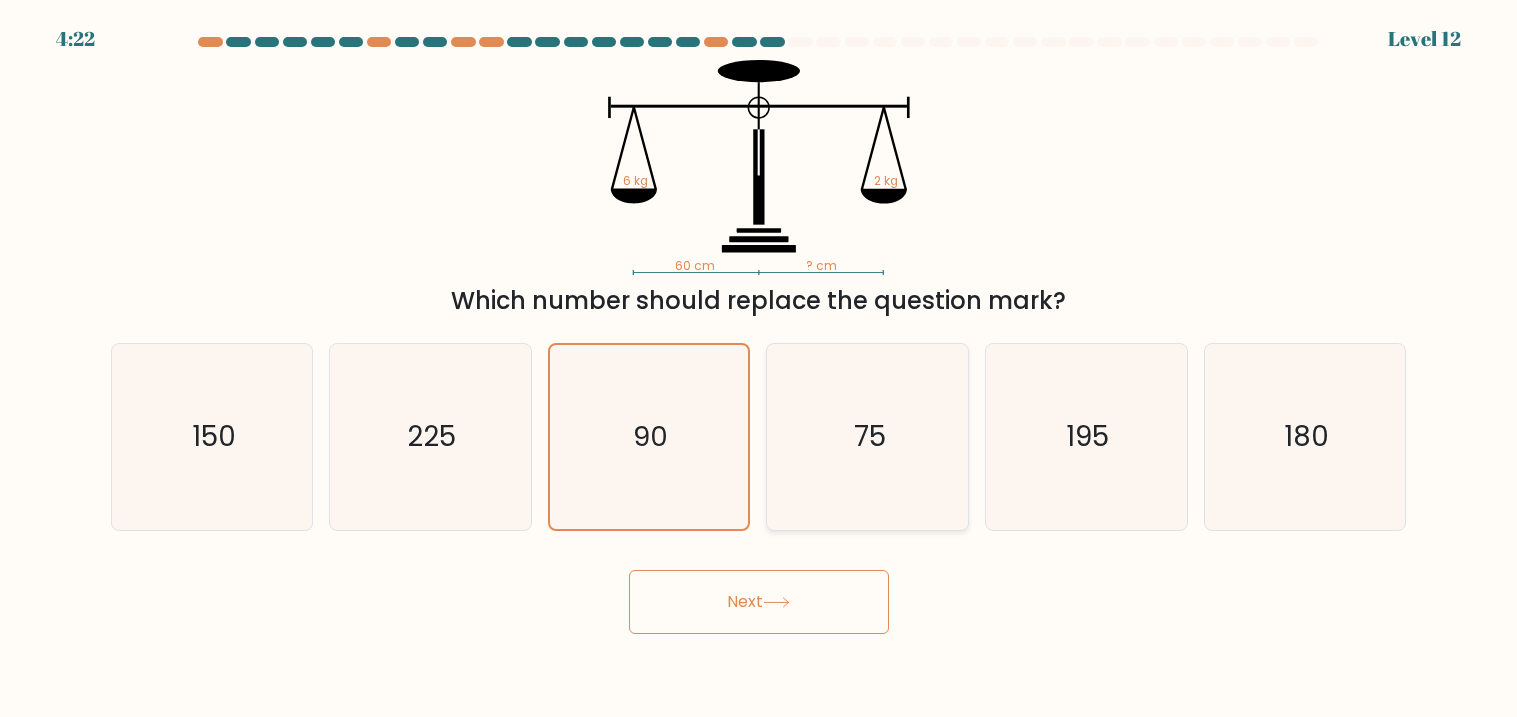 click on "75" at bounding box center [868, 437] 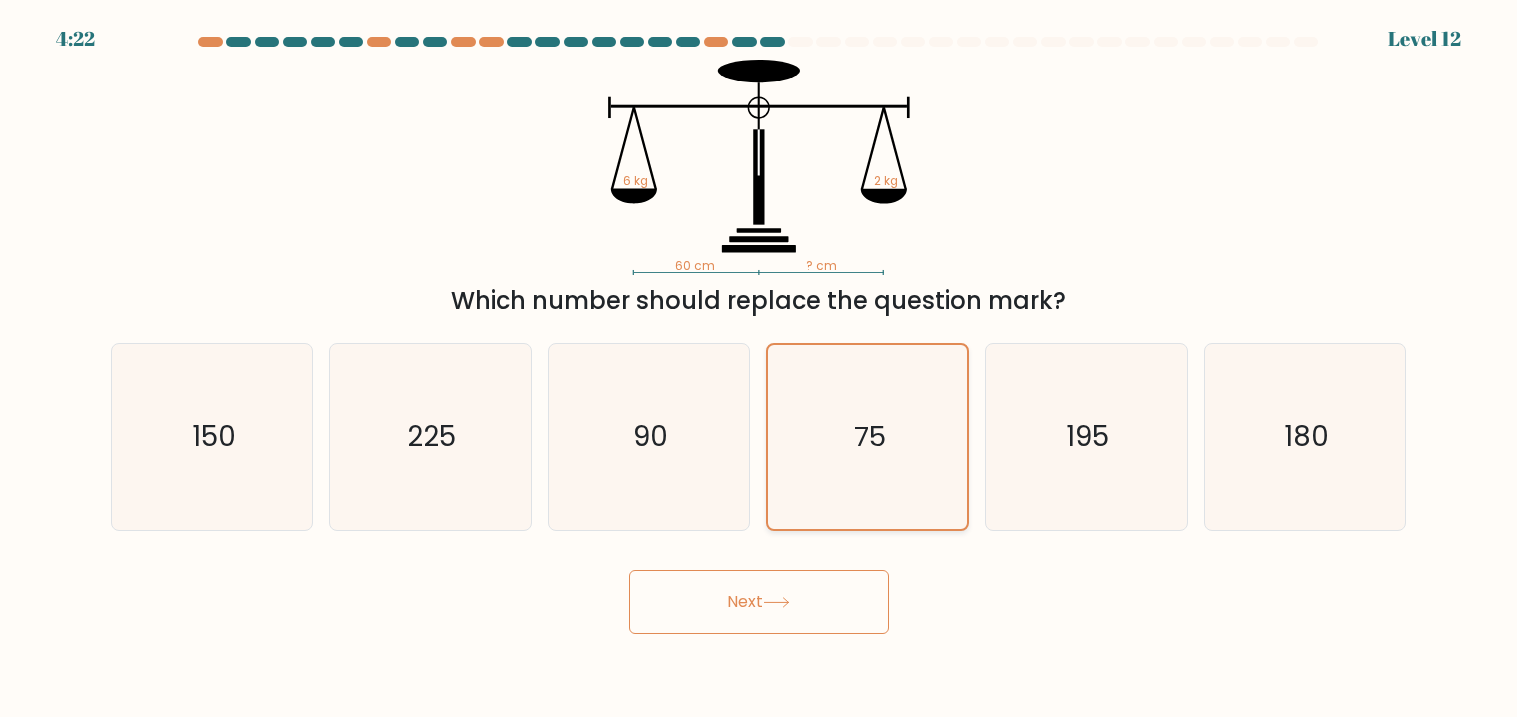click on "75" at bounding box center (868, 437) 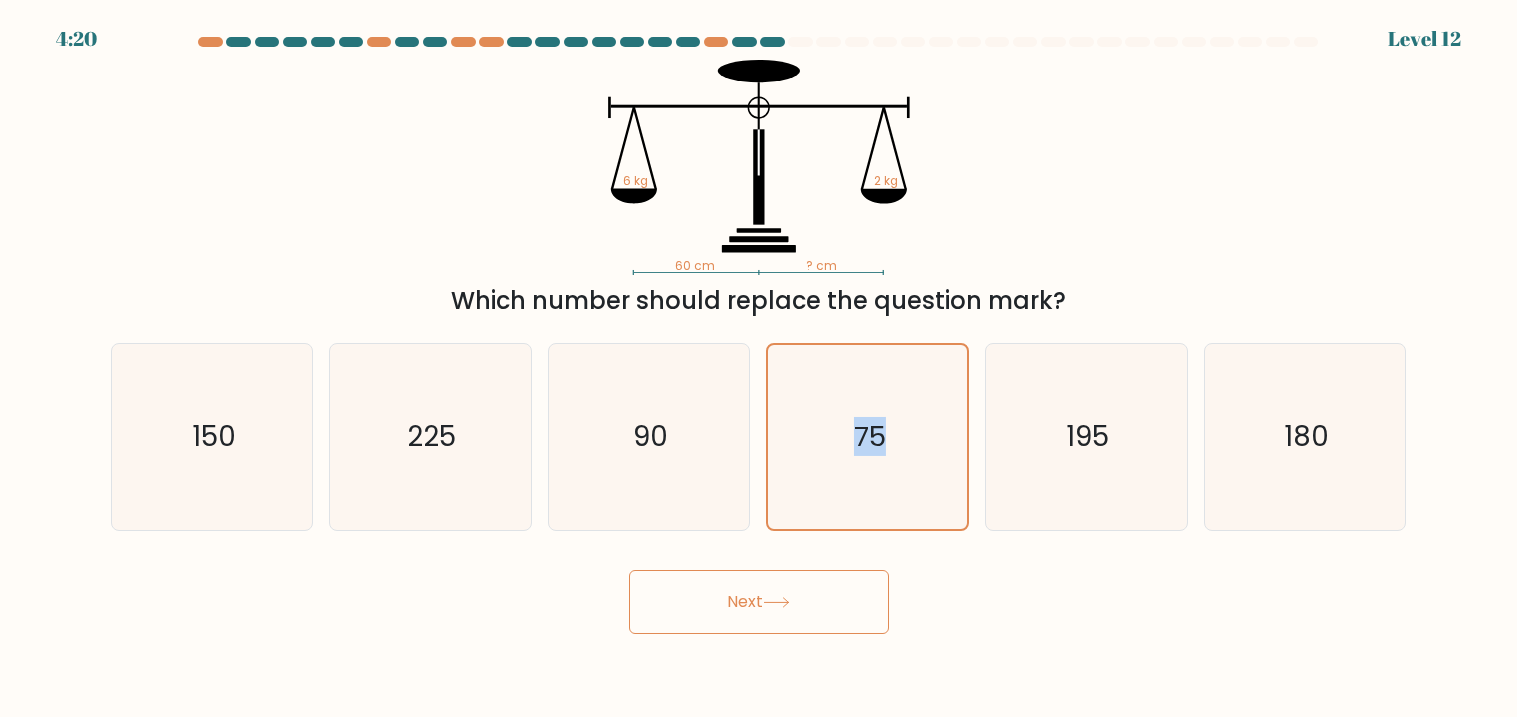 click on "Next" at bounding box center [759, 602] 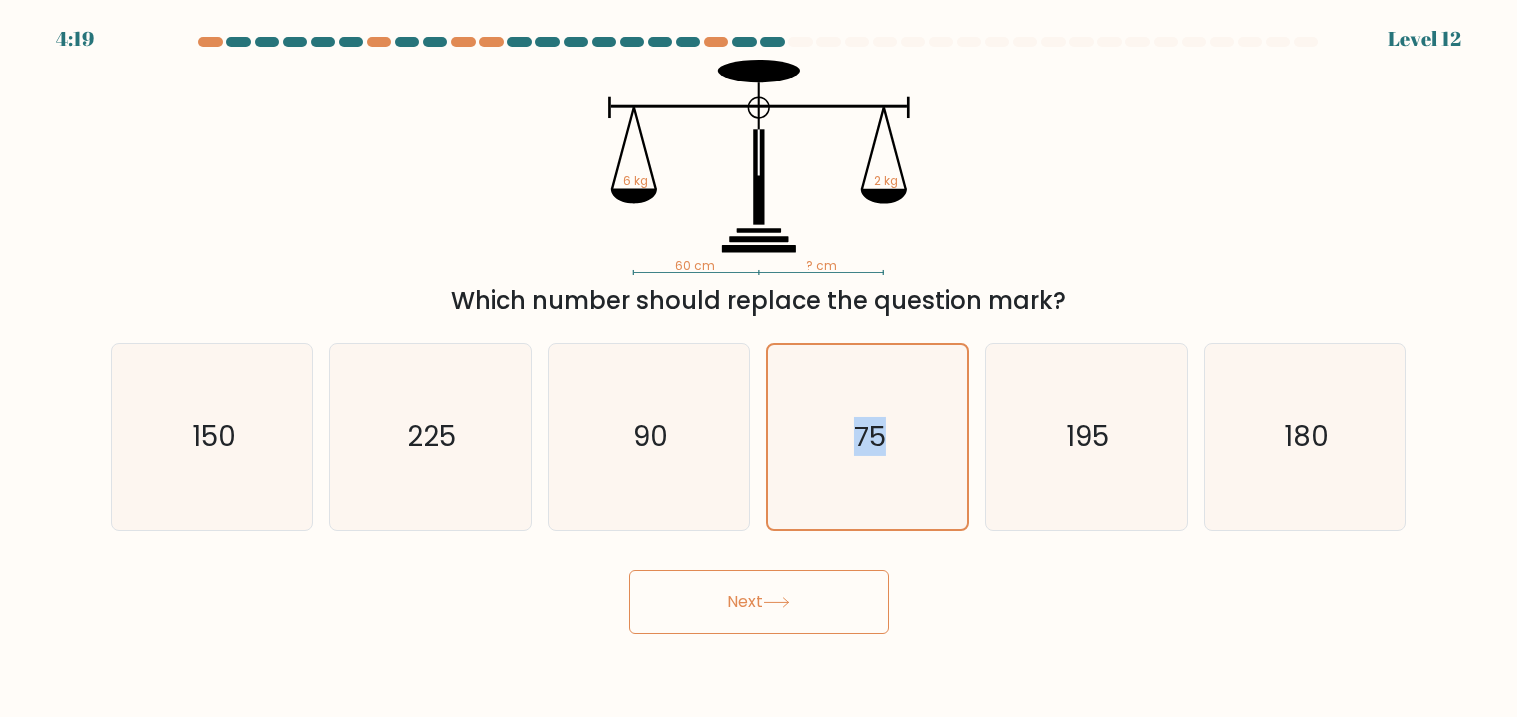 click on "Next" at bounding box center [759, 602] 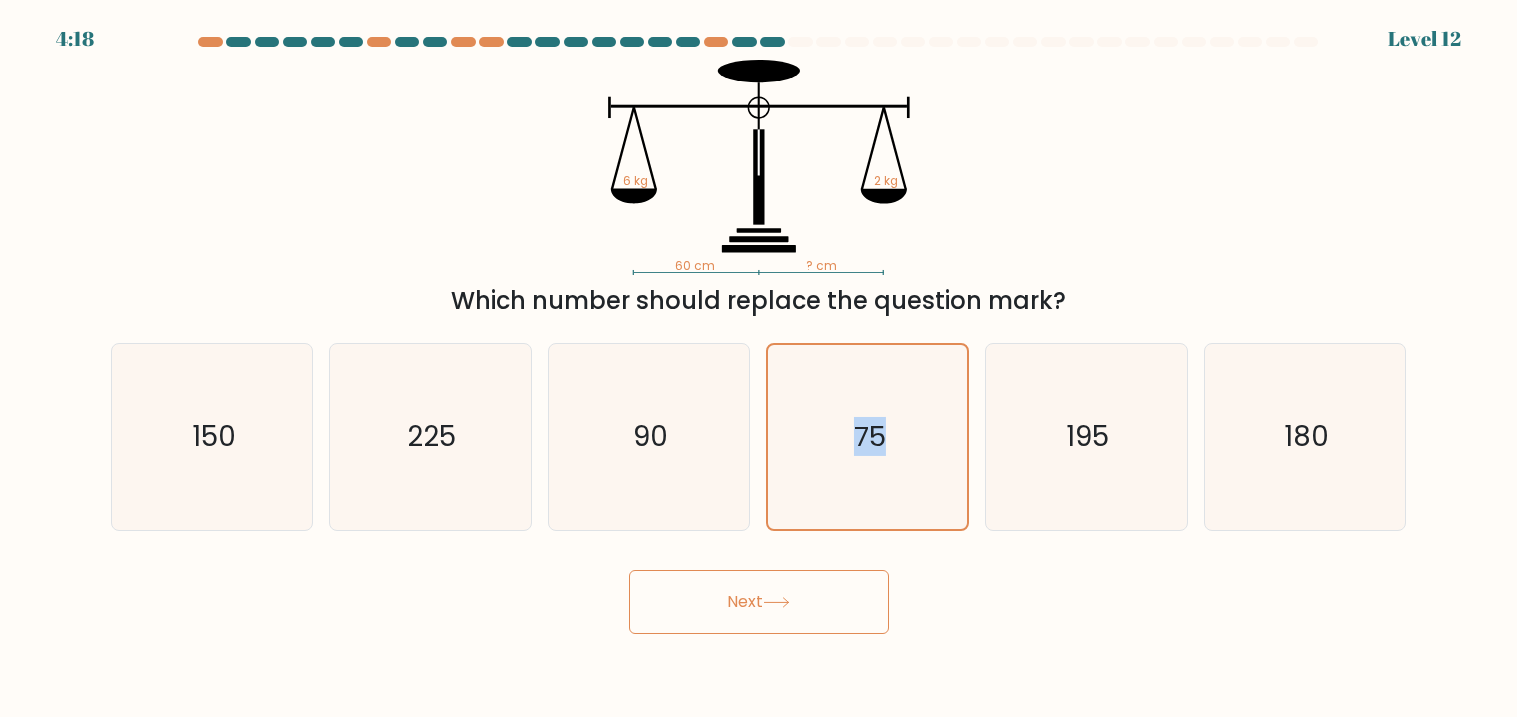 click on "Next" at bounding box center [759, 602] 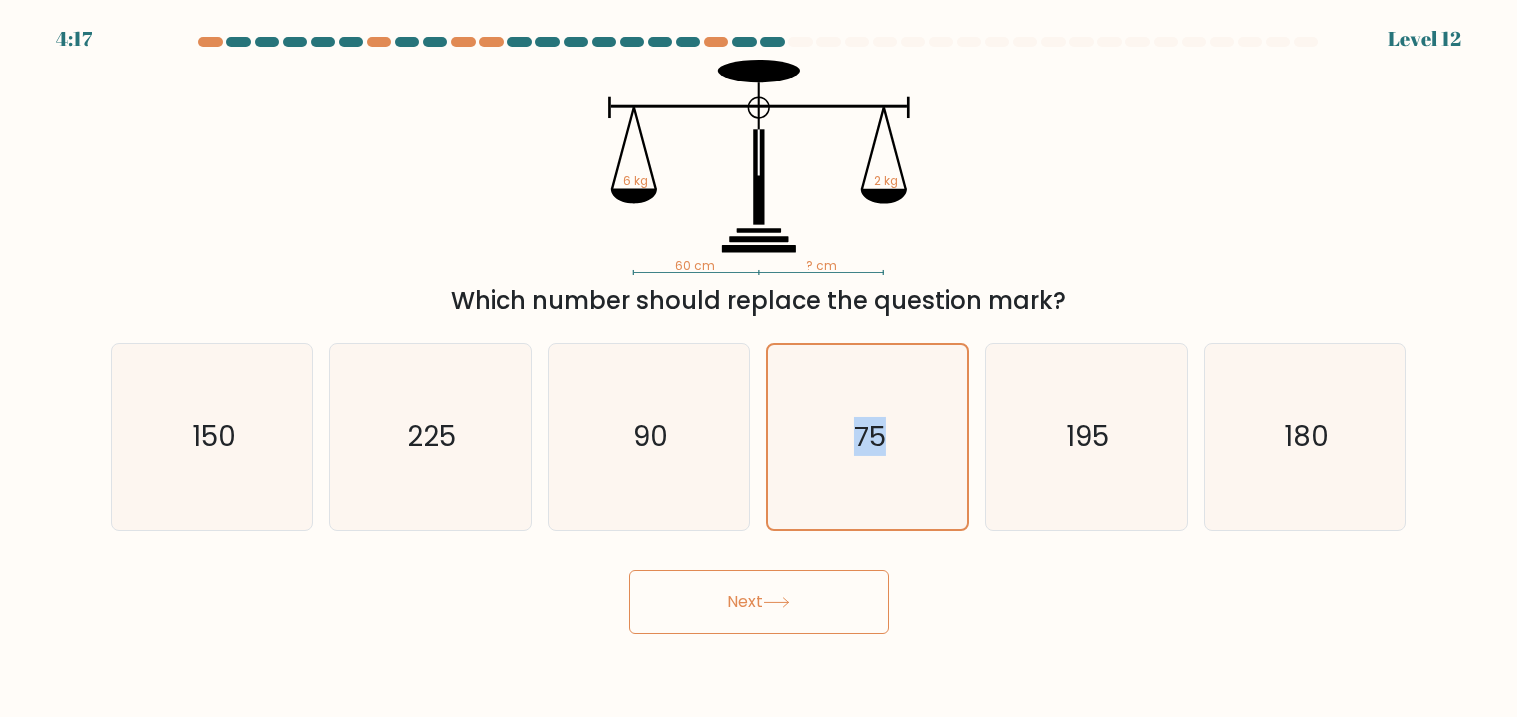 click on "Next" at bounding box center (759, 594) 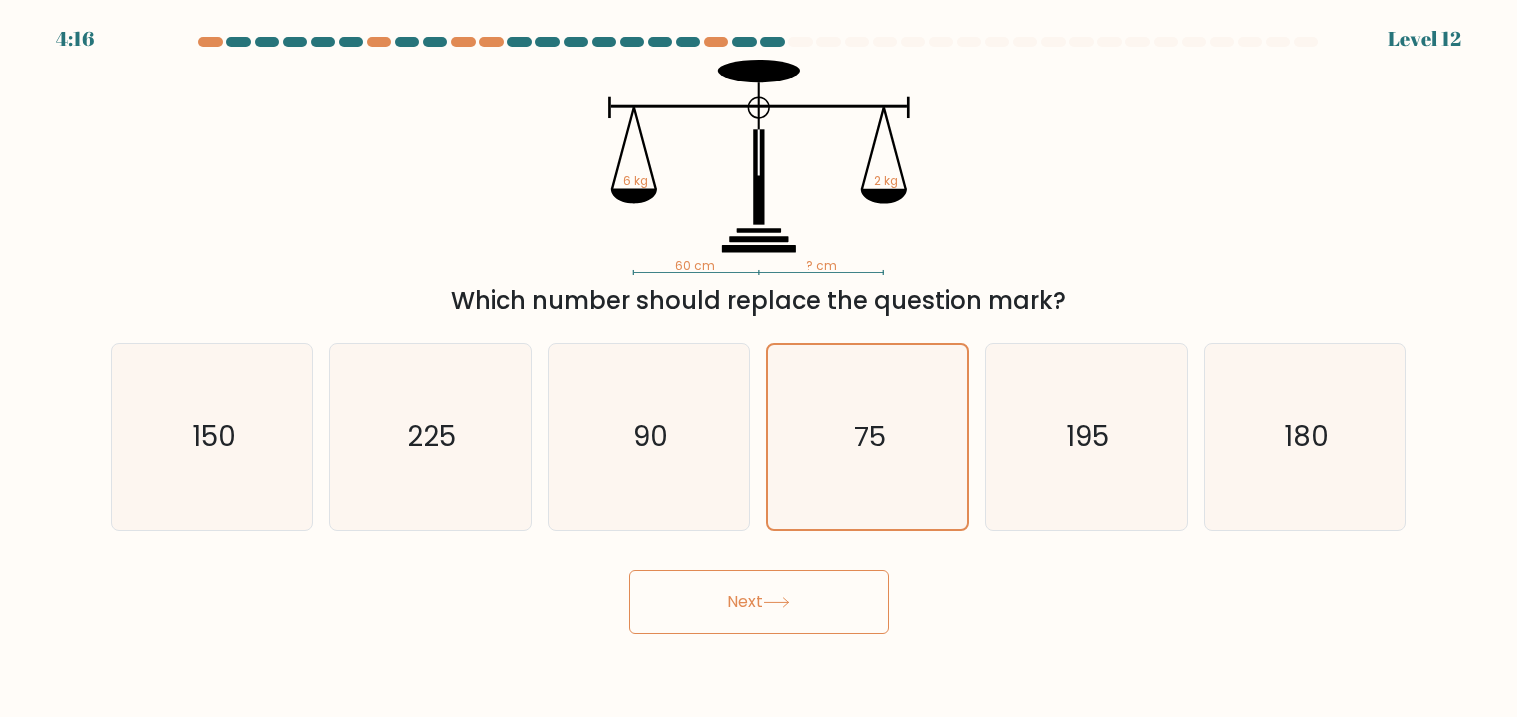click on "Next" at bounding box center [759, 602] 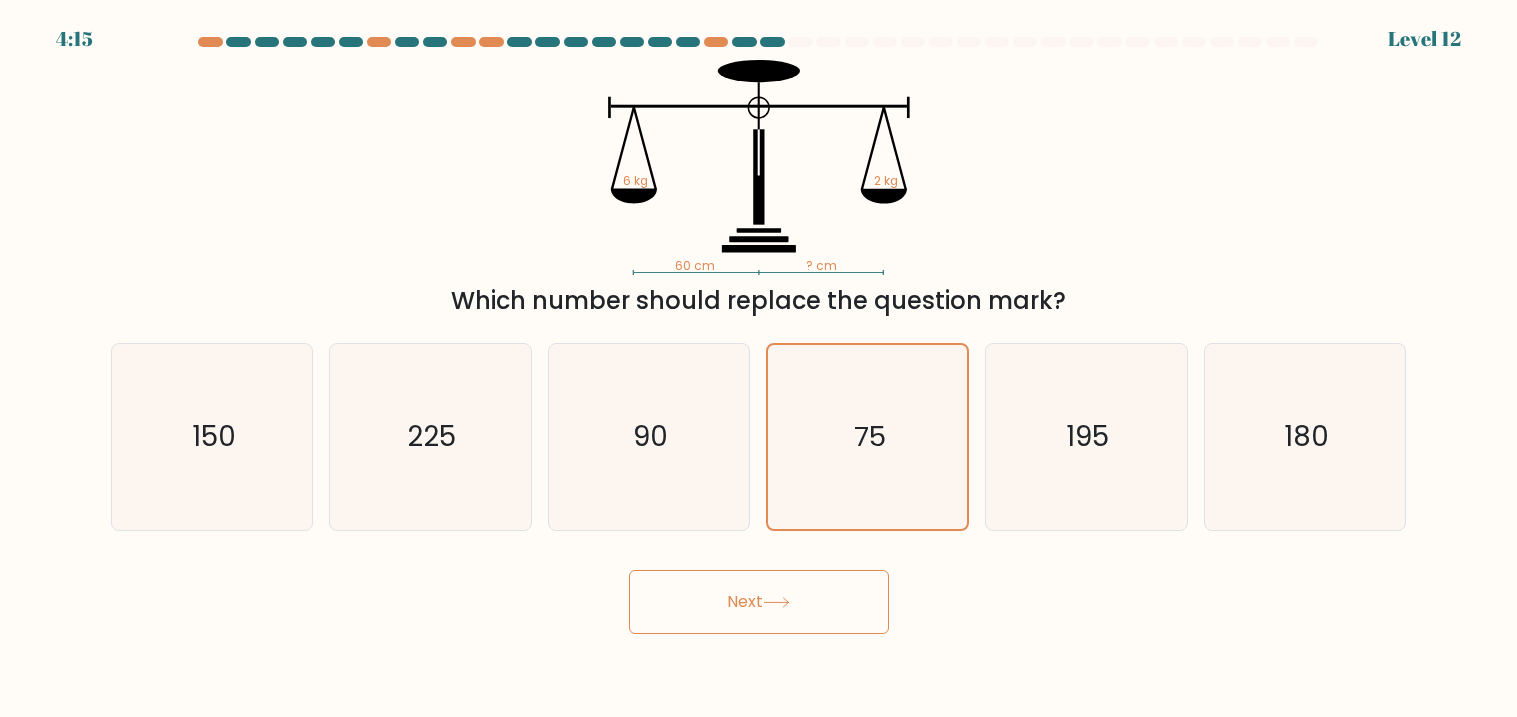 click on "Next" at bounding box center [759, 602] 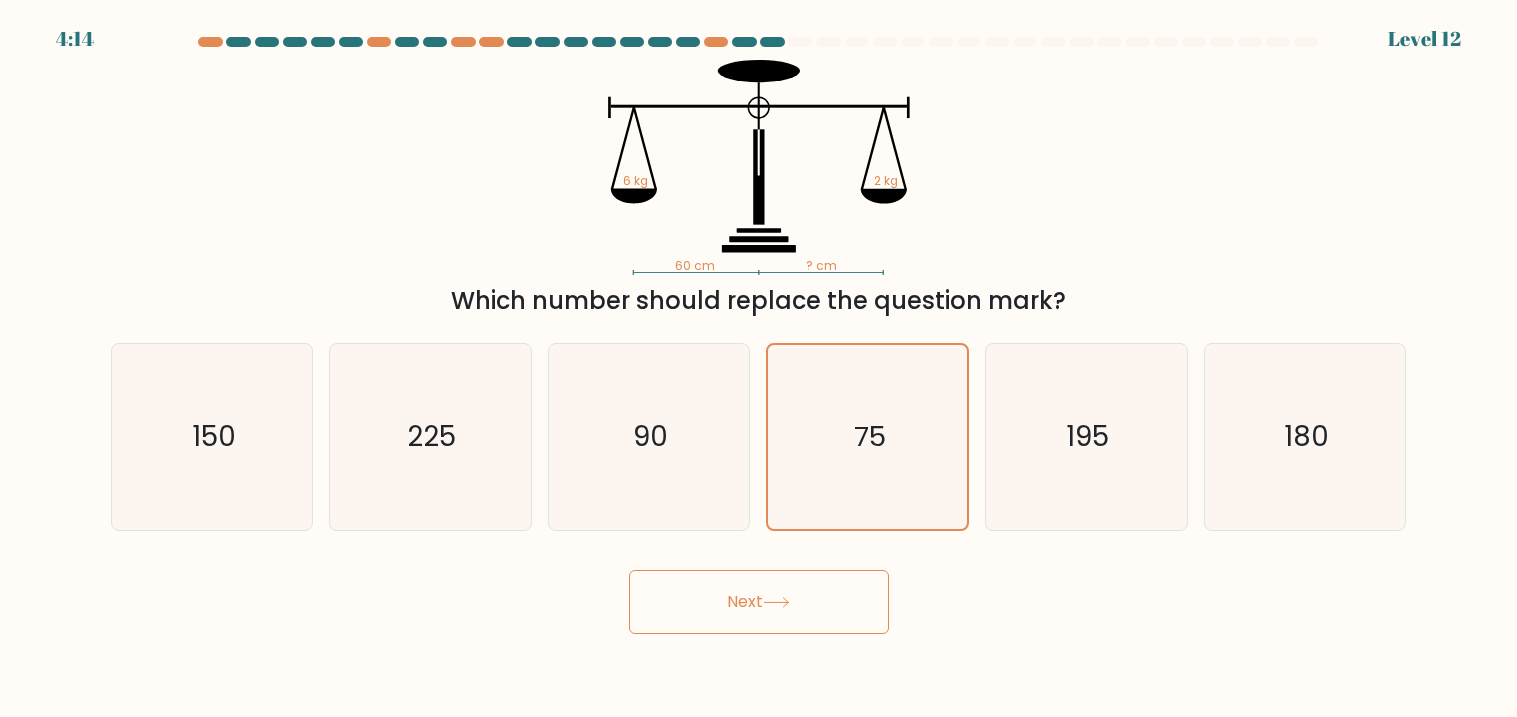 click on "Next" at bounding box center (759, 602) 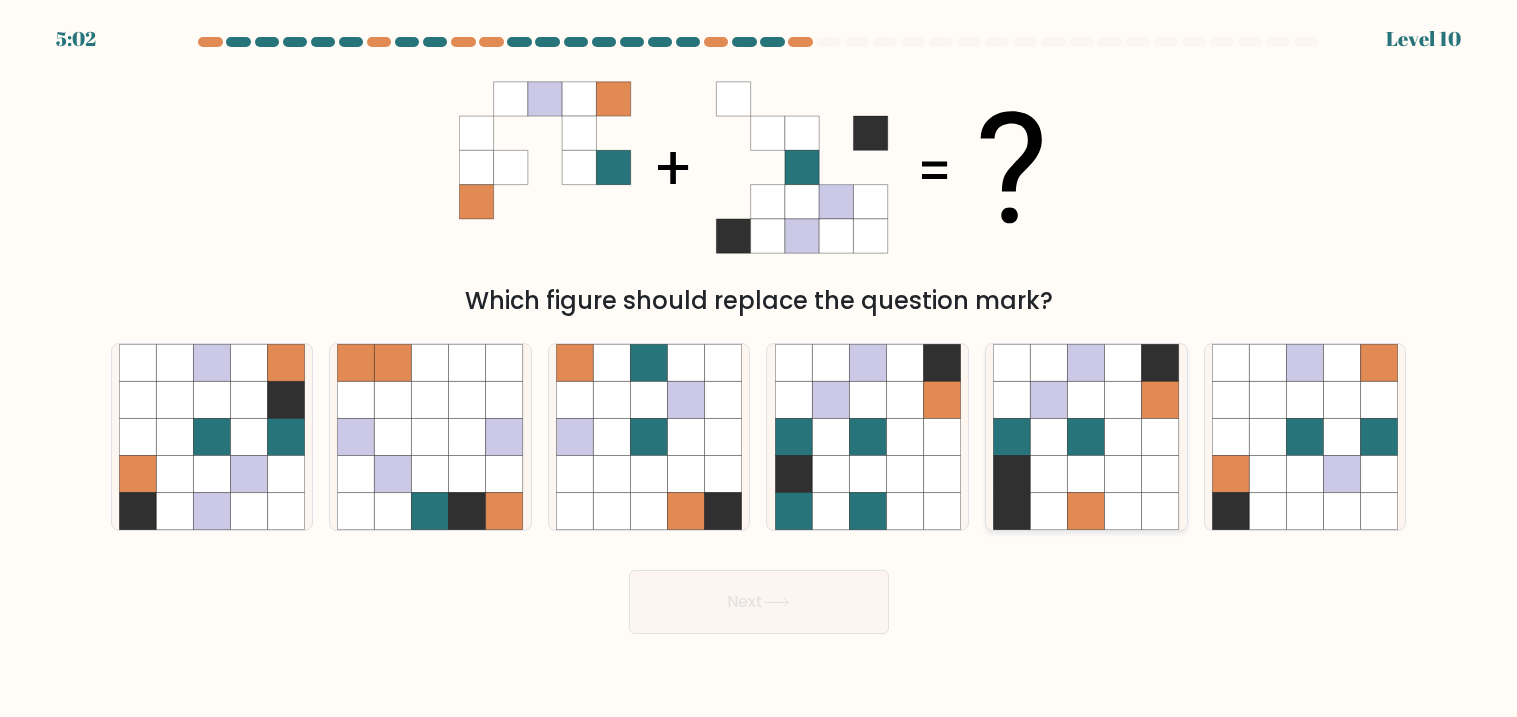 click at bounding box center [1049, 362] 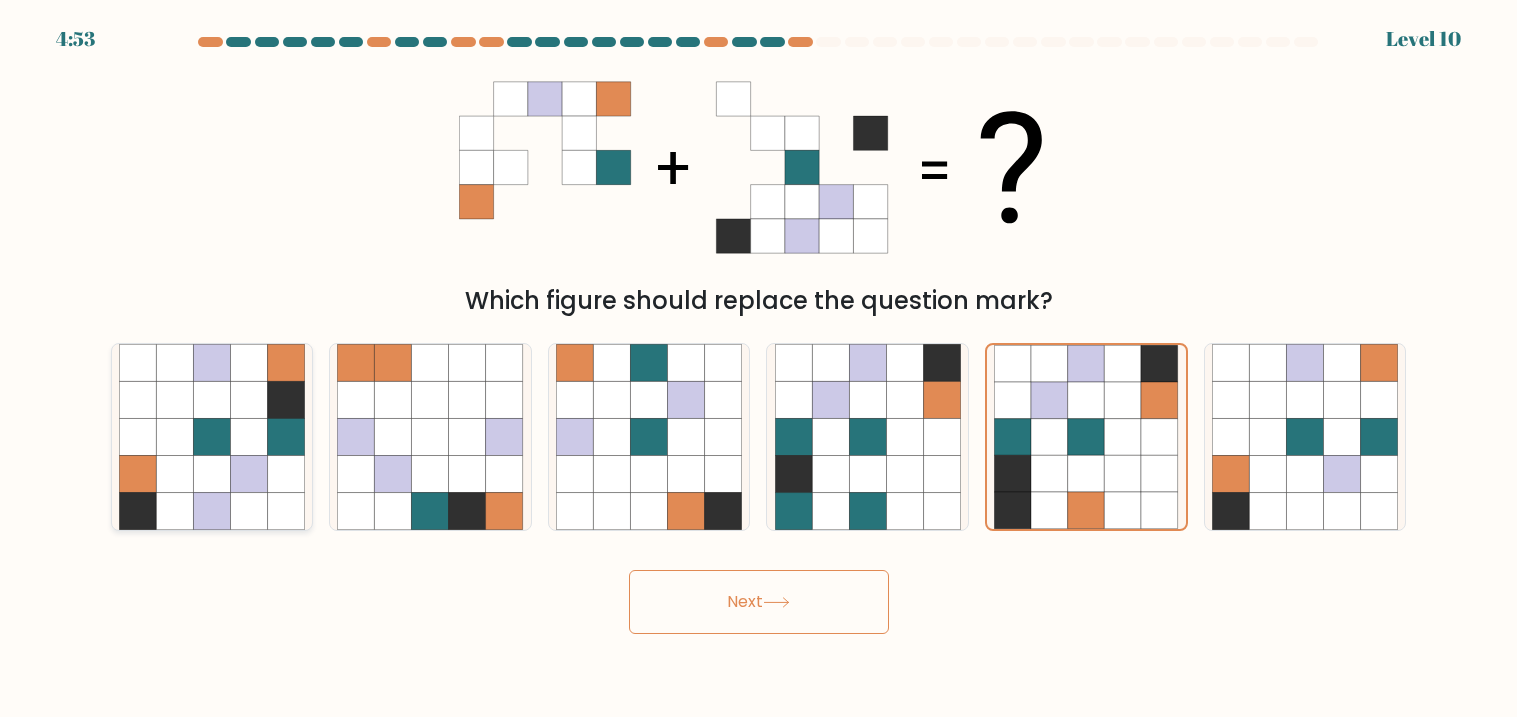 click at bounding box center (174, 437) 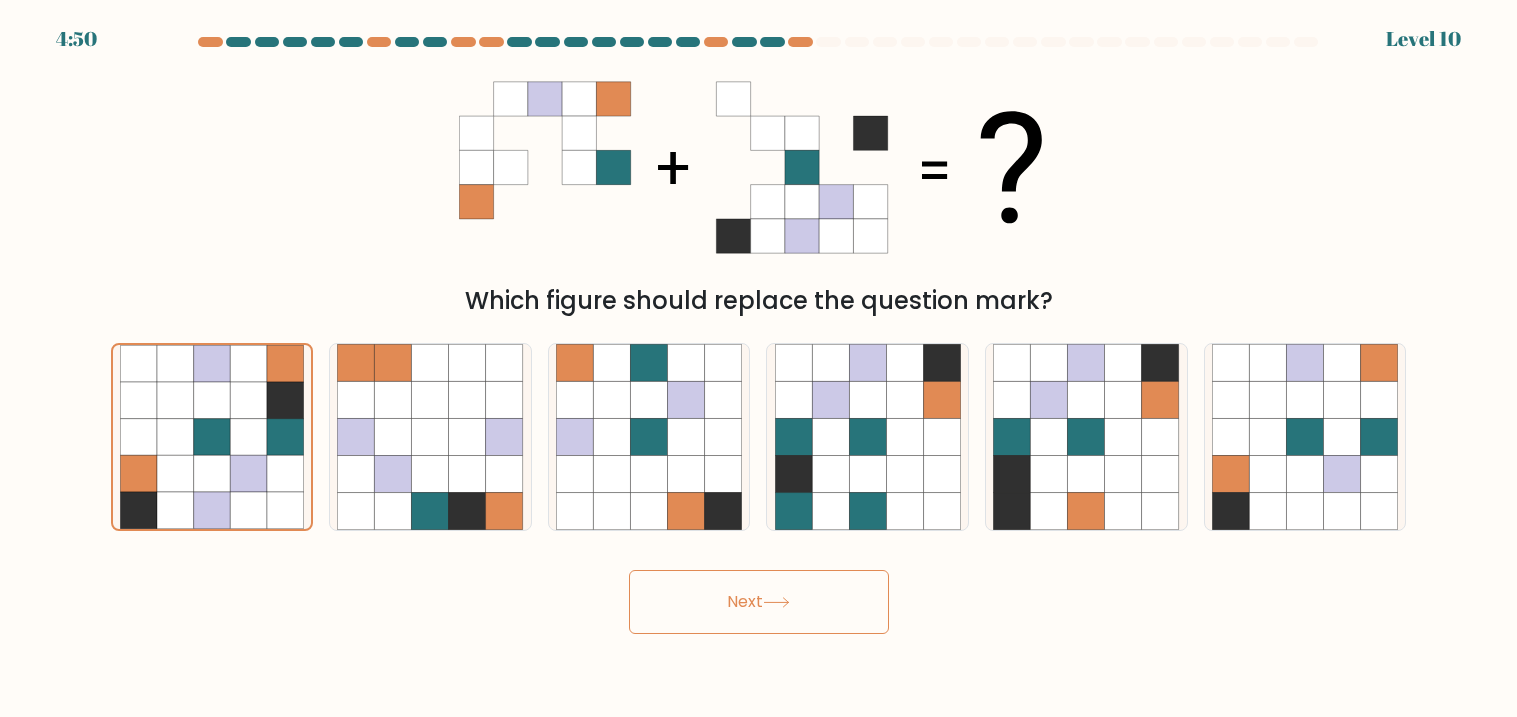 click on "Next" at bounding box center (759, 602) 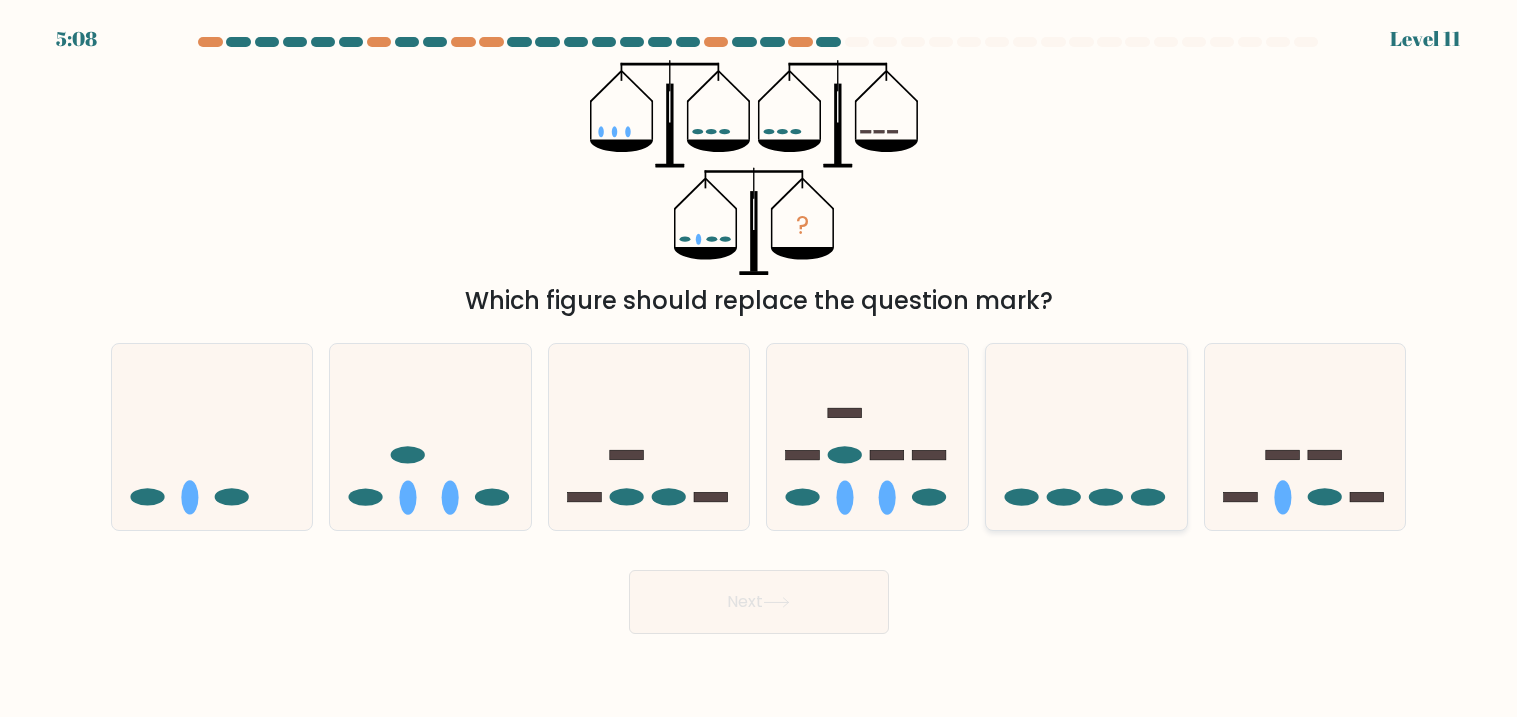 click at bounding box center (1086, 437) 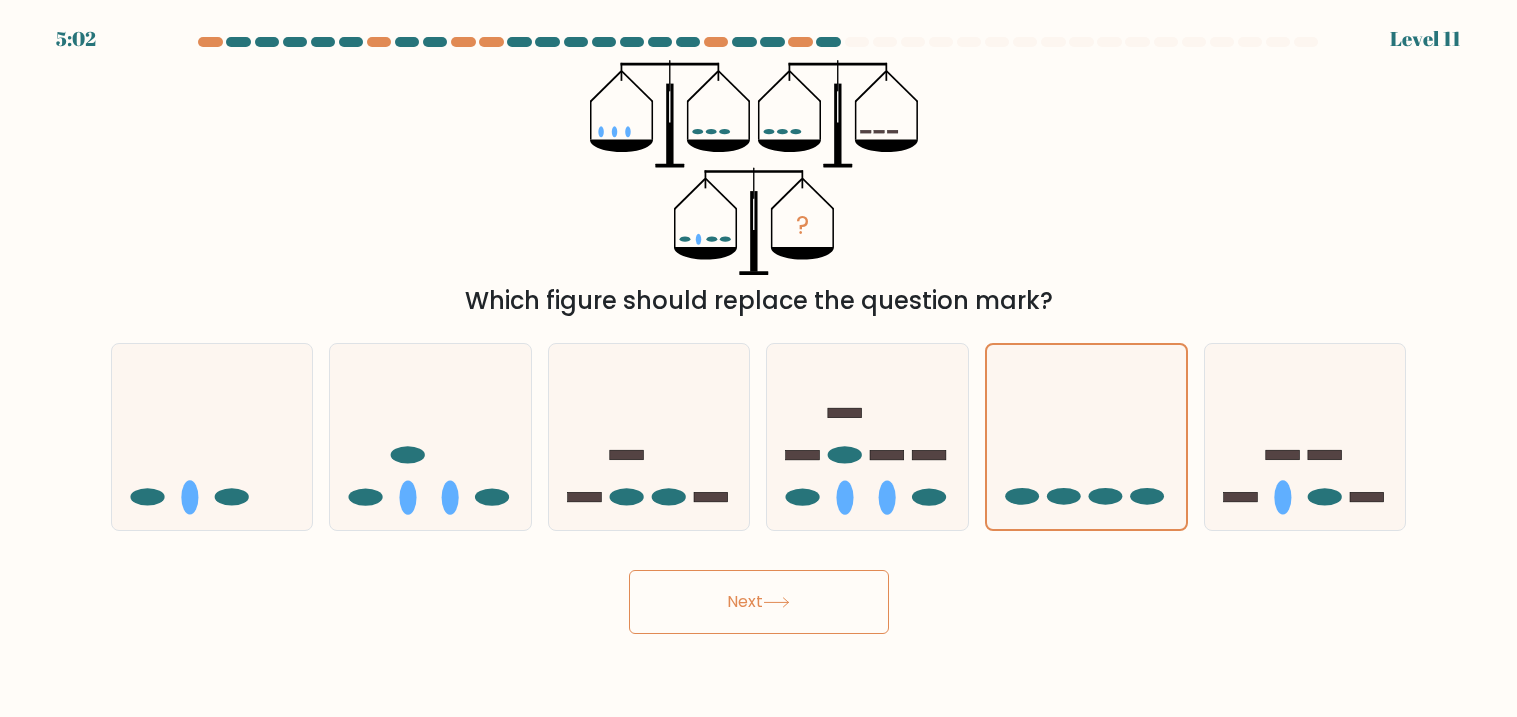 click on "Next" at bounding box center (759, 602) 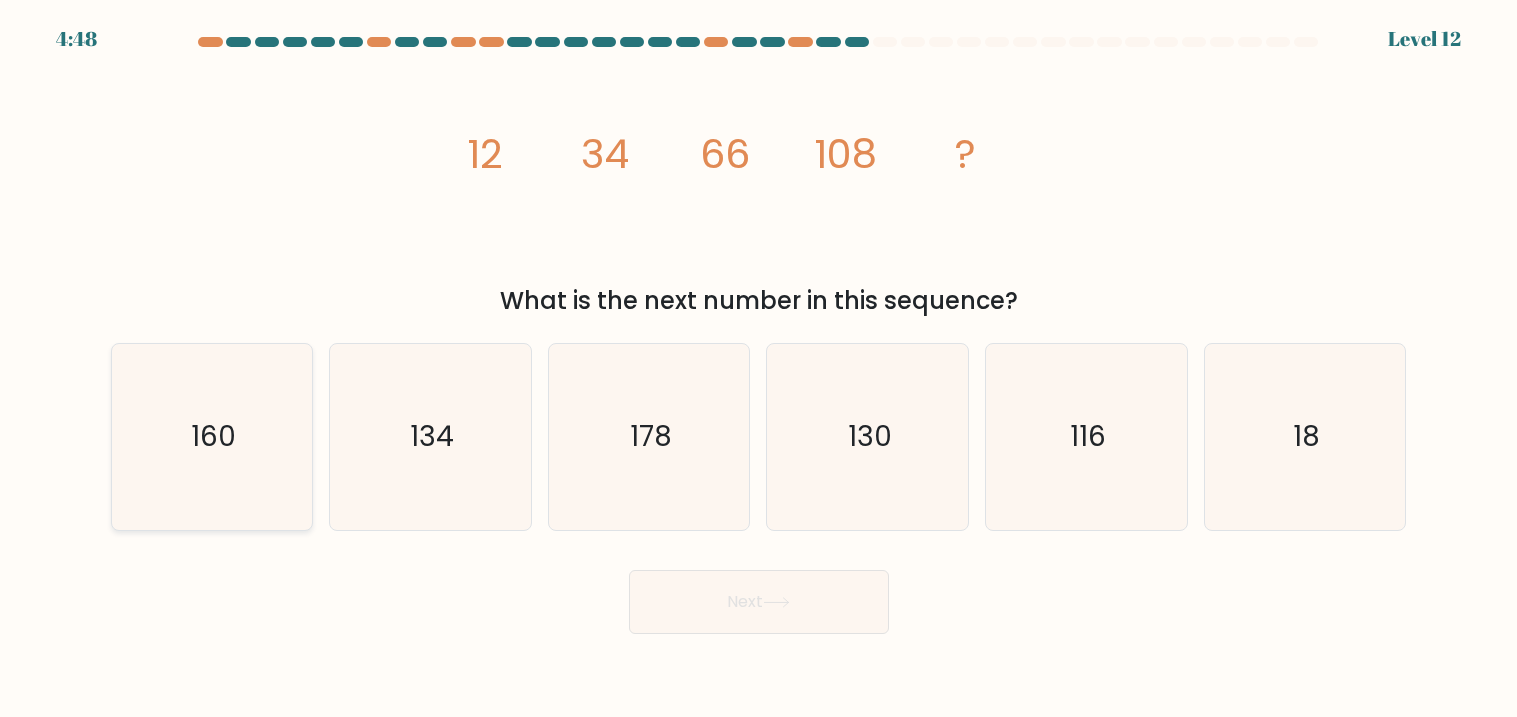 click on "160" at bounding box center (212, 437) 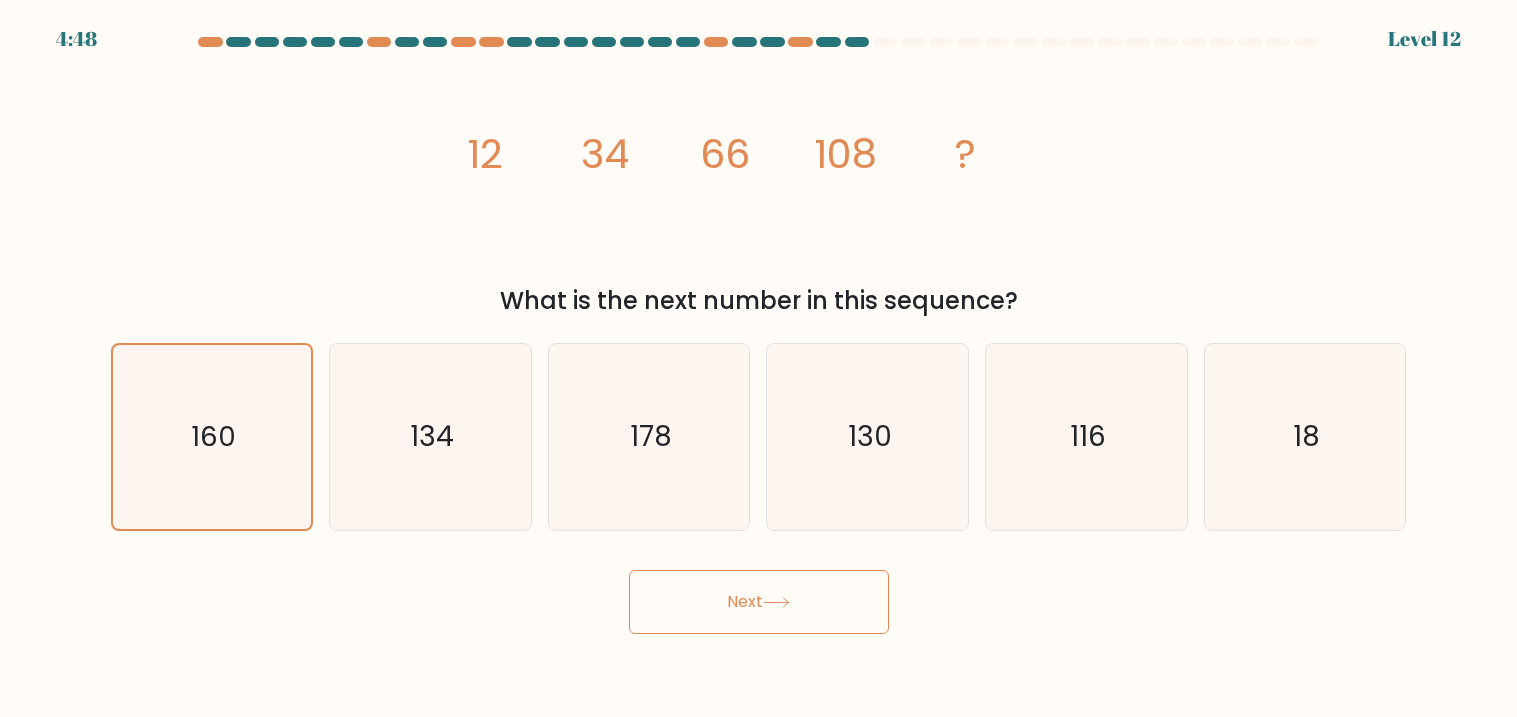 click on "4:48
Level 12" at bounding box center [758, 358] 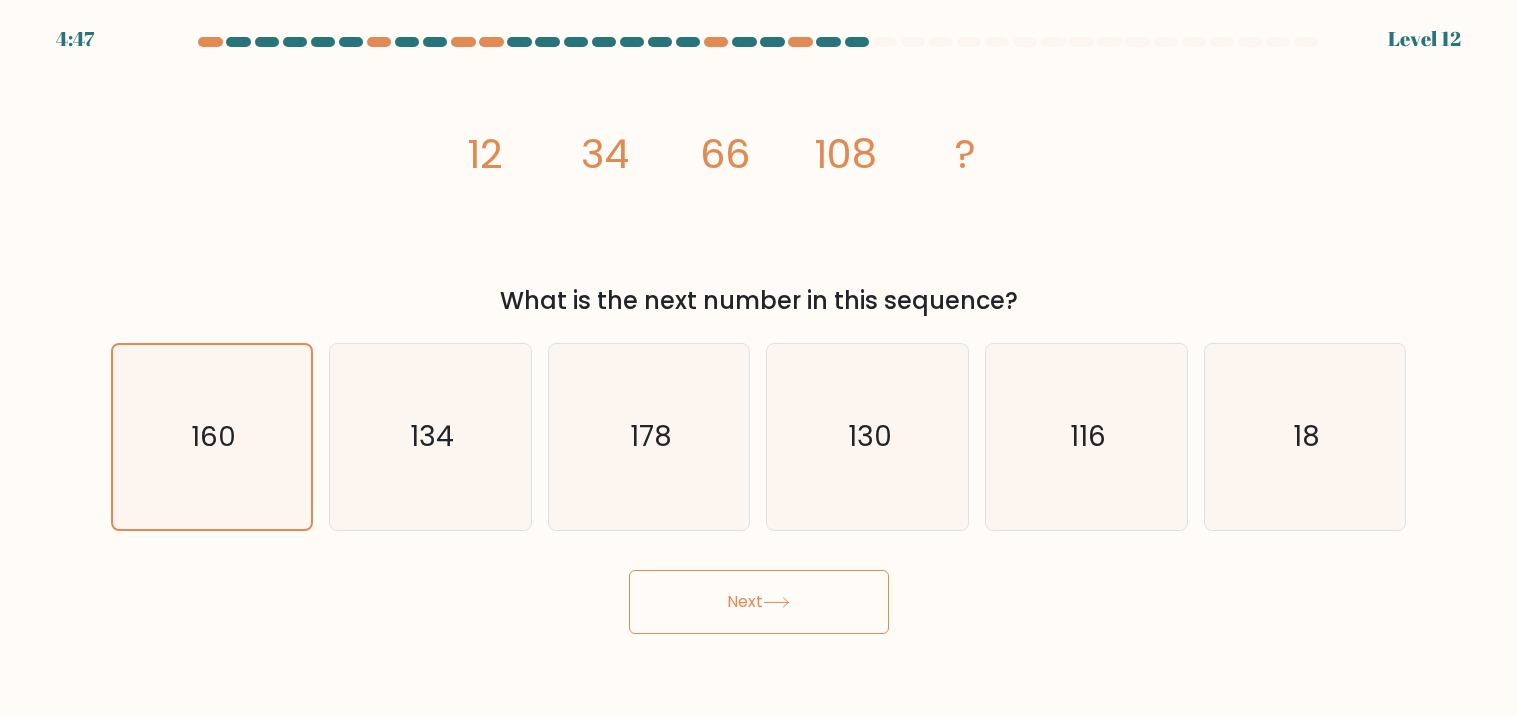 click on "Next" at bounding box center (759, 602) 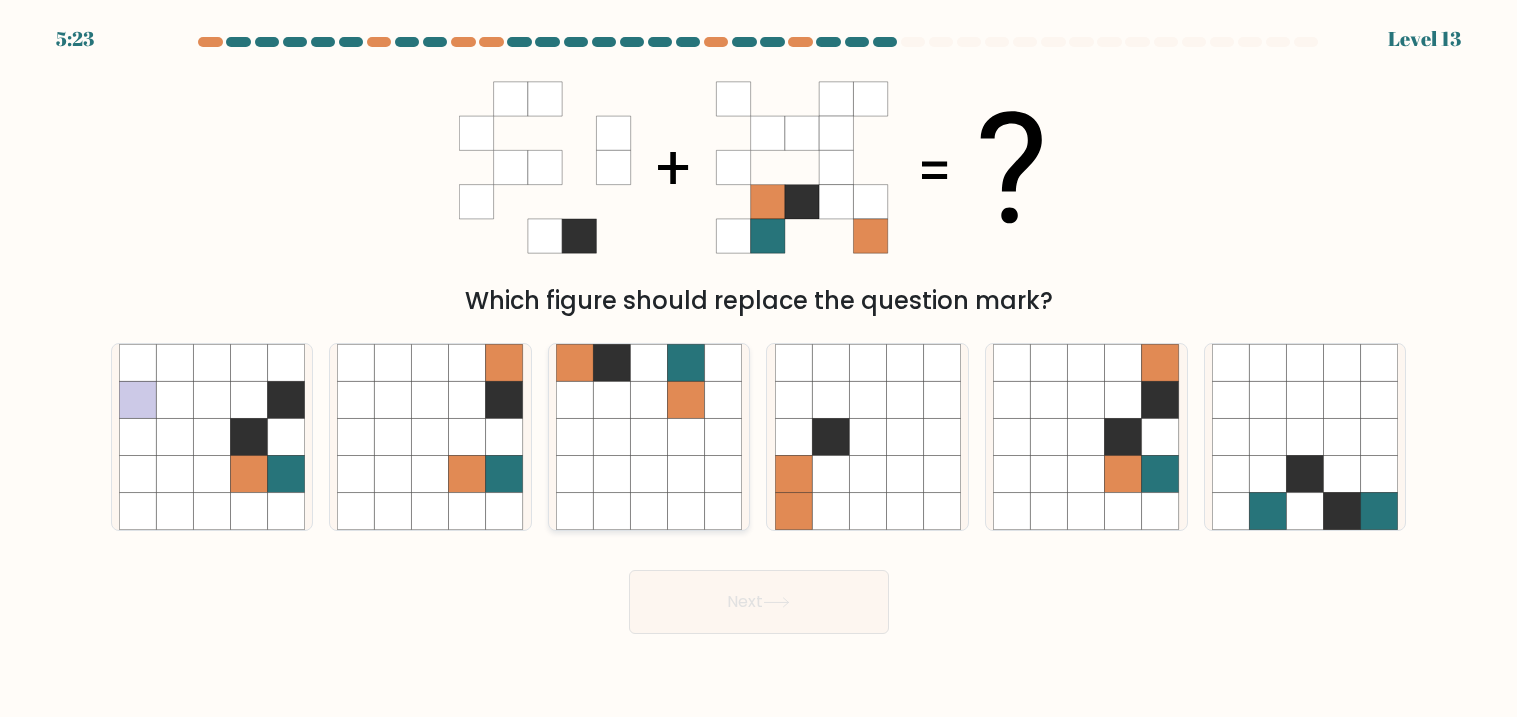 click at bounding box center [649, 362] 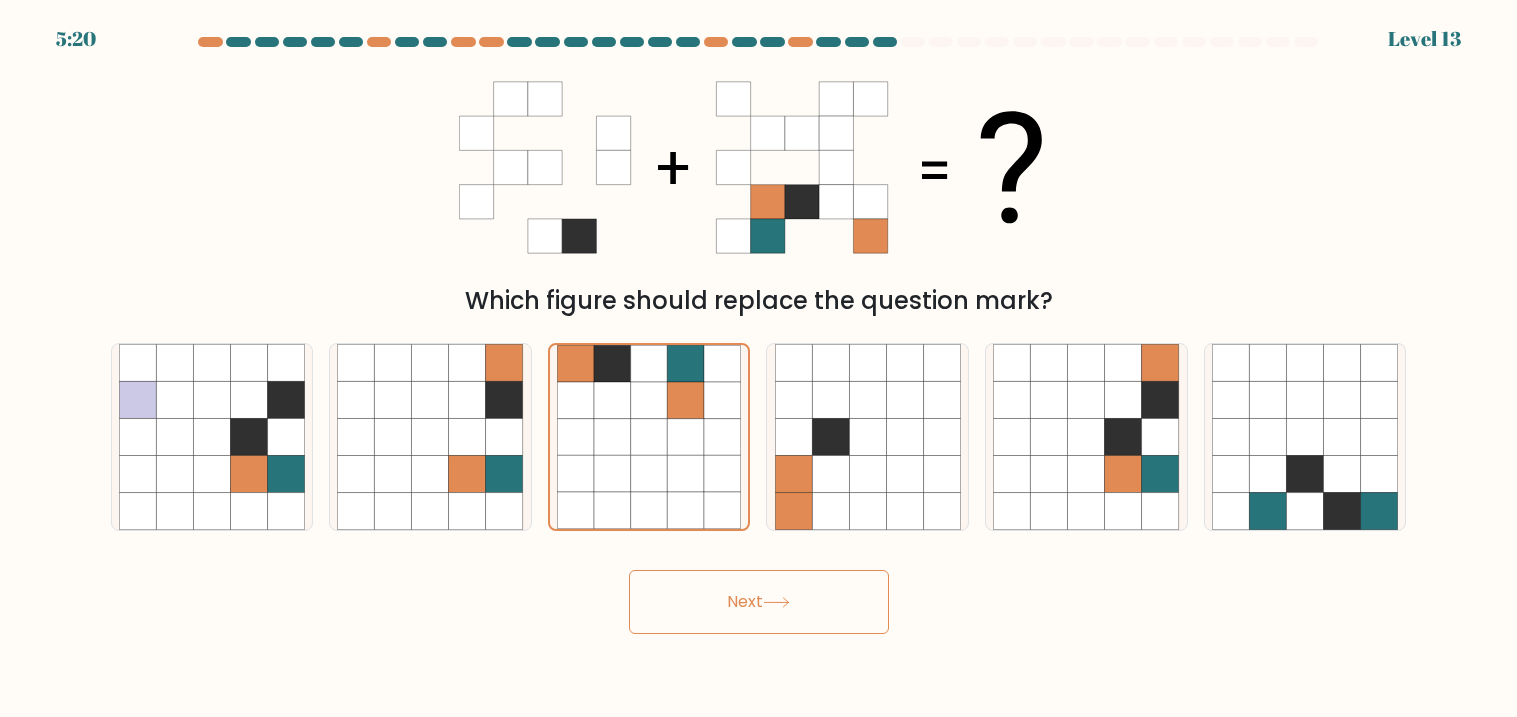 click on "Next" at bounding box center (759, 602) 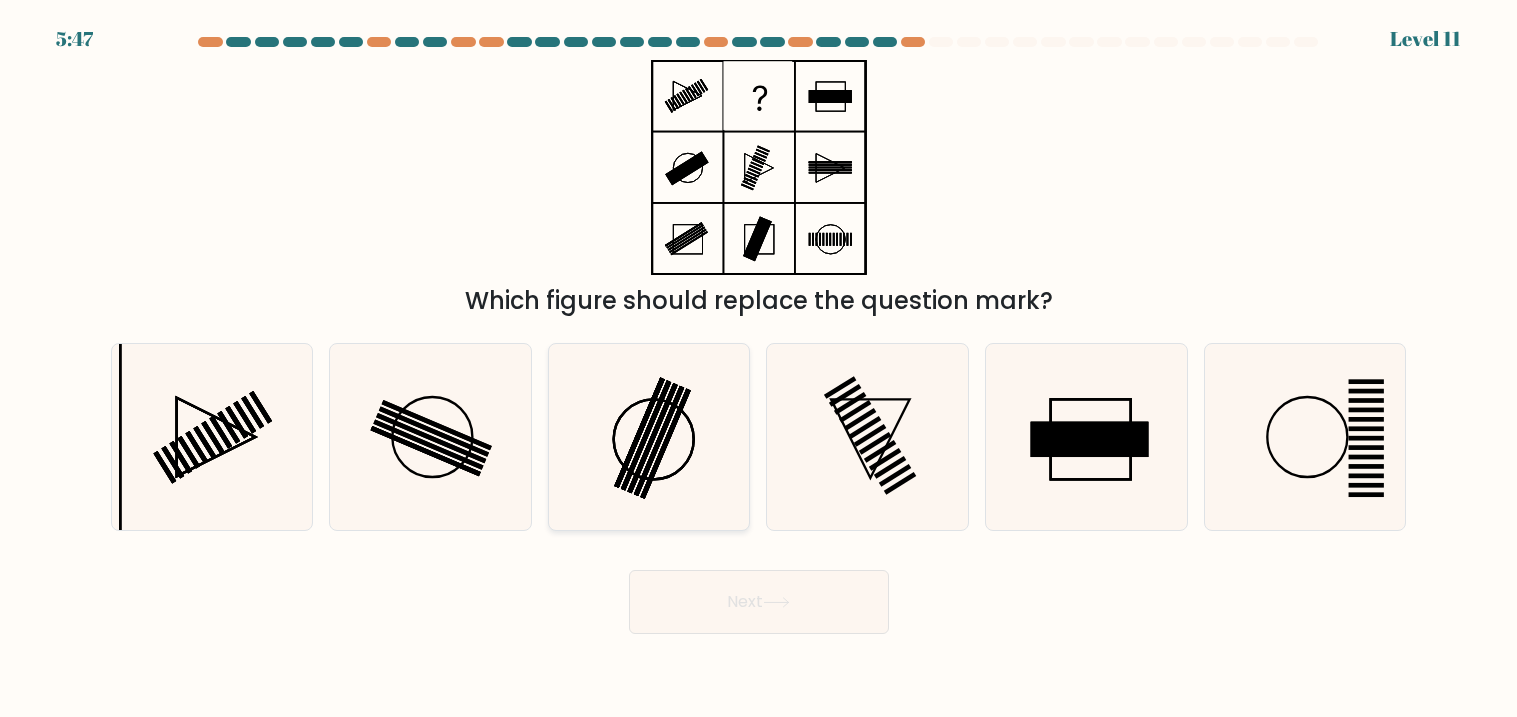 click at bounding box center (665, 444) 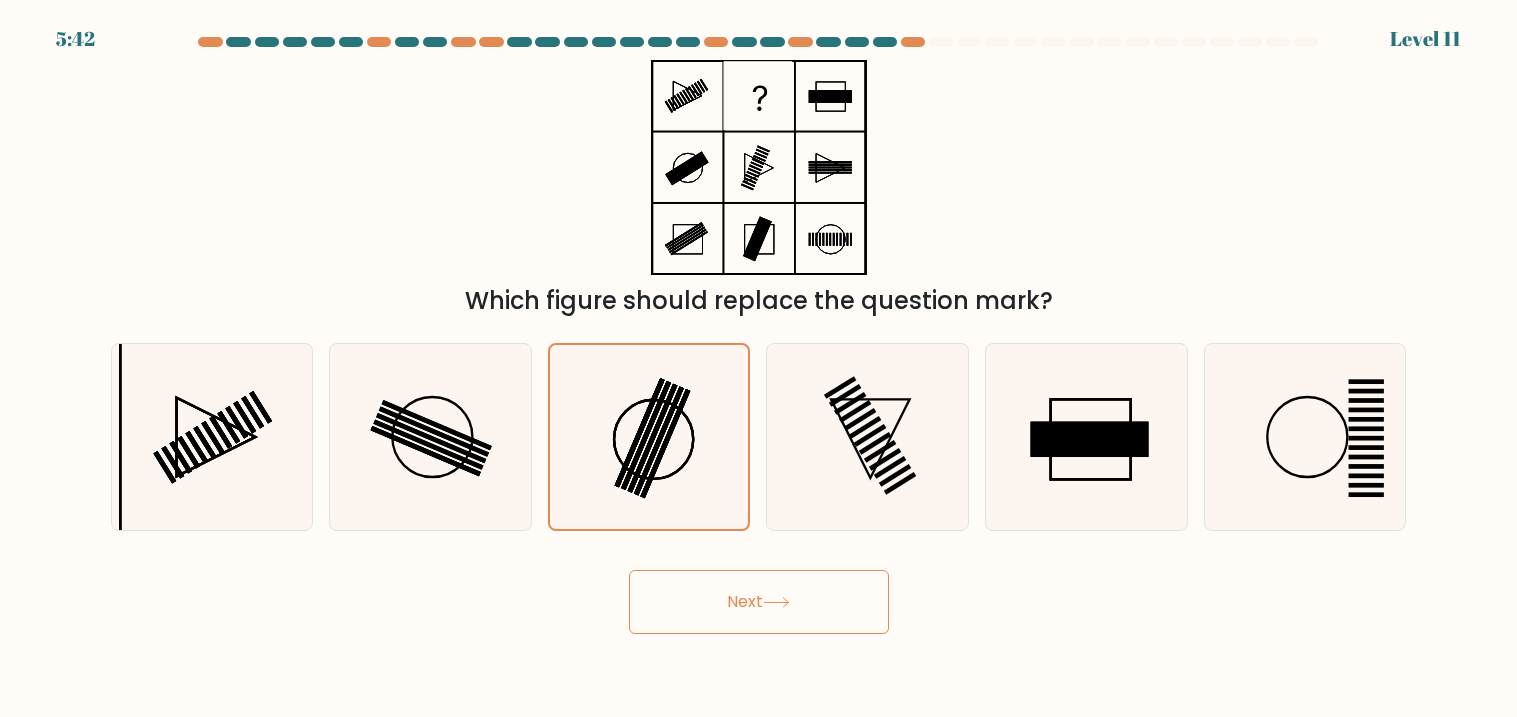 click on "Next" at bounding box center (759, 602) 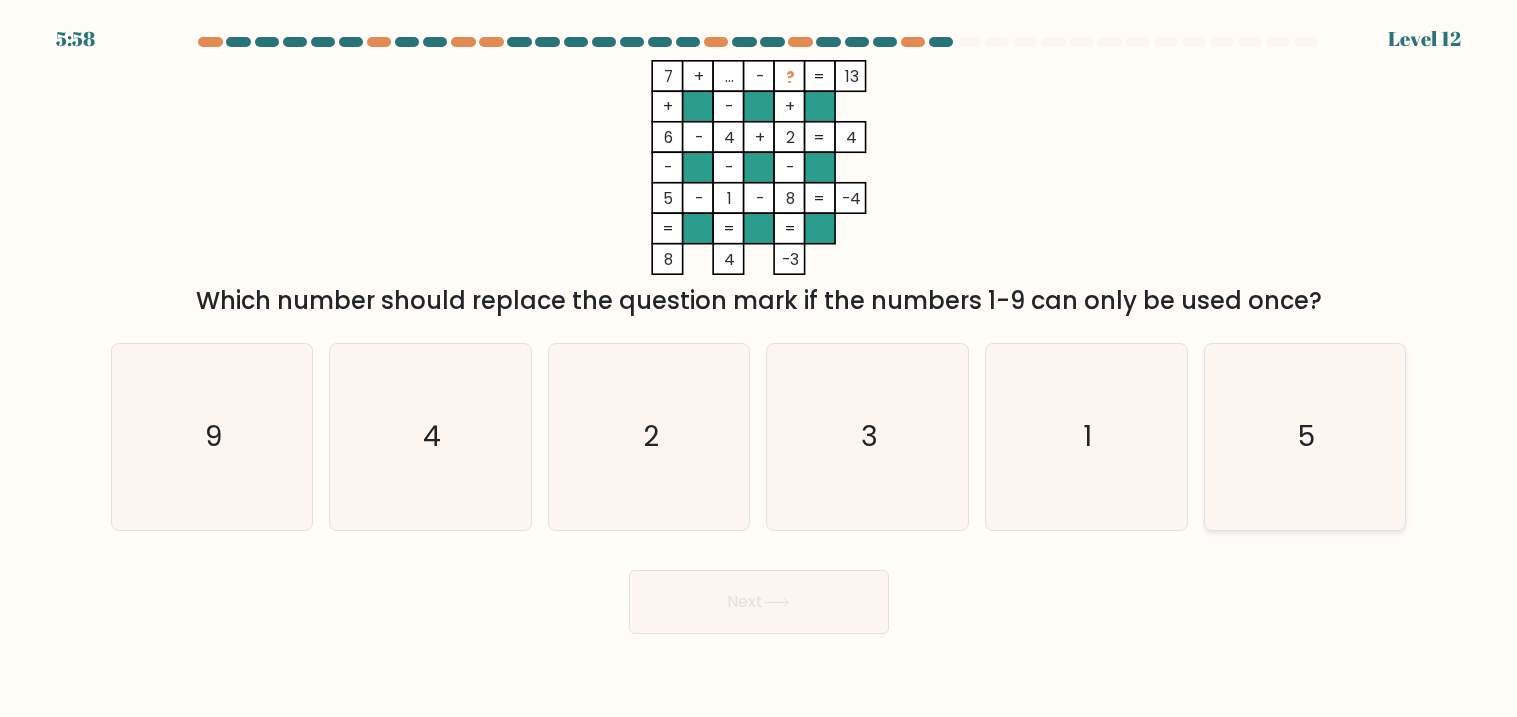 click on "5" at bounding box center (1305, 437) 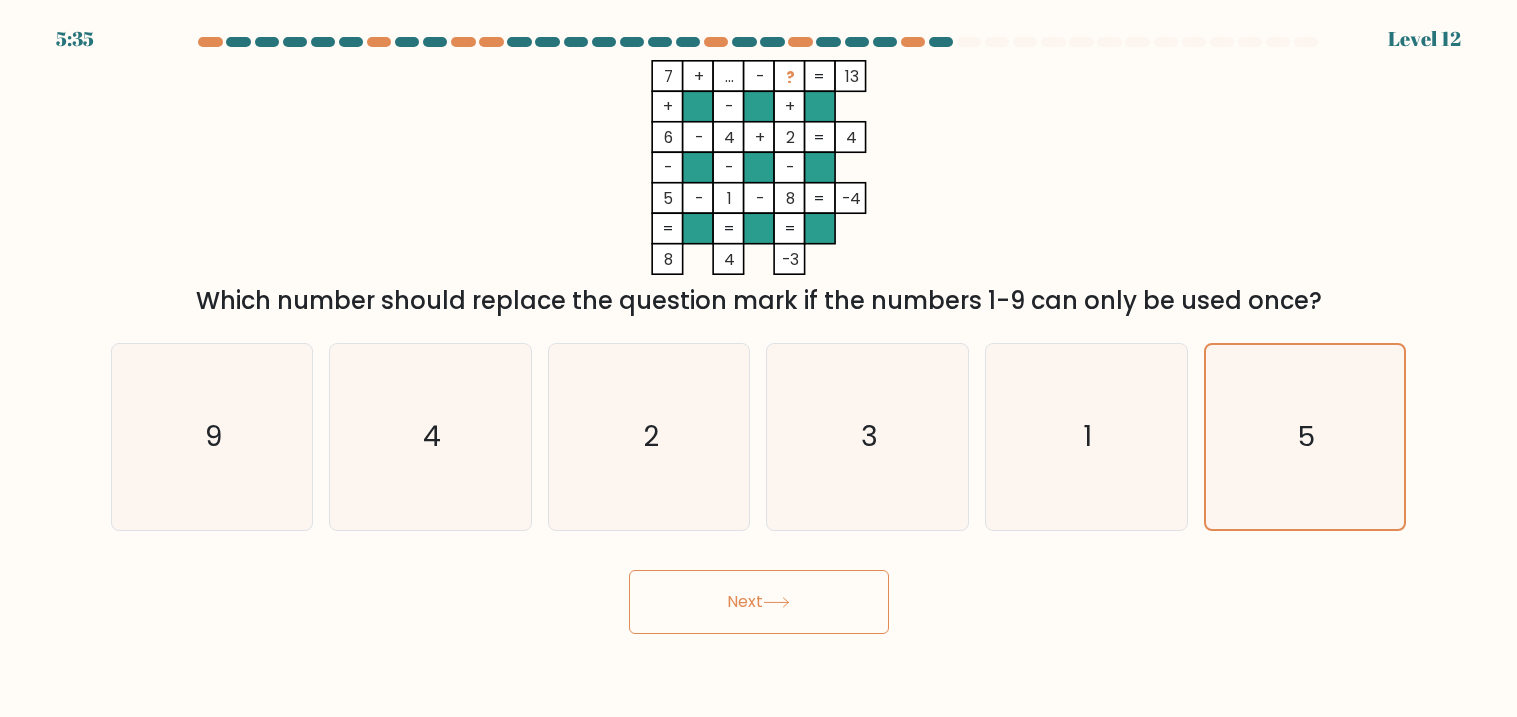 click on "Next" at bounding box center [759, 602] 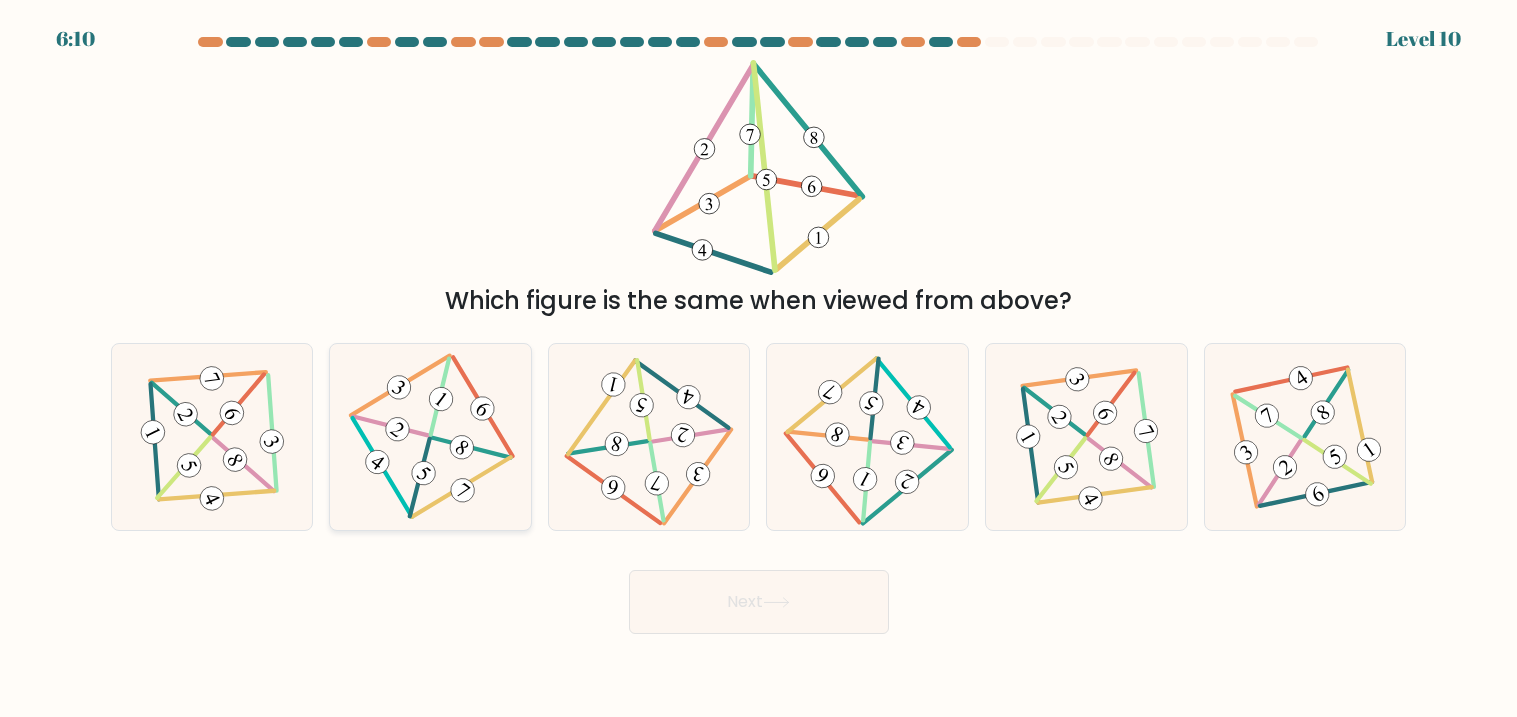 click at bounding box center [430, 437] 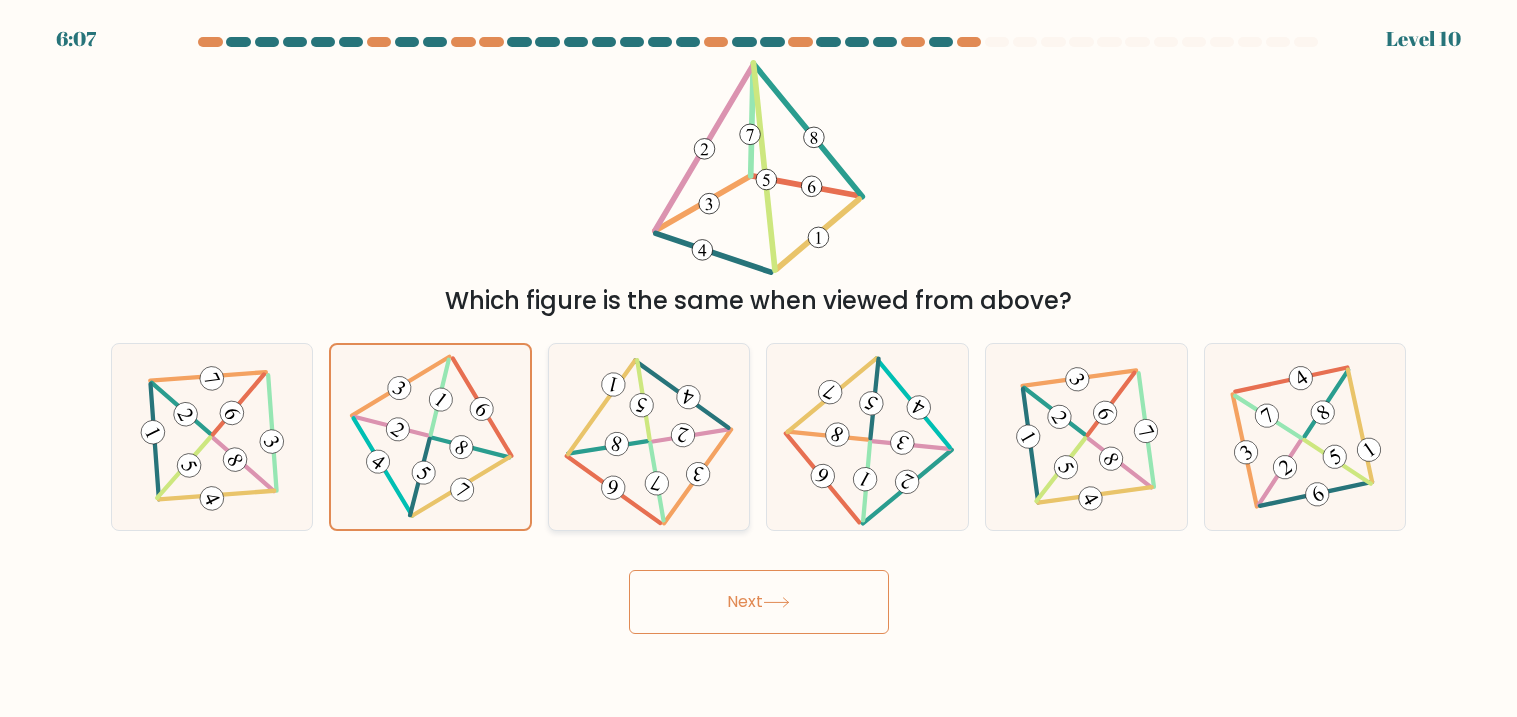 click at bounding box center [683, 435] 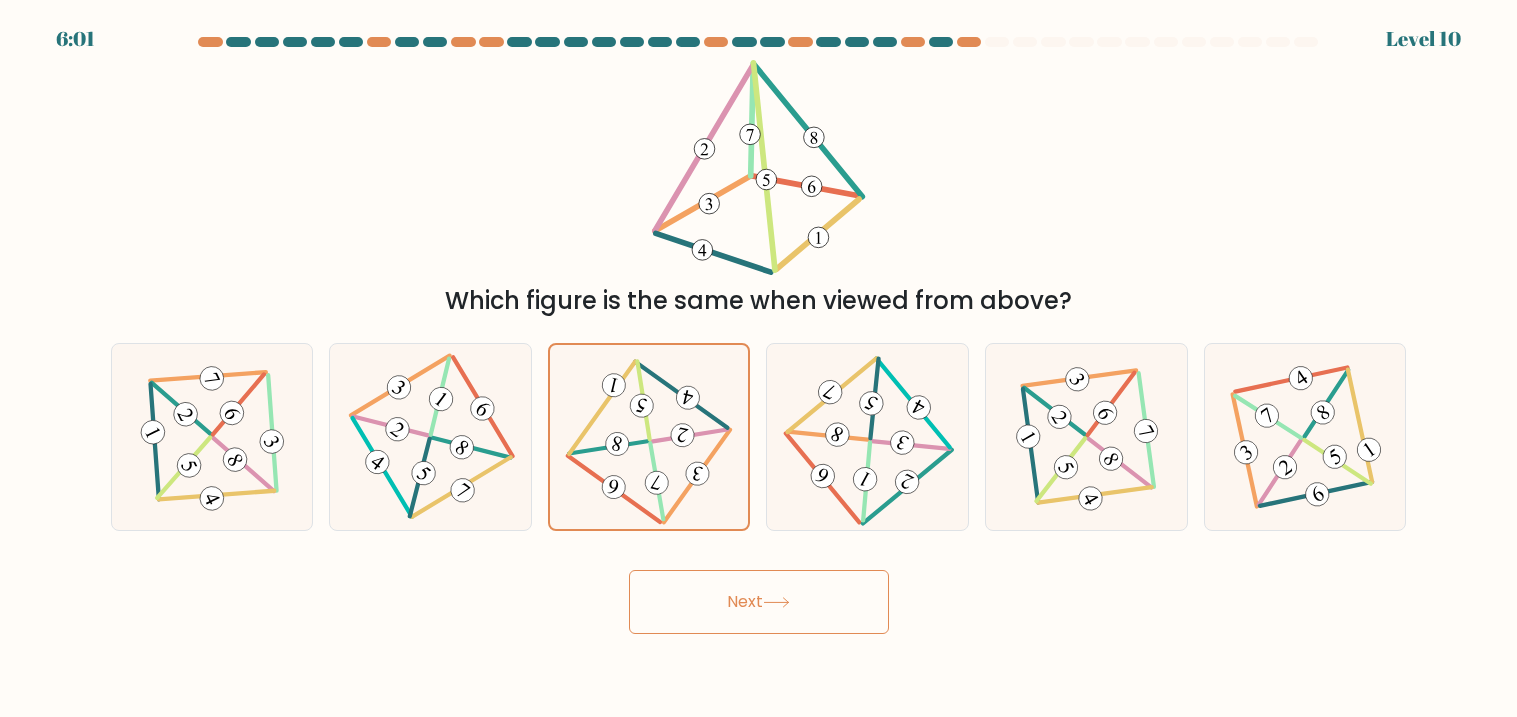 click on "Next" at bounding box center [759, 602] 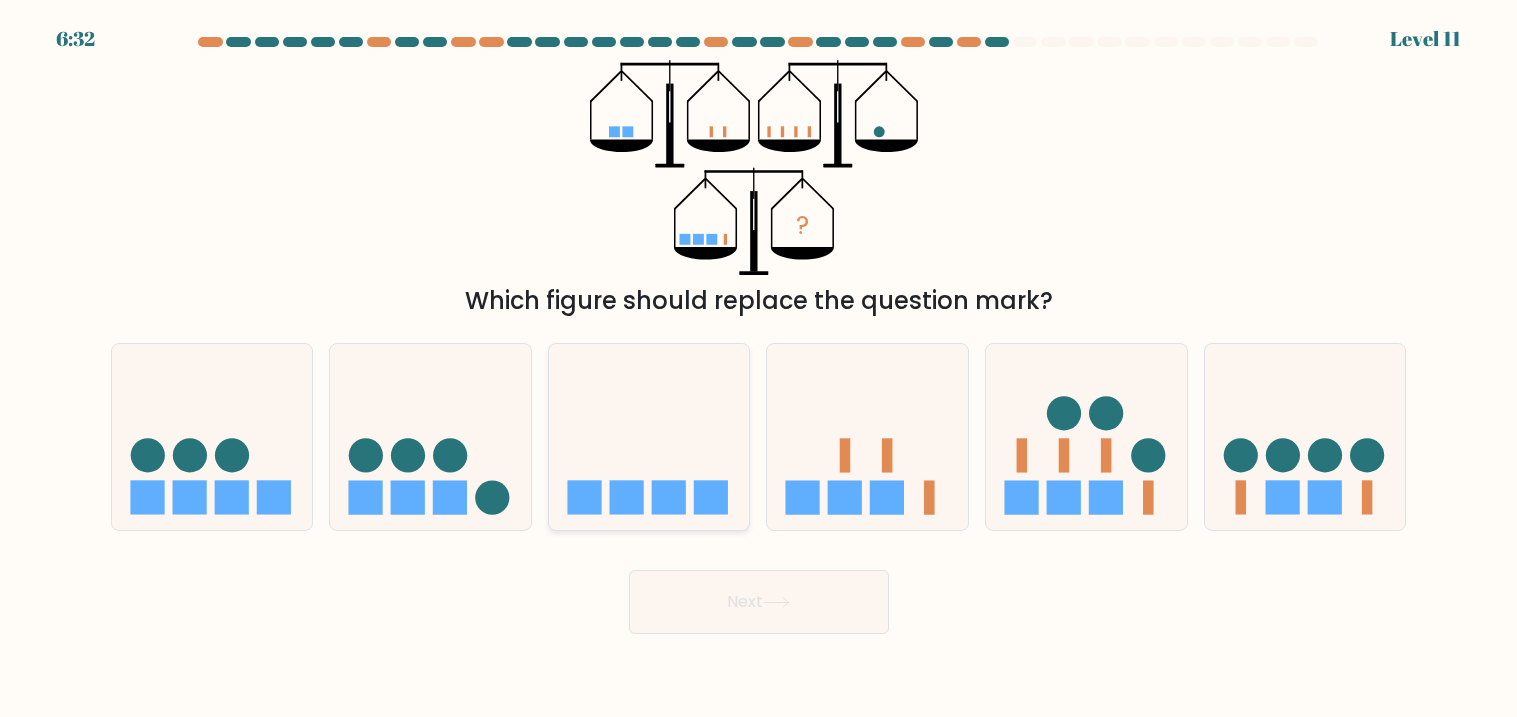 click at bounding box center [627, 498] 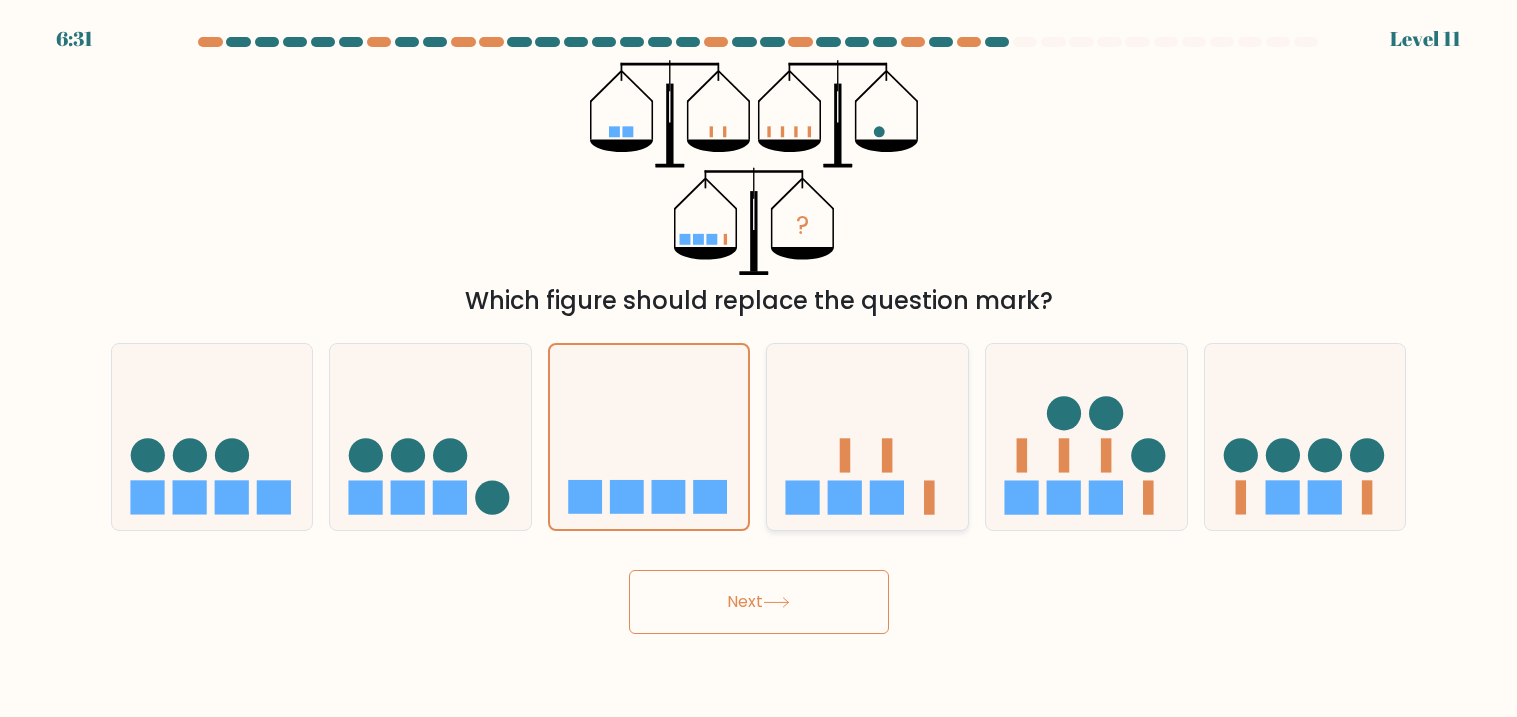click at bounding box center [867, 437] 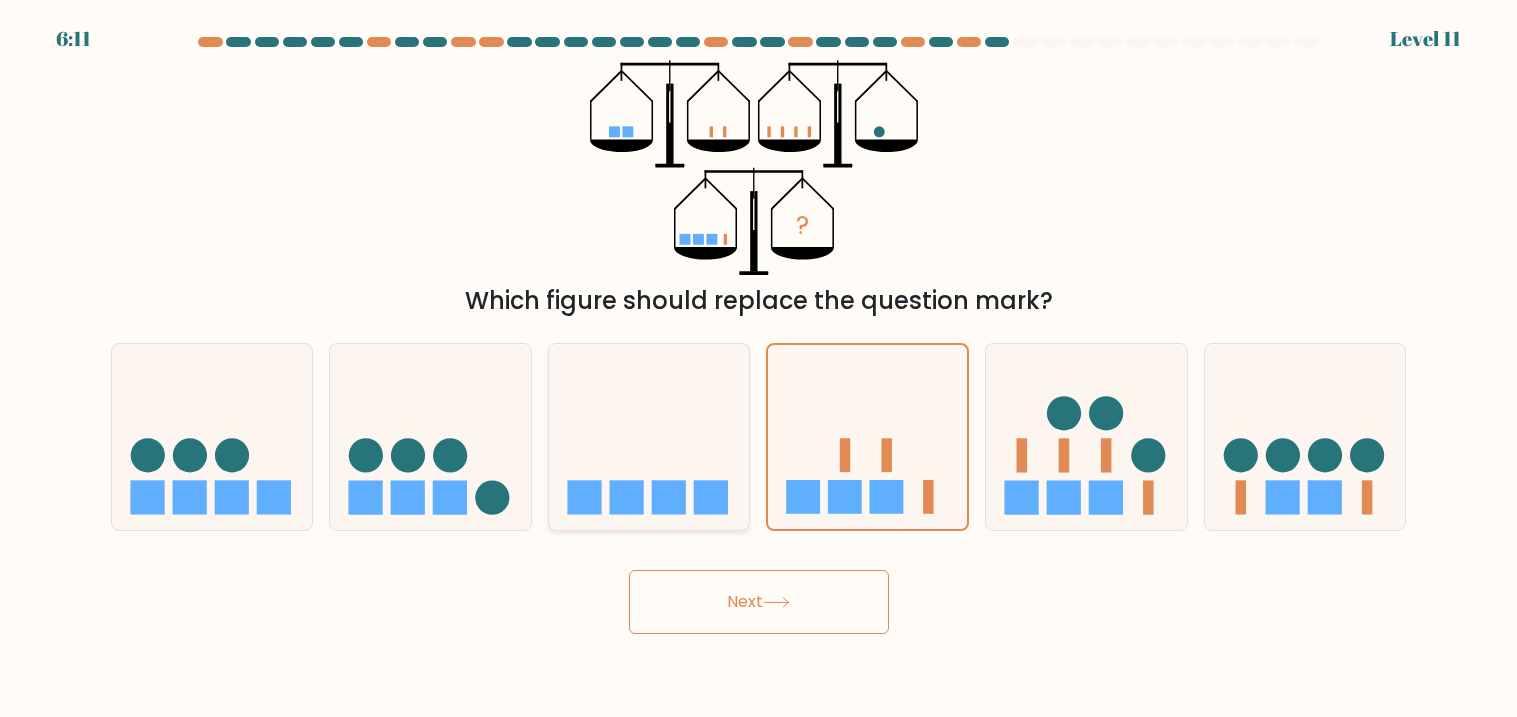click at bounding box center (649, 437) 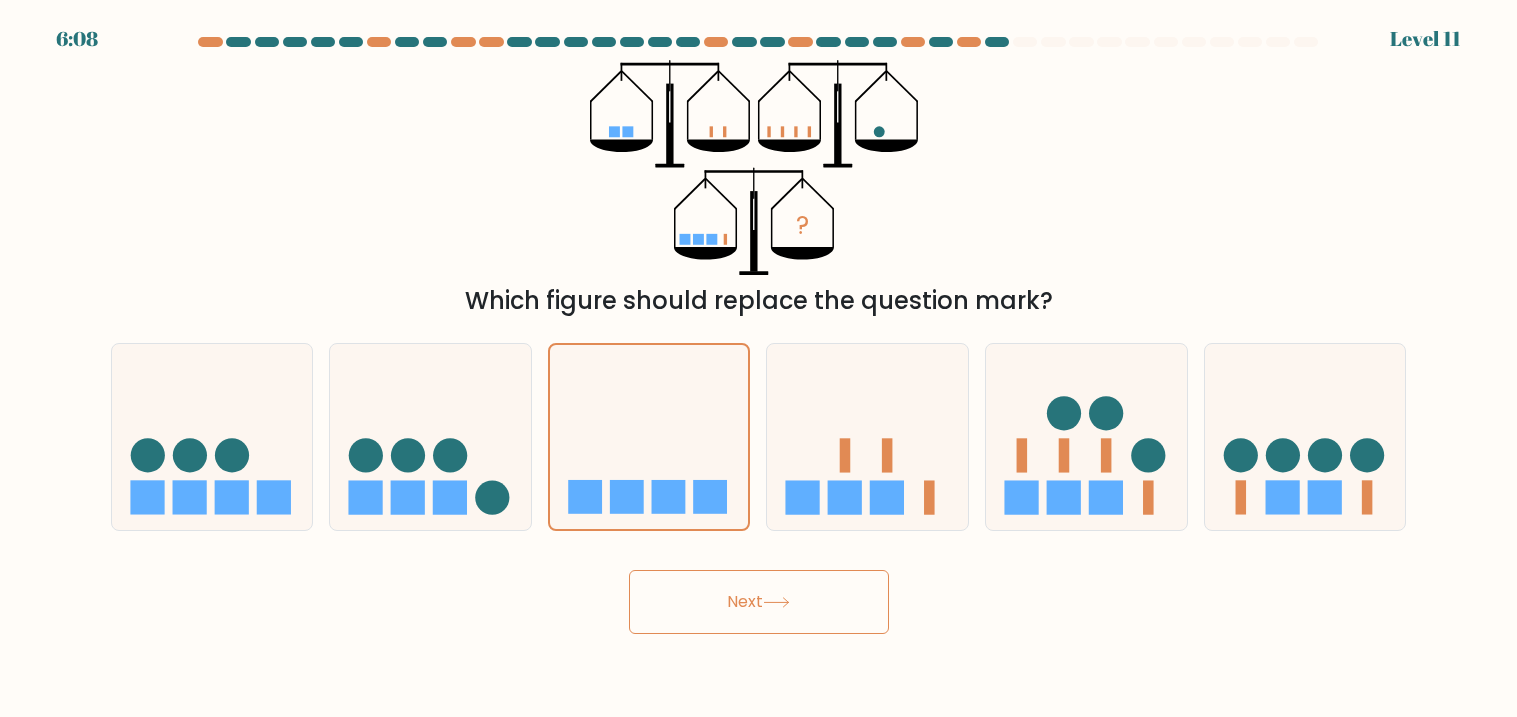 click at bounding box center [776, 602] 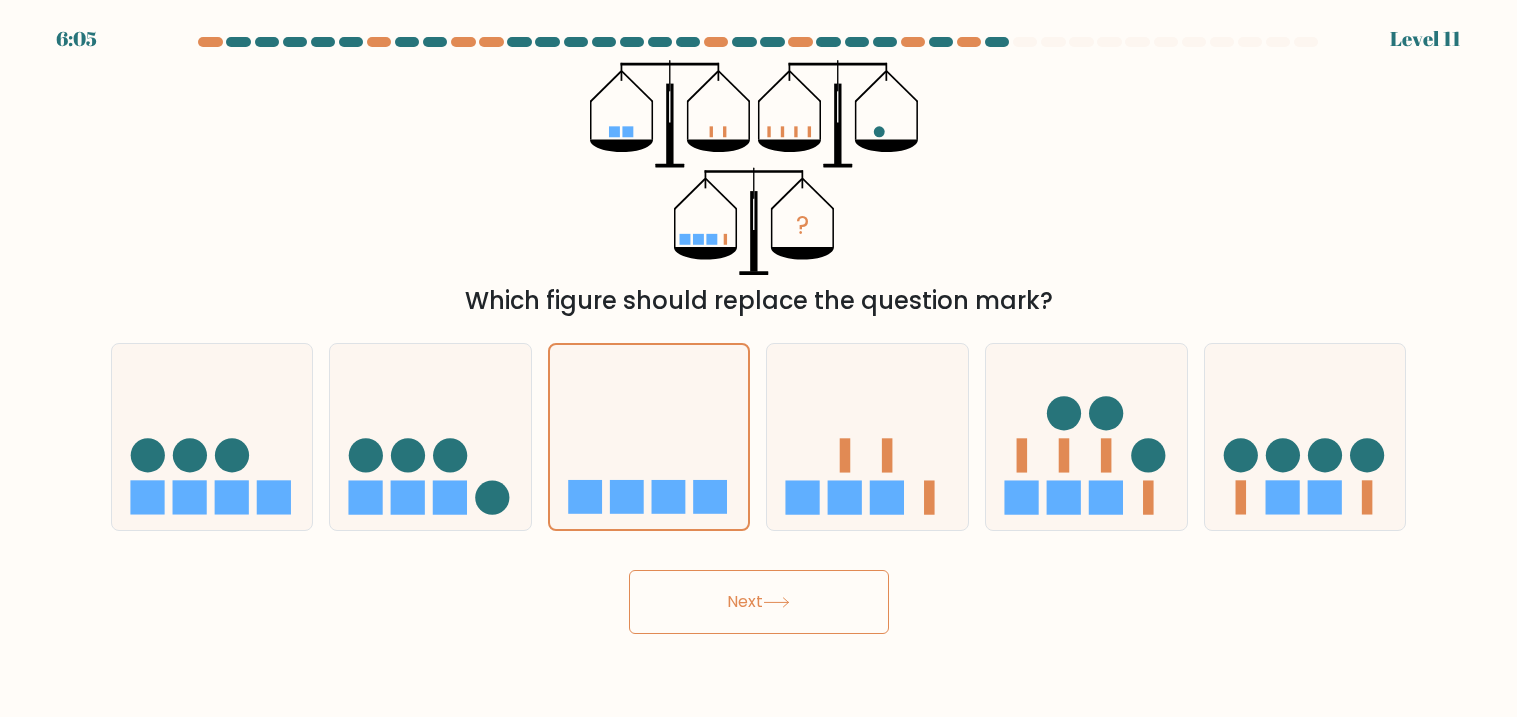 click at bounding box center (776, 602) 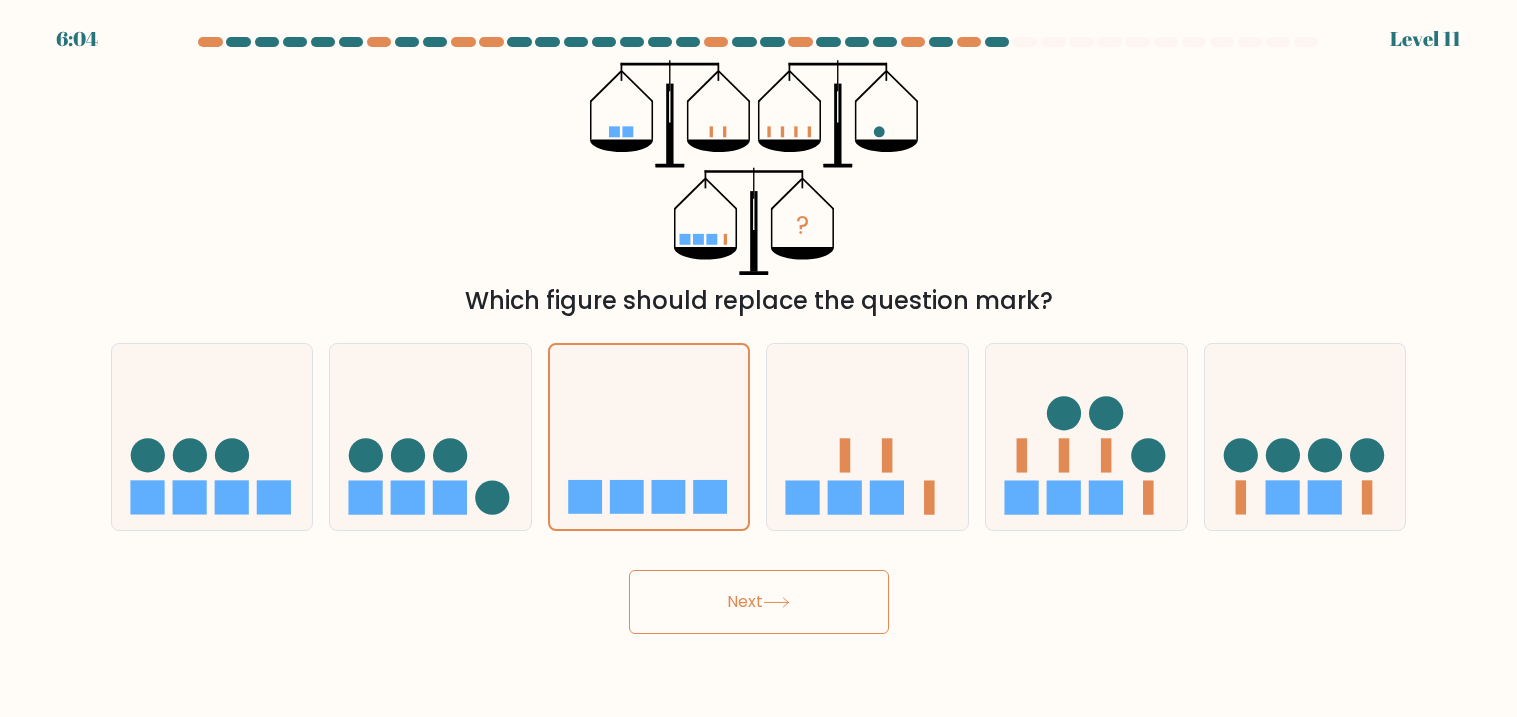 click at bounding box center (776, 602) 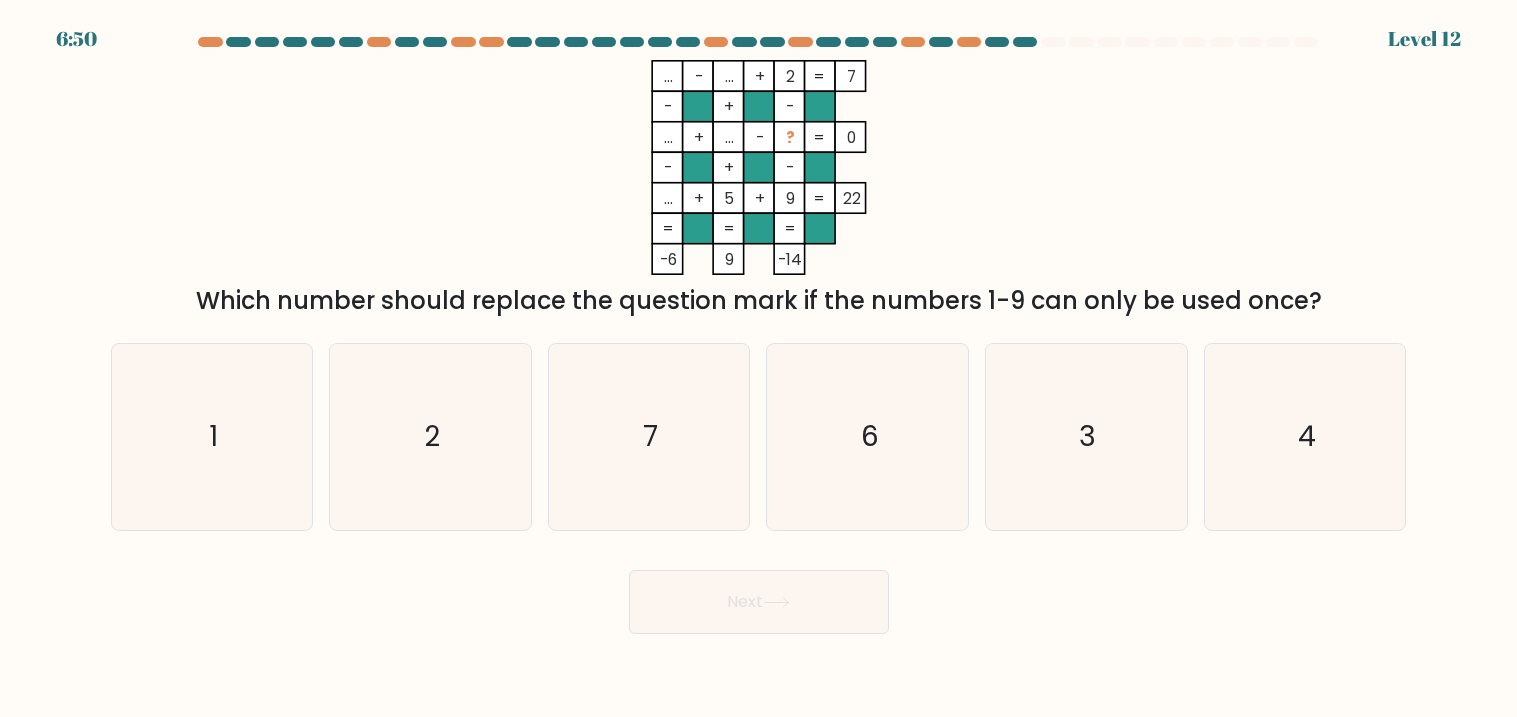 click on "Next" at bounding box center (759, 594) 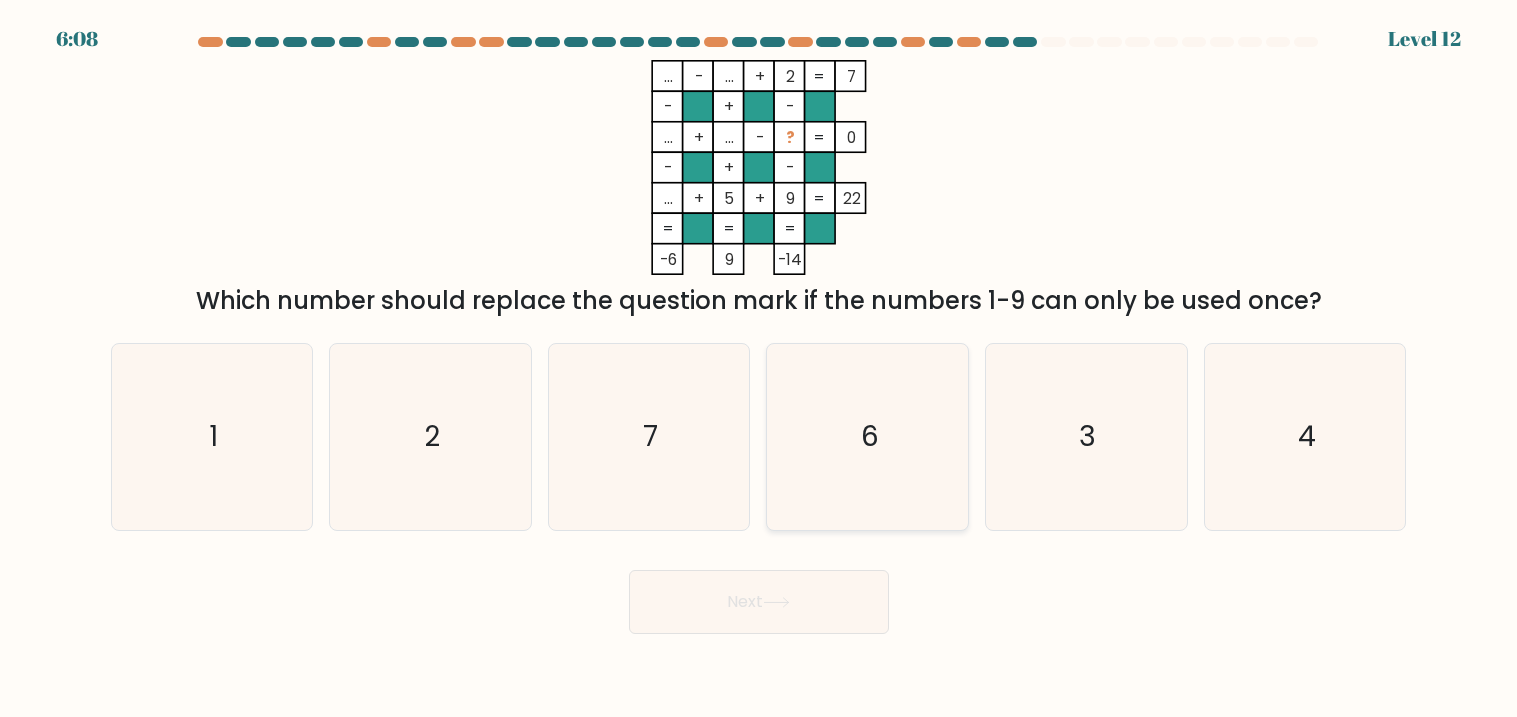 click on "6" at bounding box center (868, 437) 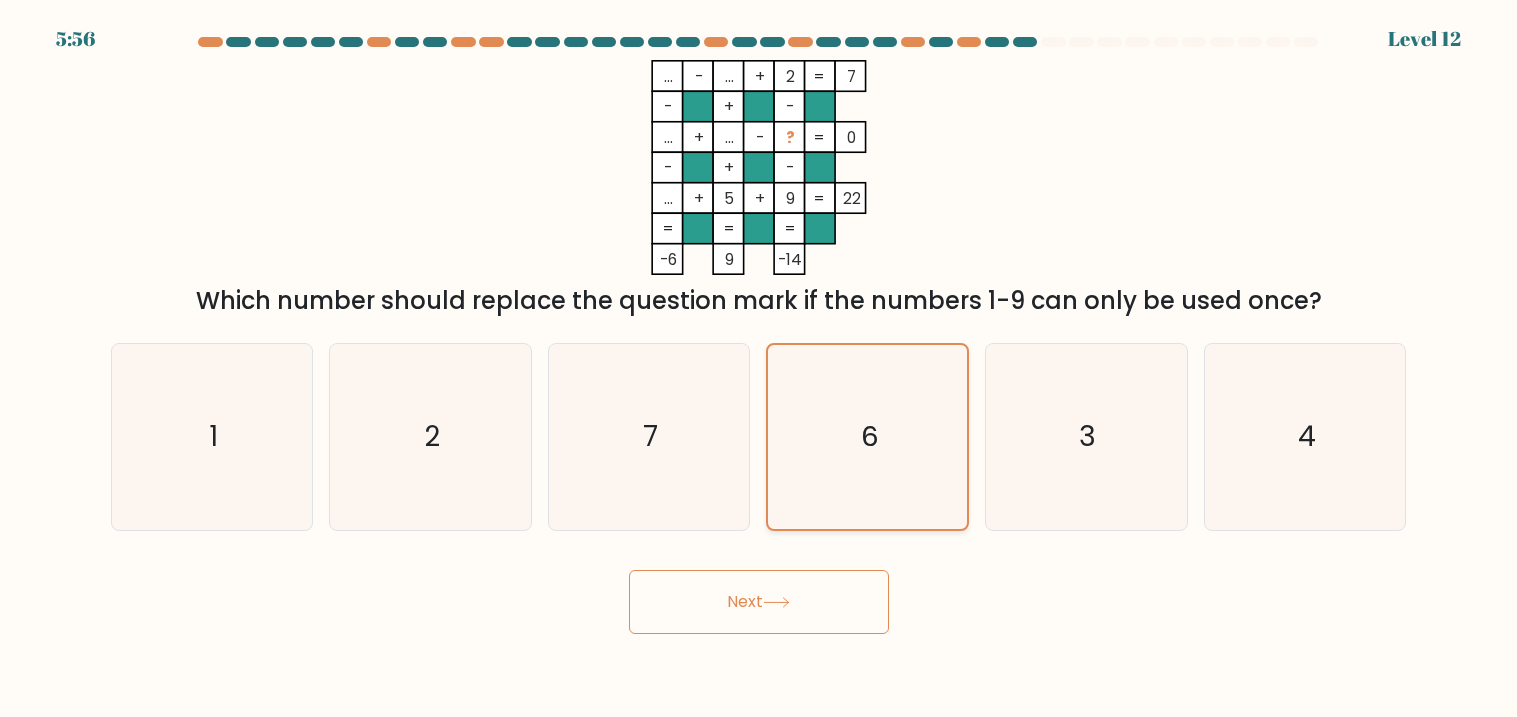 click on "6" at bounding box center (868, 437) 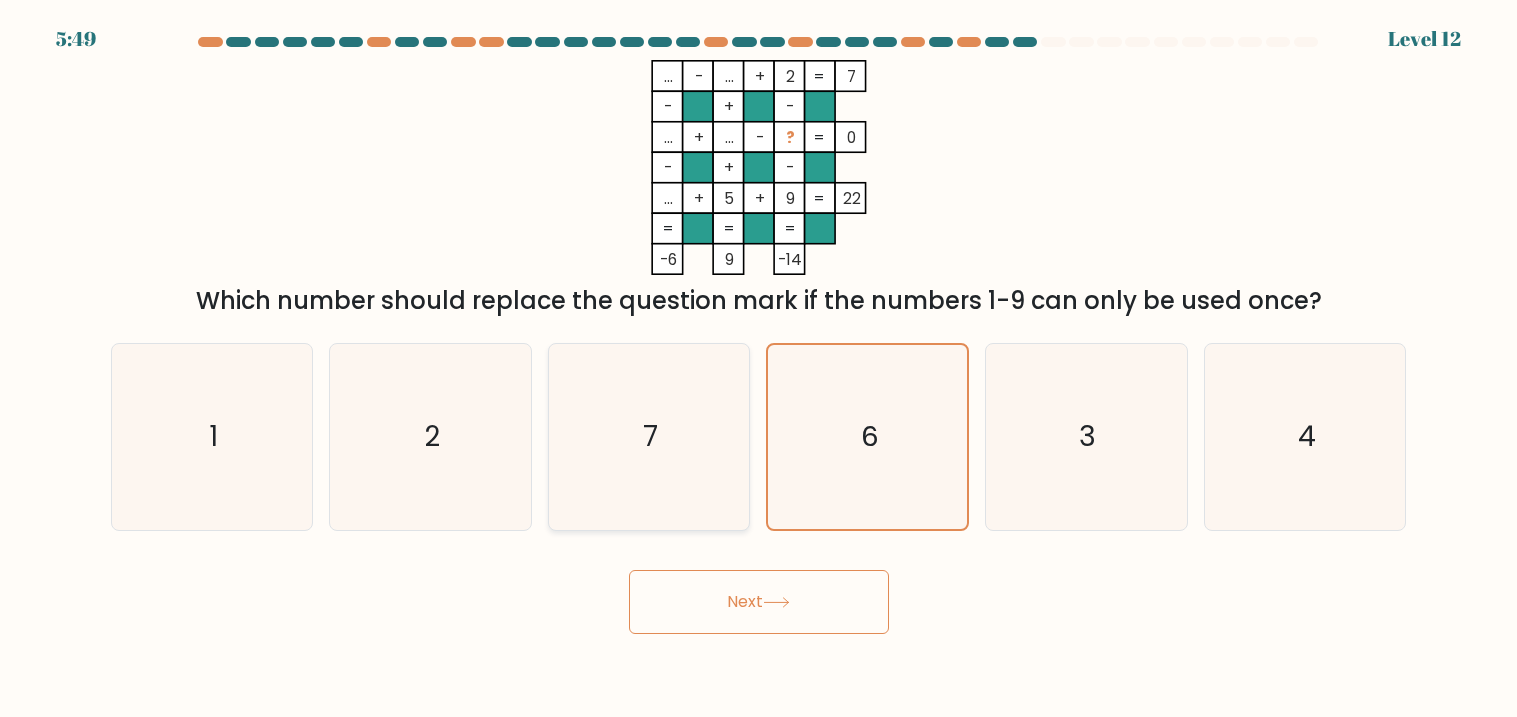 click on "7" at bounding box center [650, 437] 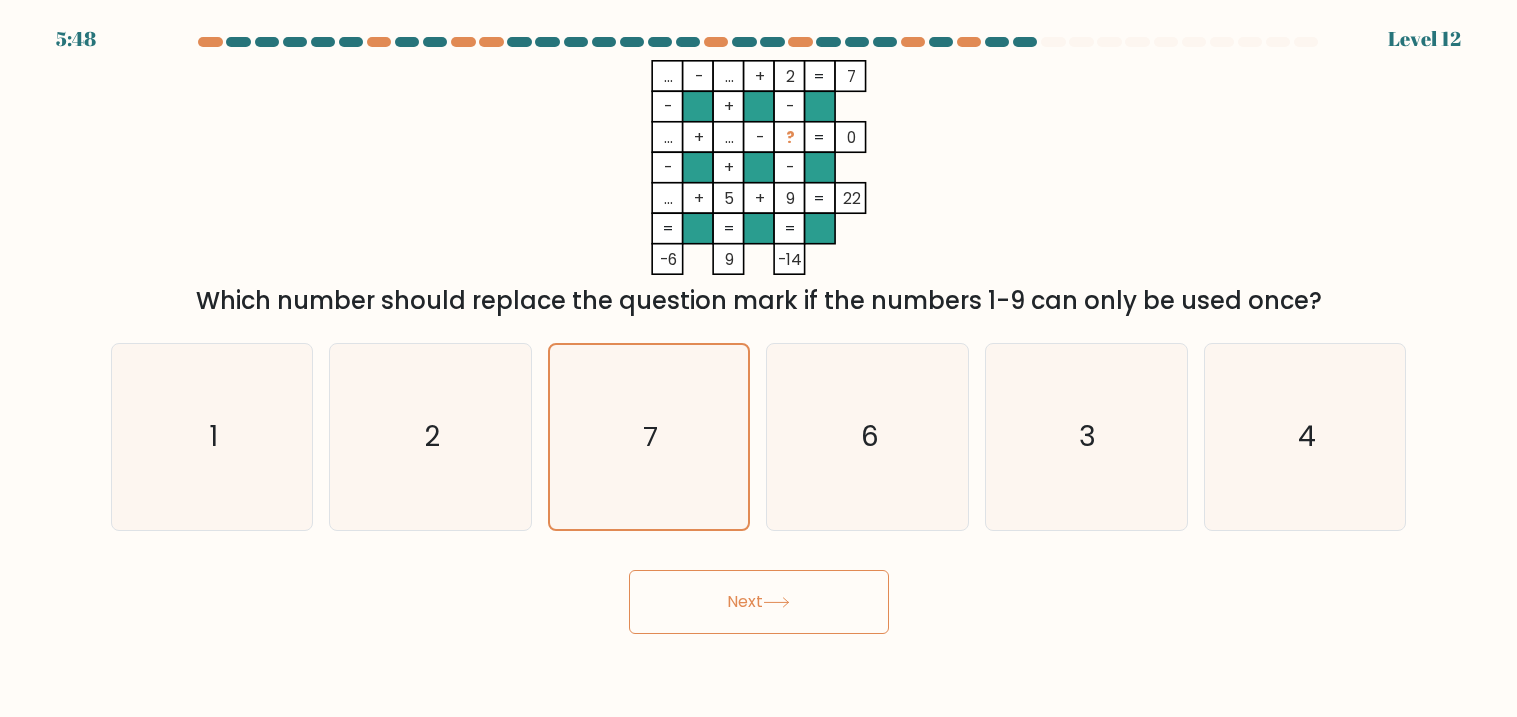 click on "Next" at bounding box center [759, 602] 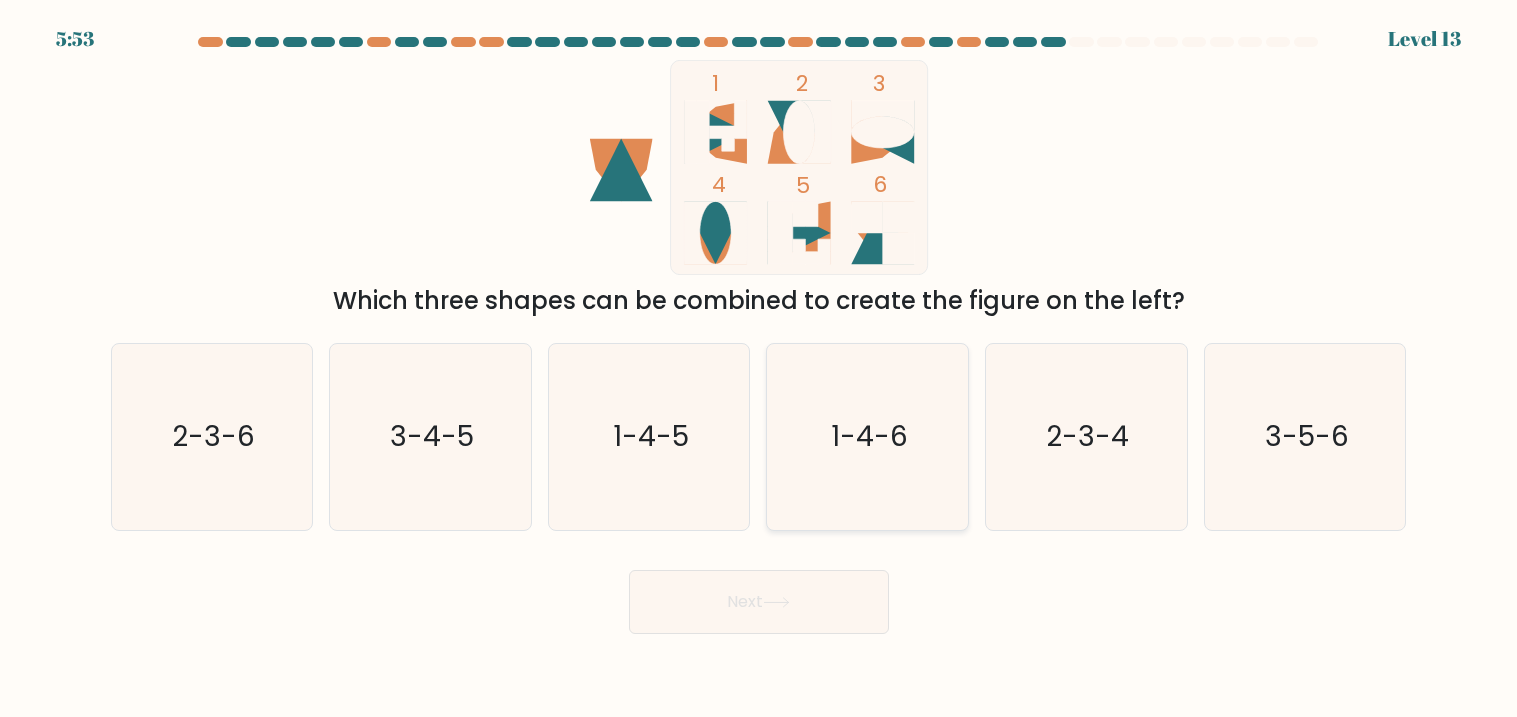 click on "1-4-6" at bounding box center (868, 437) 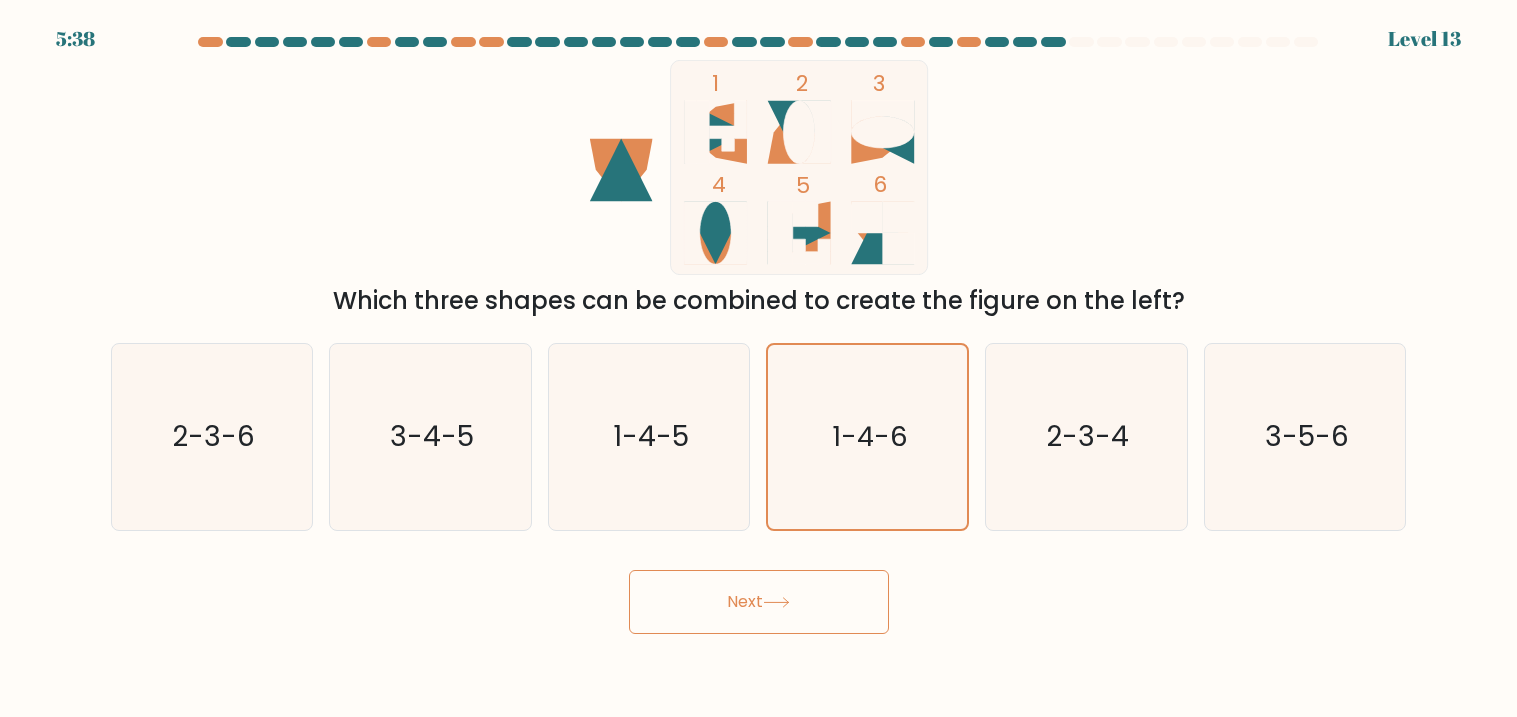 click on "Next" at bounding box center [759, 602] 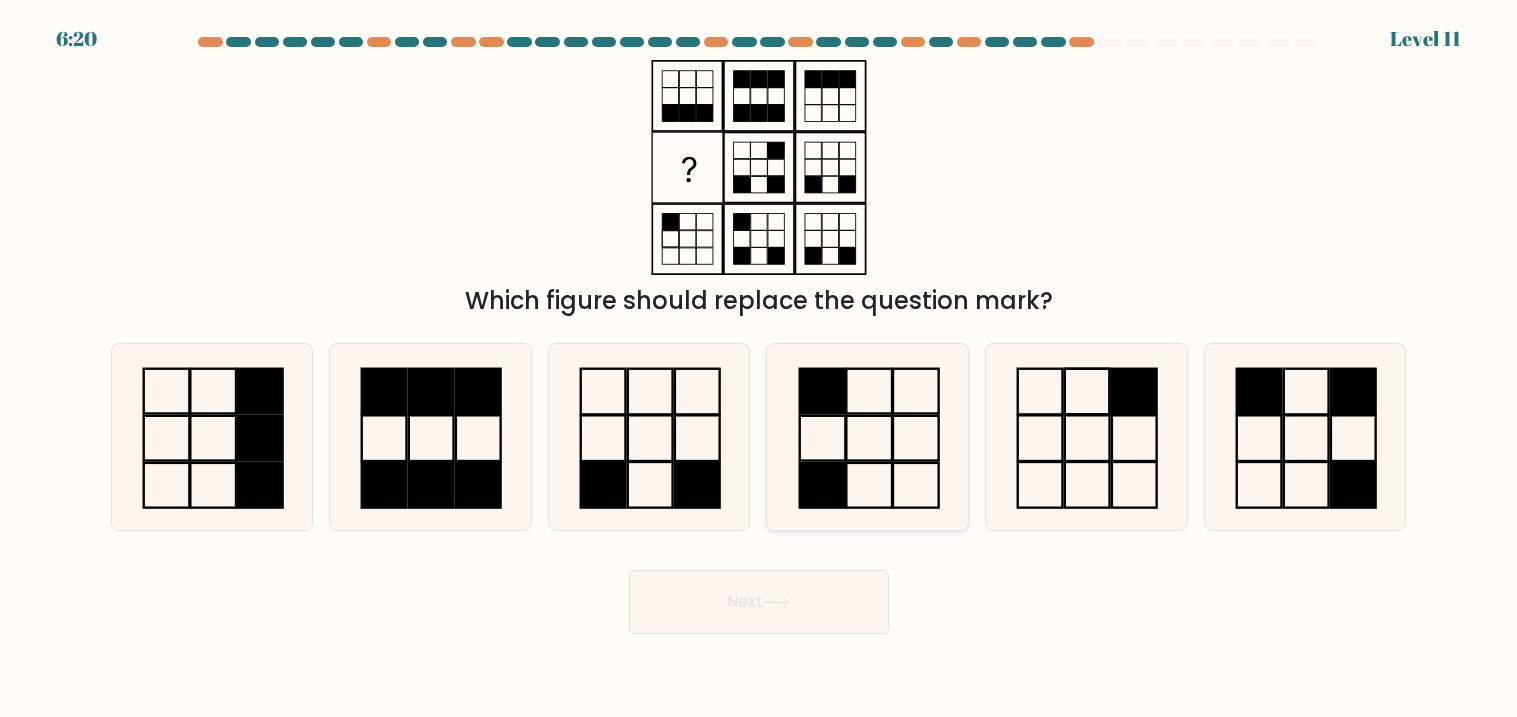 click at bounding box center (868, 437) 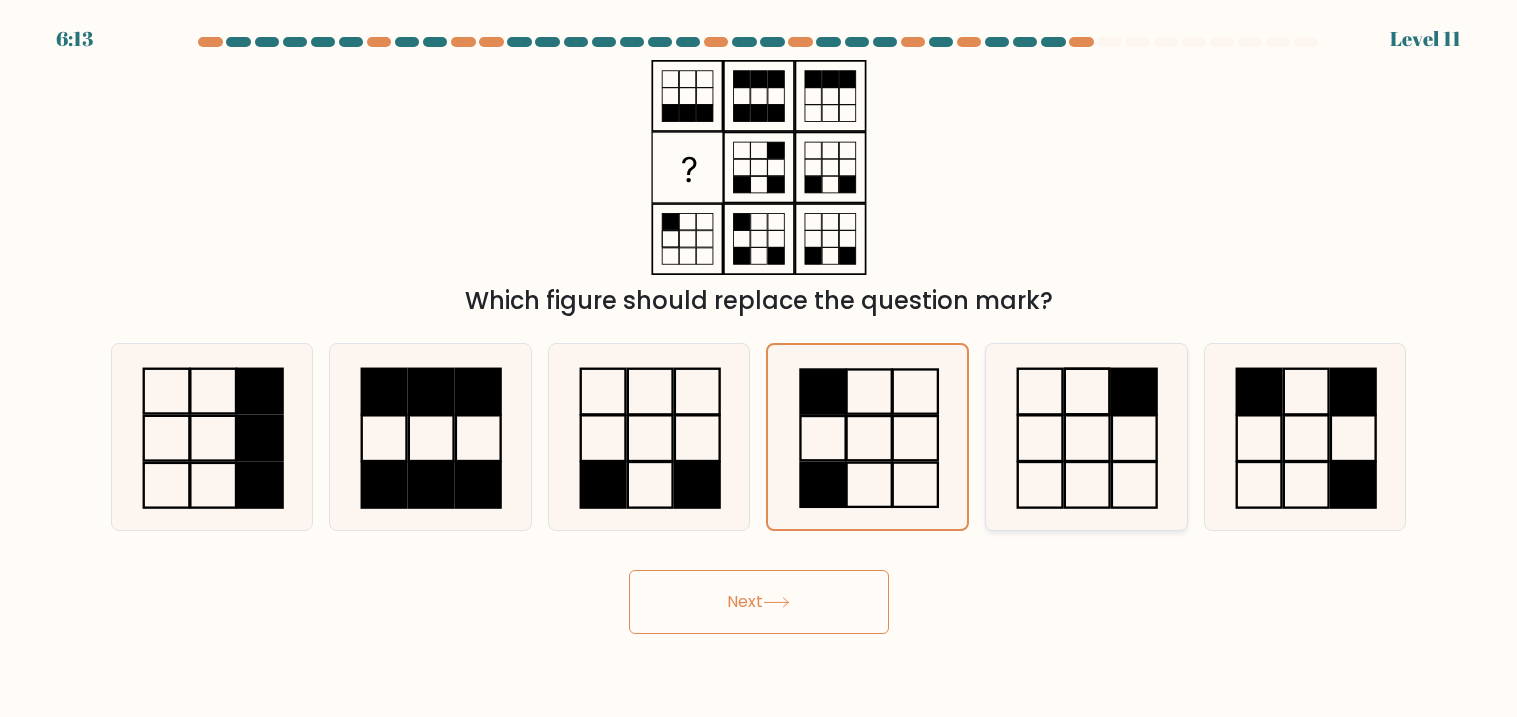 click at bounding box center (1086, 437) 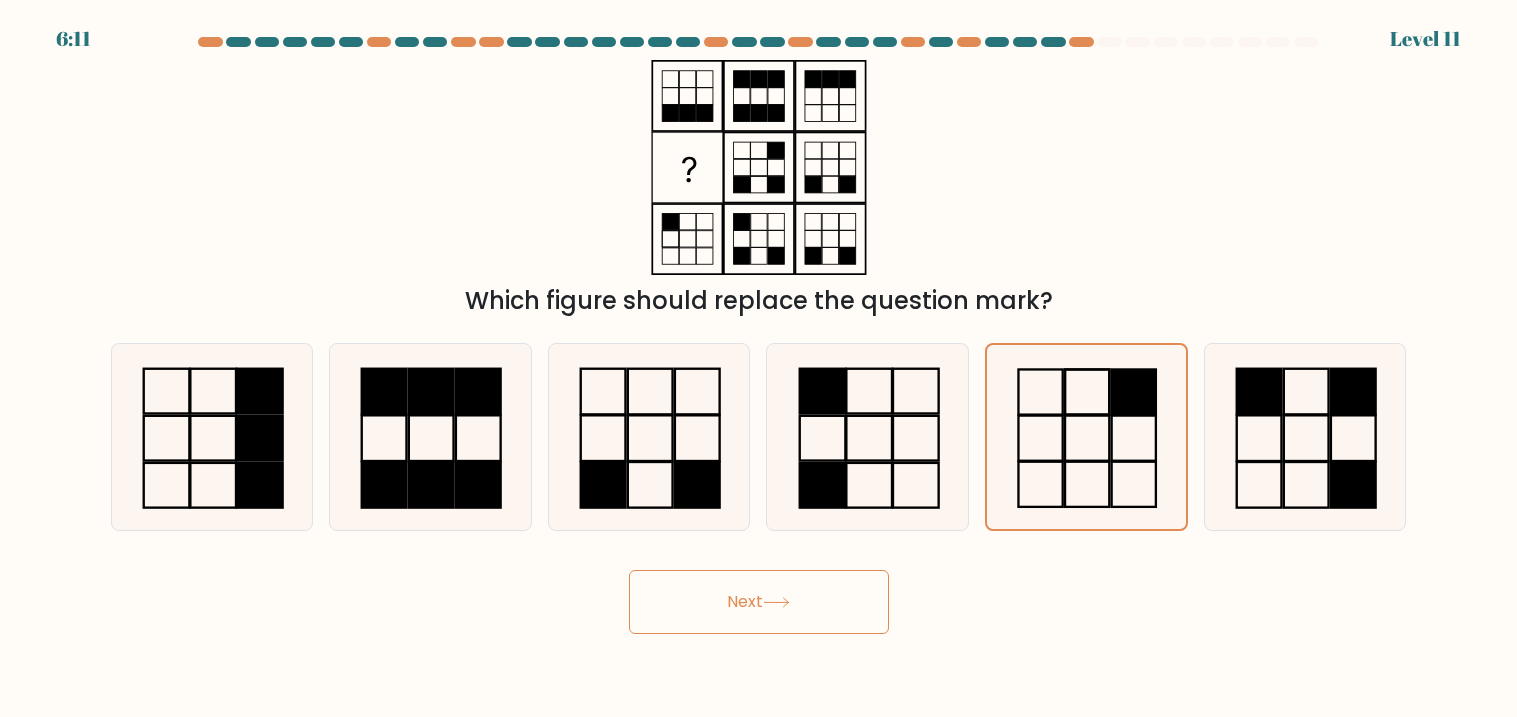 click on "Next" at bounding box center [759, 602] 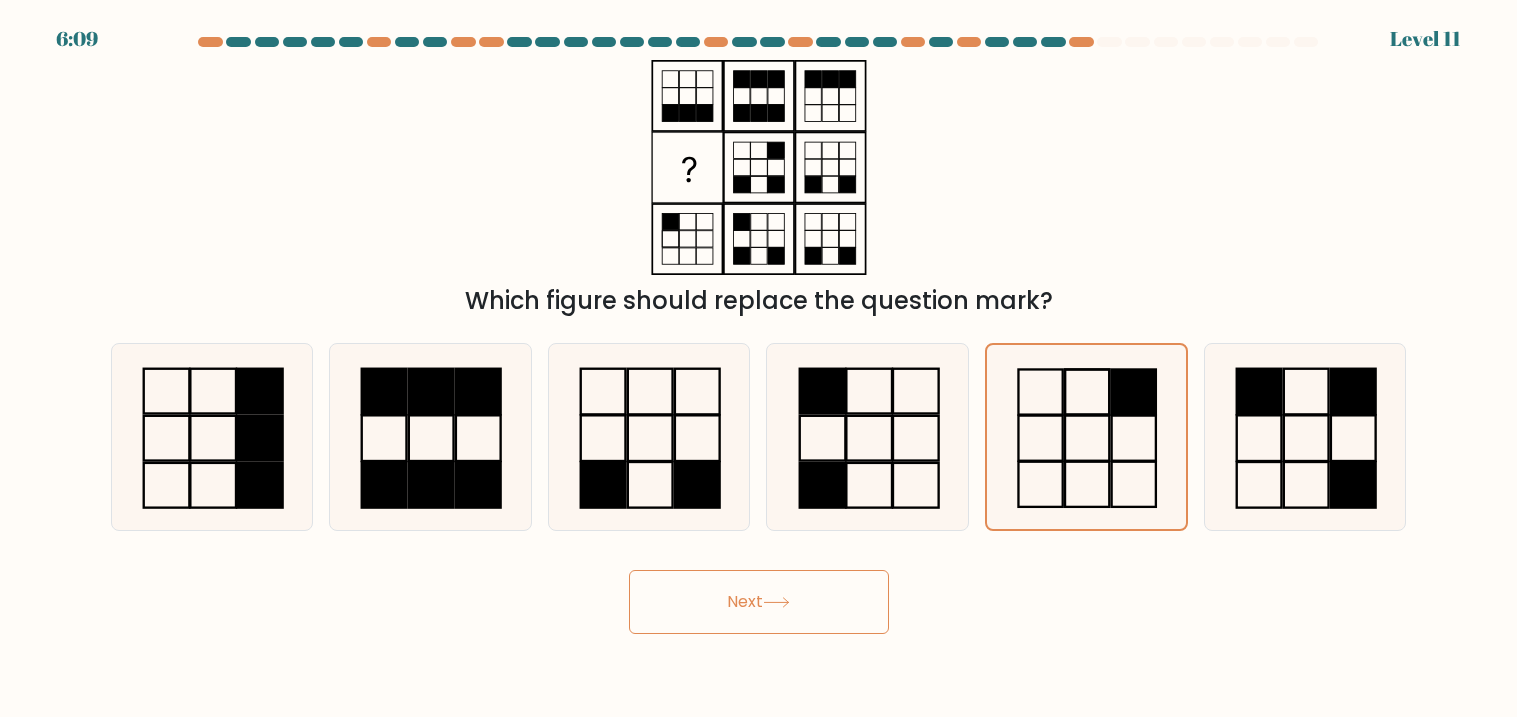 click on "Next" at bounding box center (759, 602) 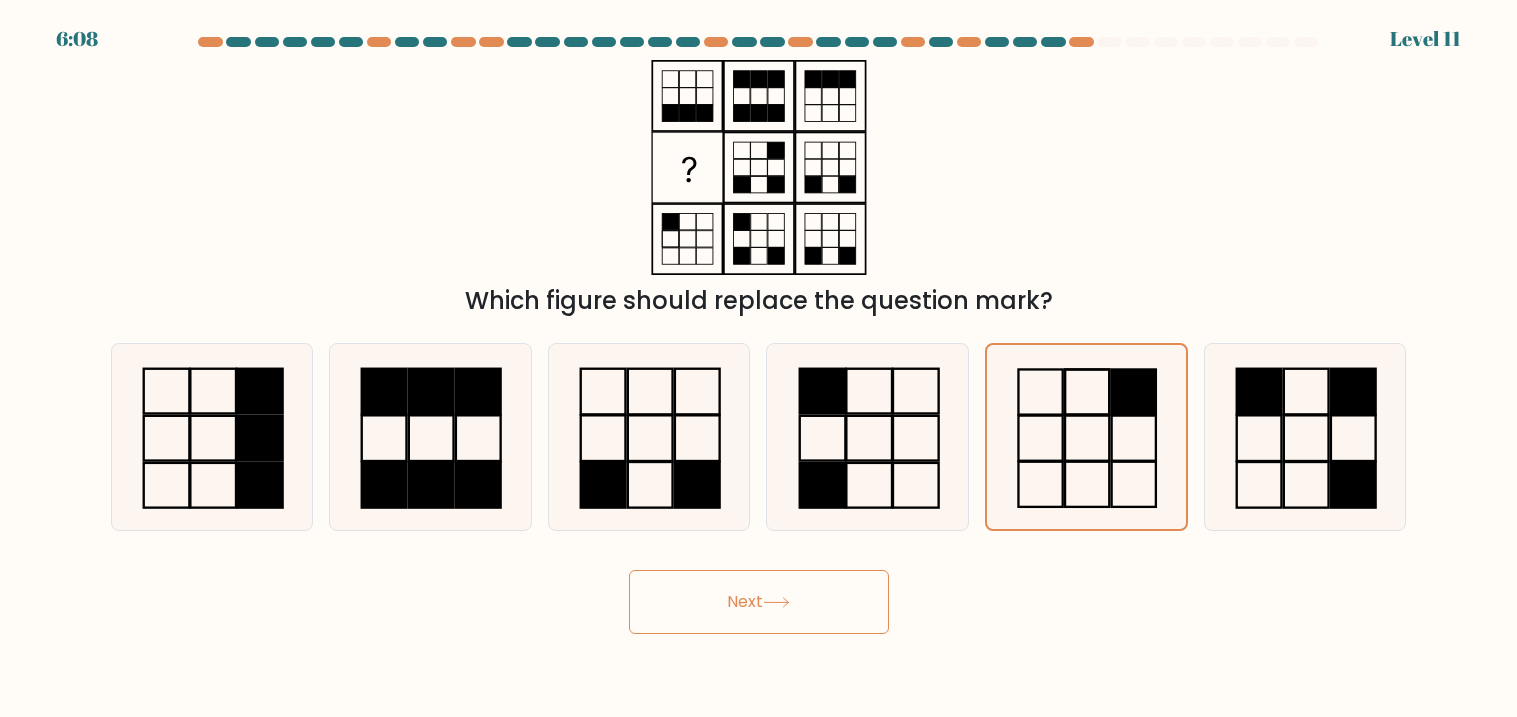 click on "Next" at bounding box center (759, 602) 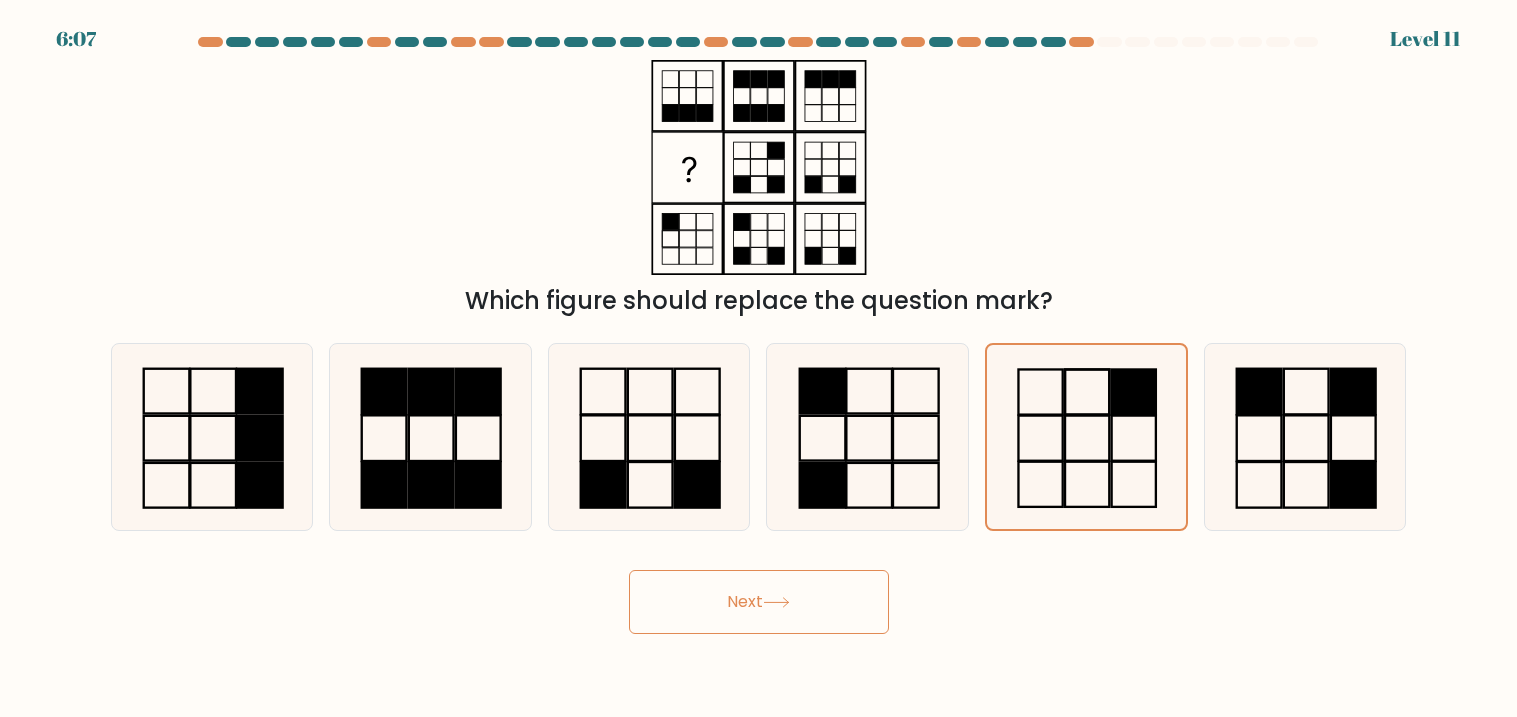 click on "Next" at bounding box center [759, 602] 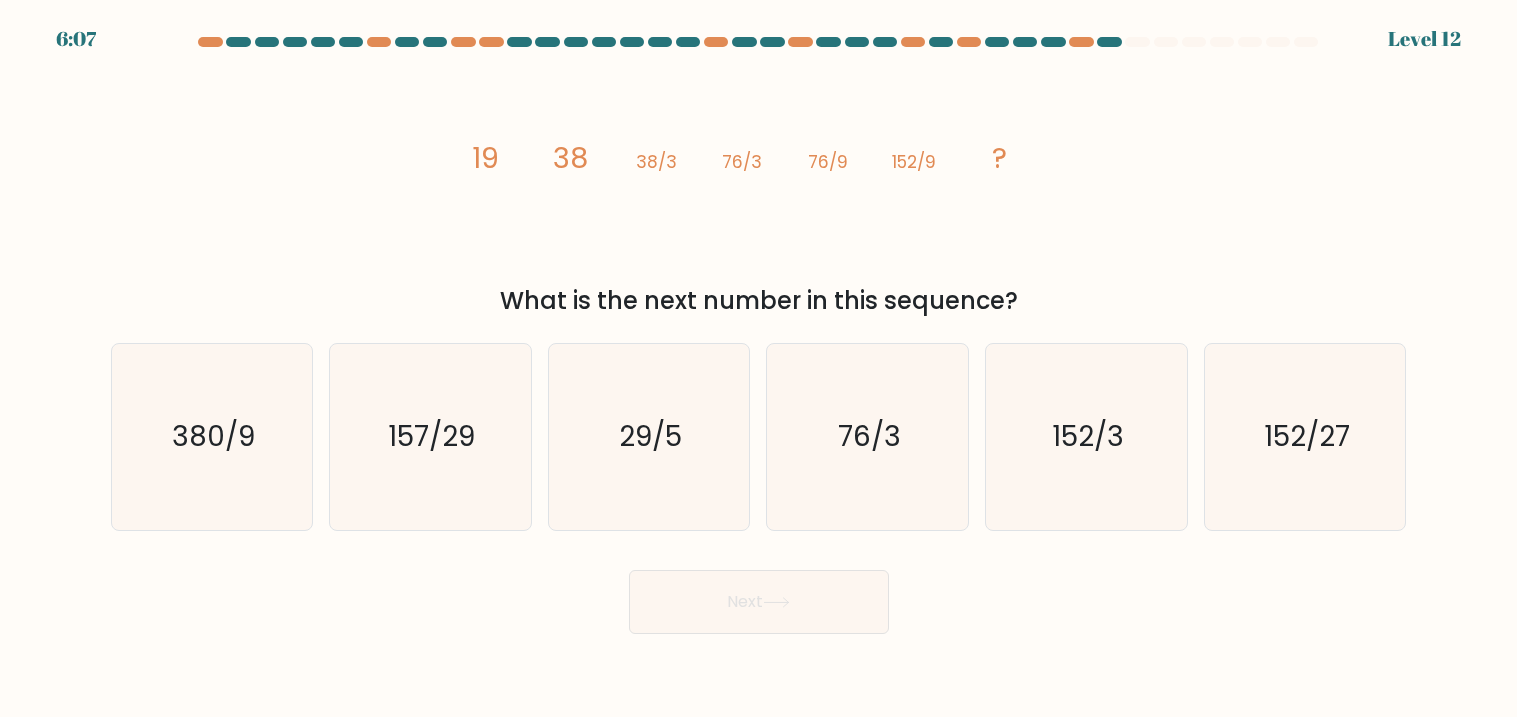 click on "Next" at bounding box center [759, 602] 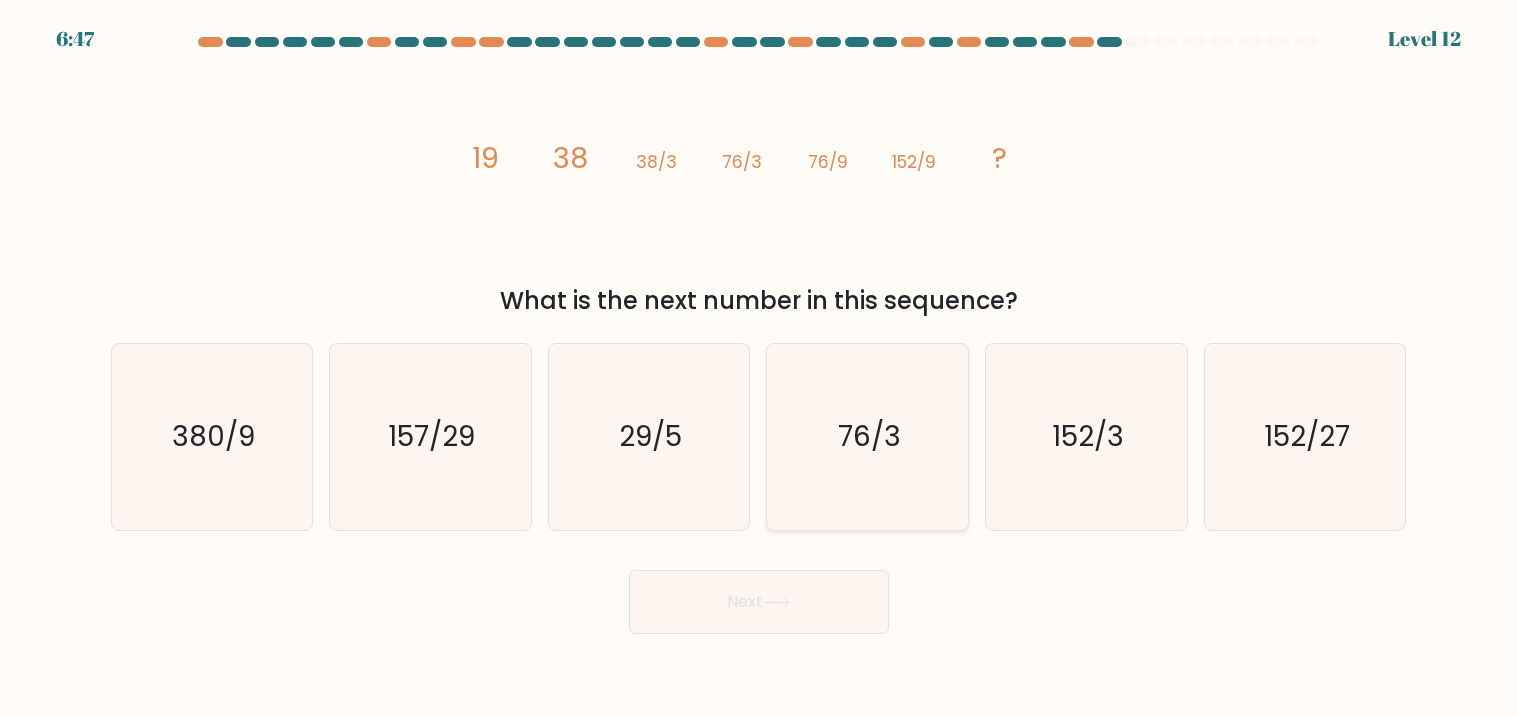 click on "76/3" at bounding box center (868, 437) 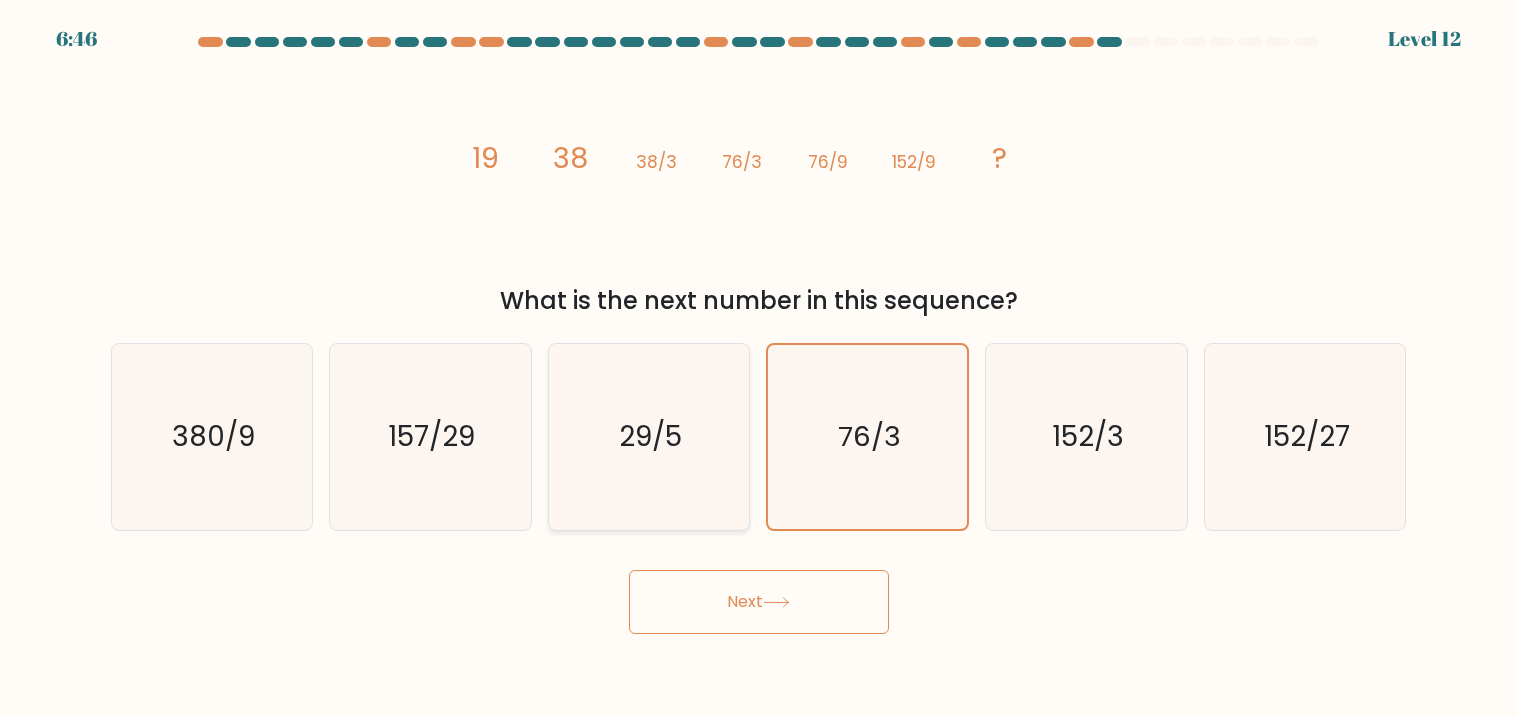 click on "29/5" at bounding box center [649, 437] 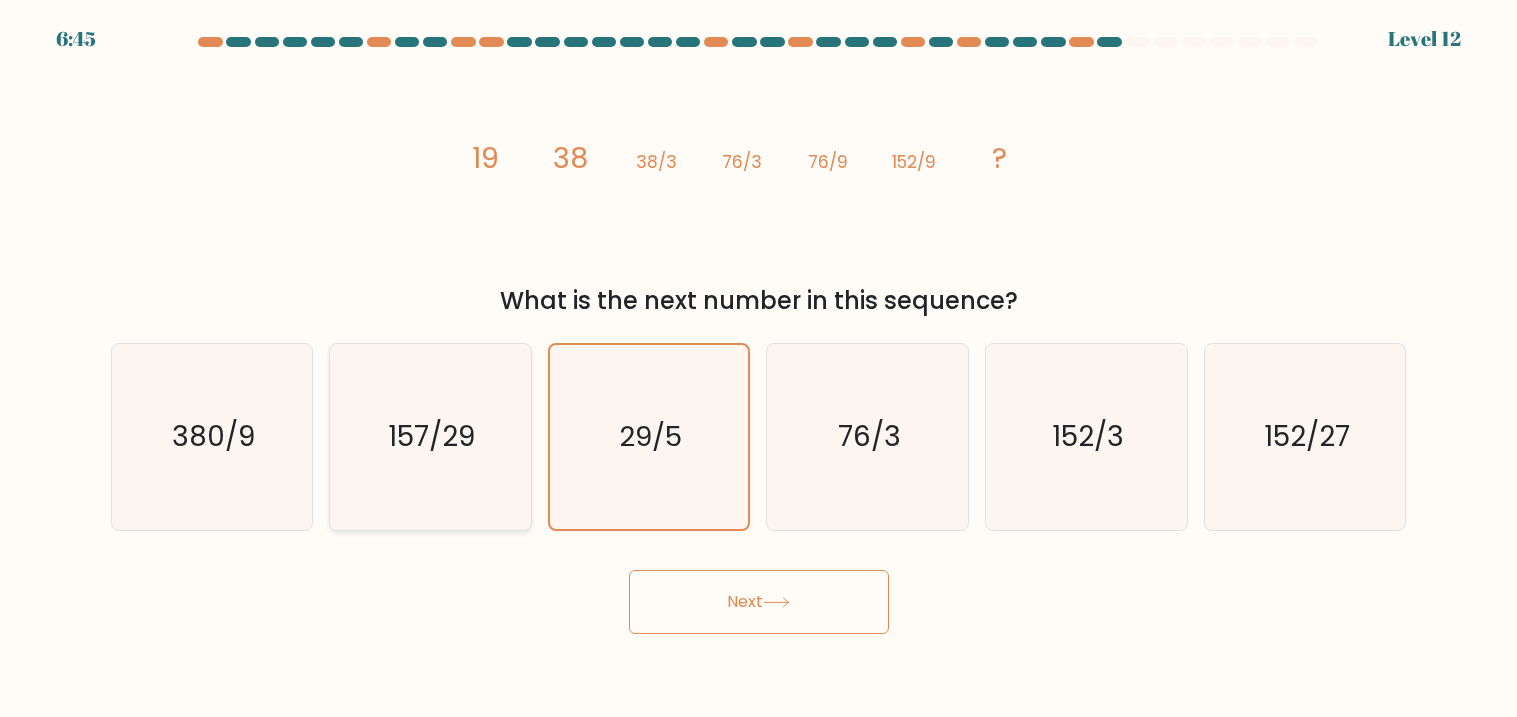 click on "157/29" at bounding box center [432, 437] 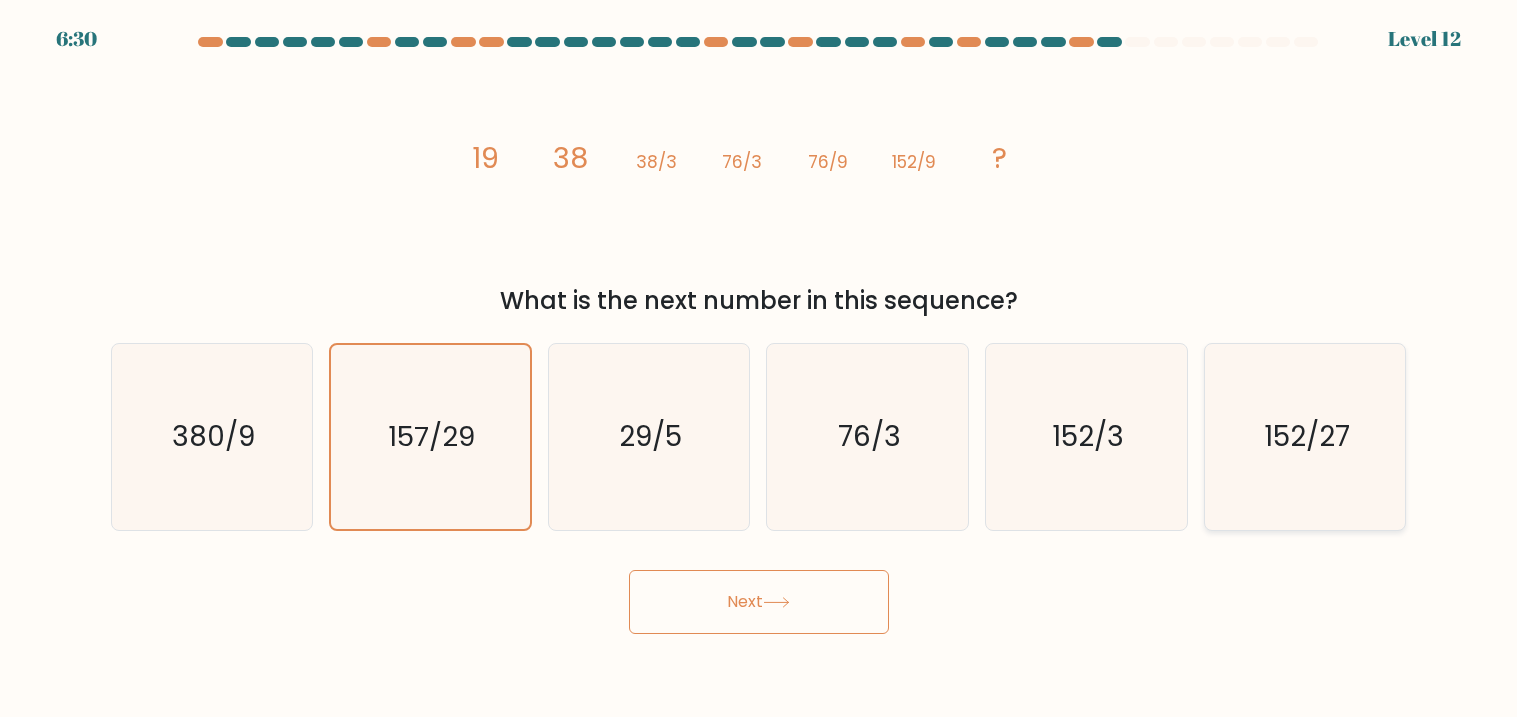 click on "152/27" at bounding box center (1305, 437) 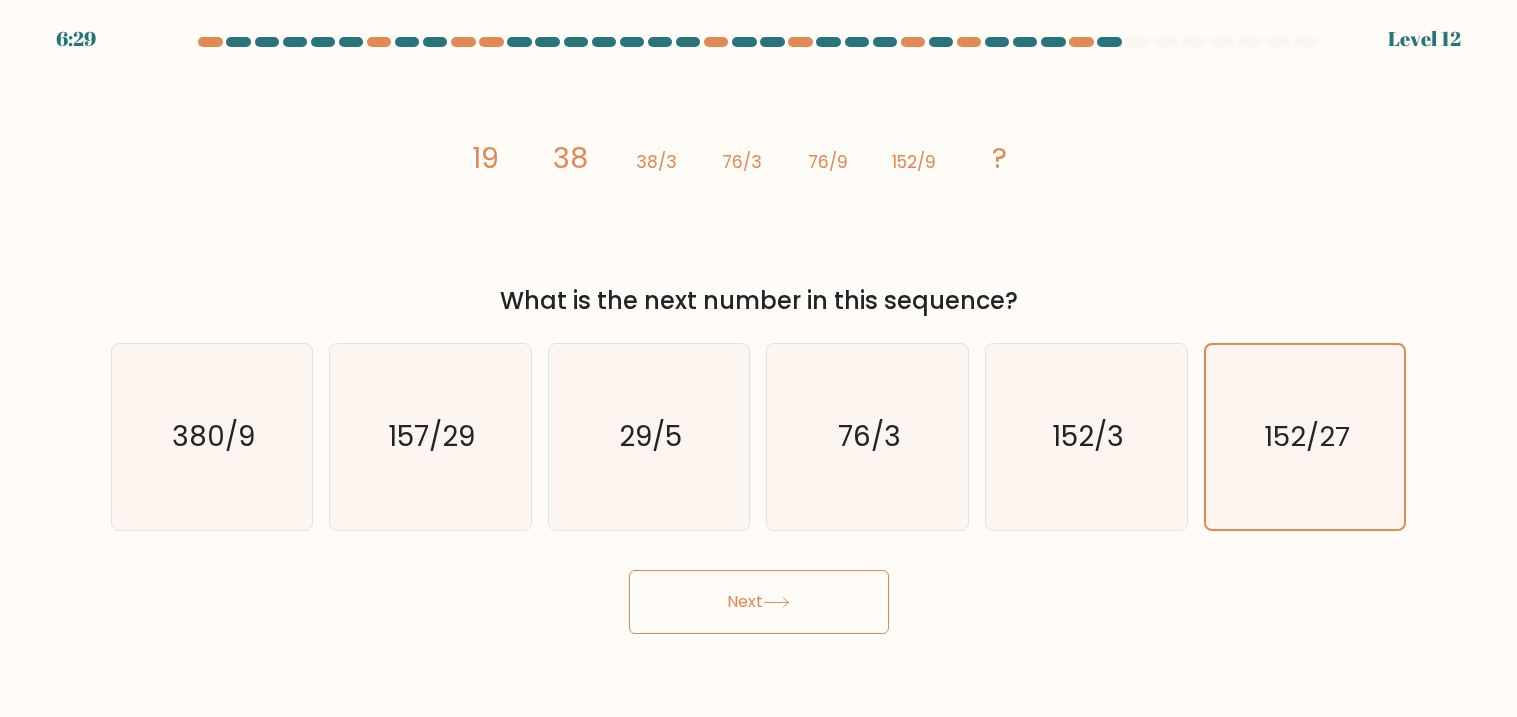 click on "Next" at bounding box center (759, 602) 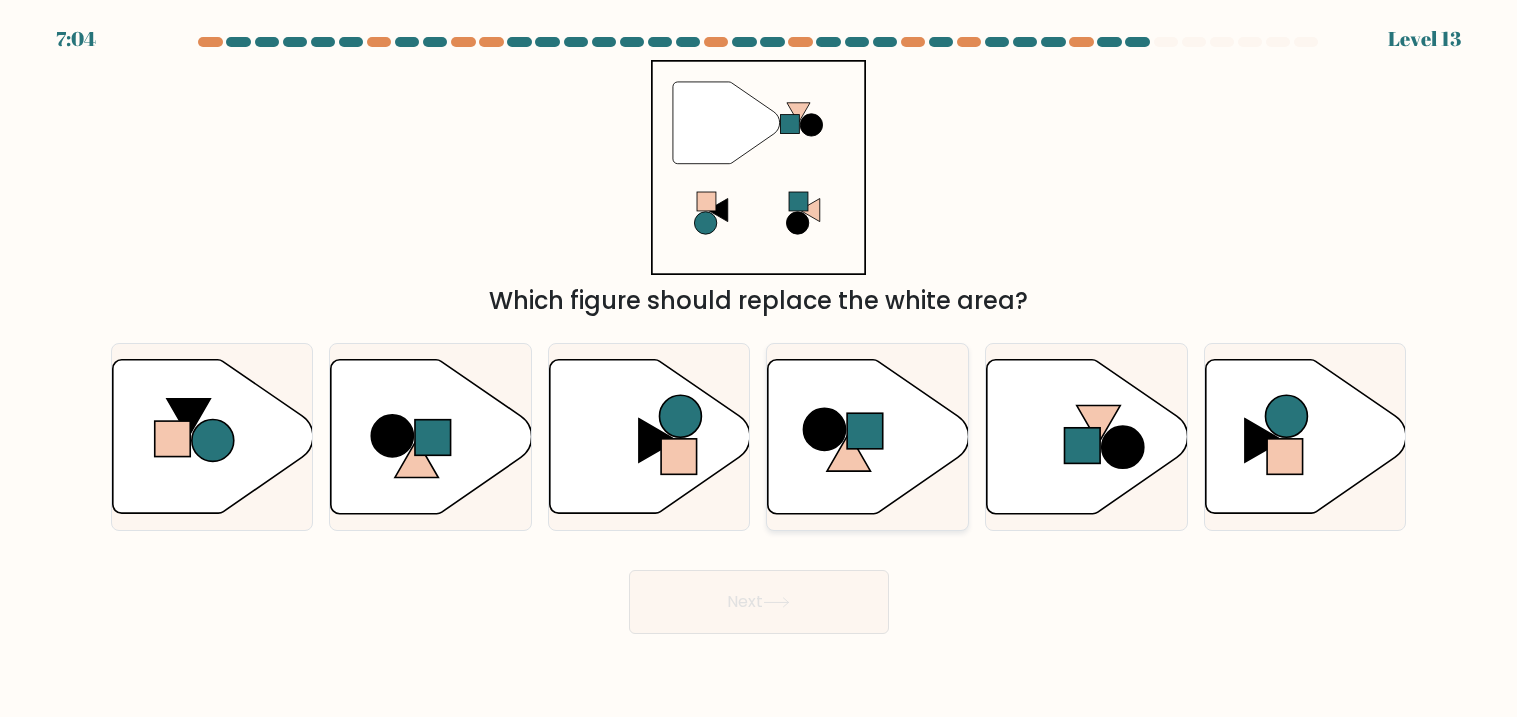 click at bounding box center [867, 437] 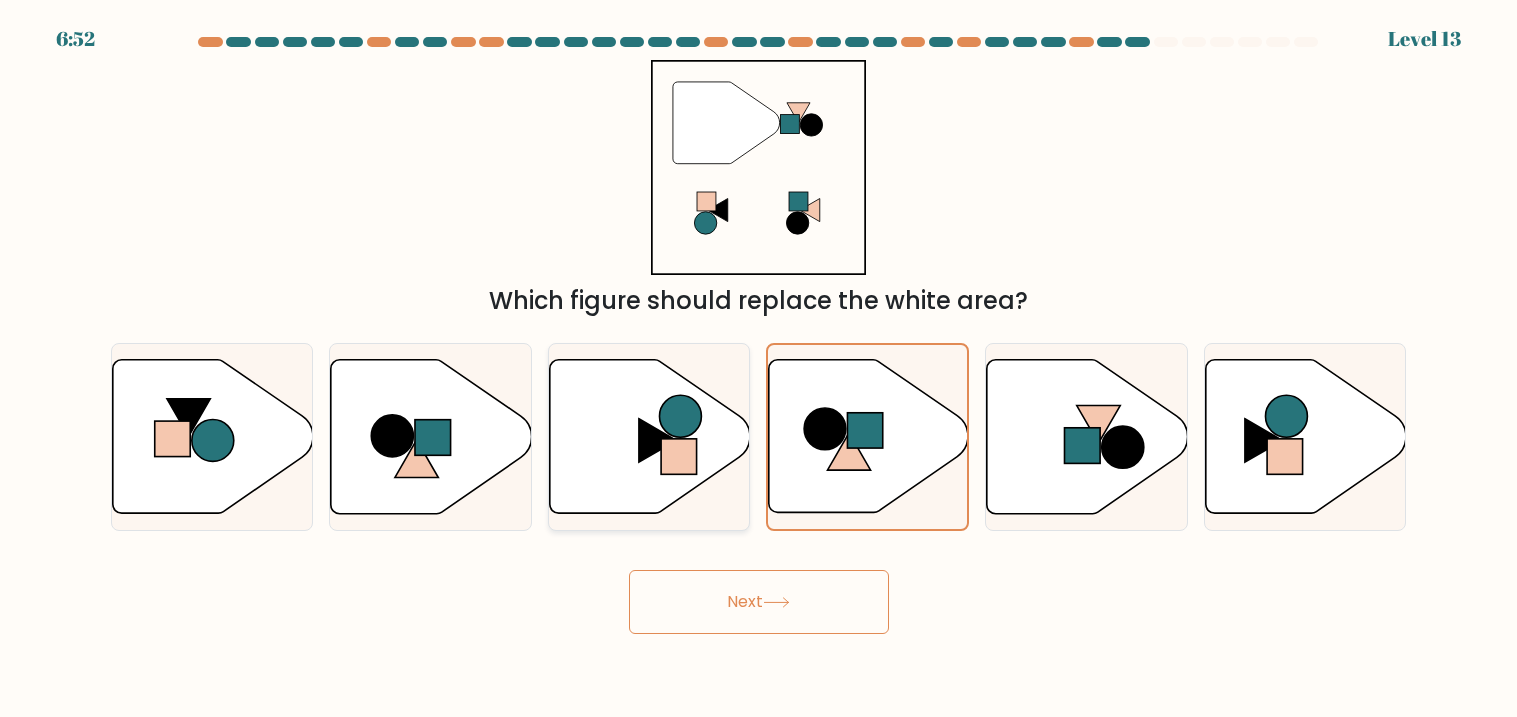 click at bounding box center [658, 440] 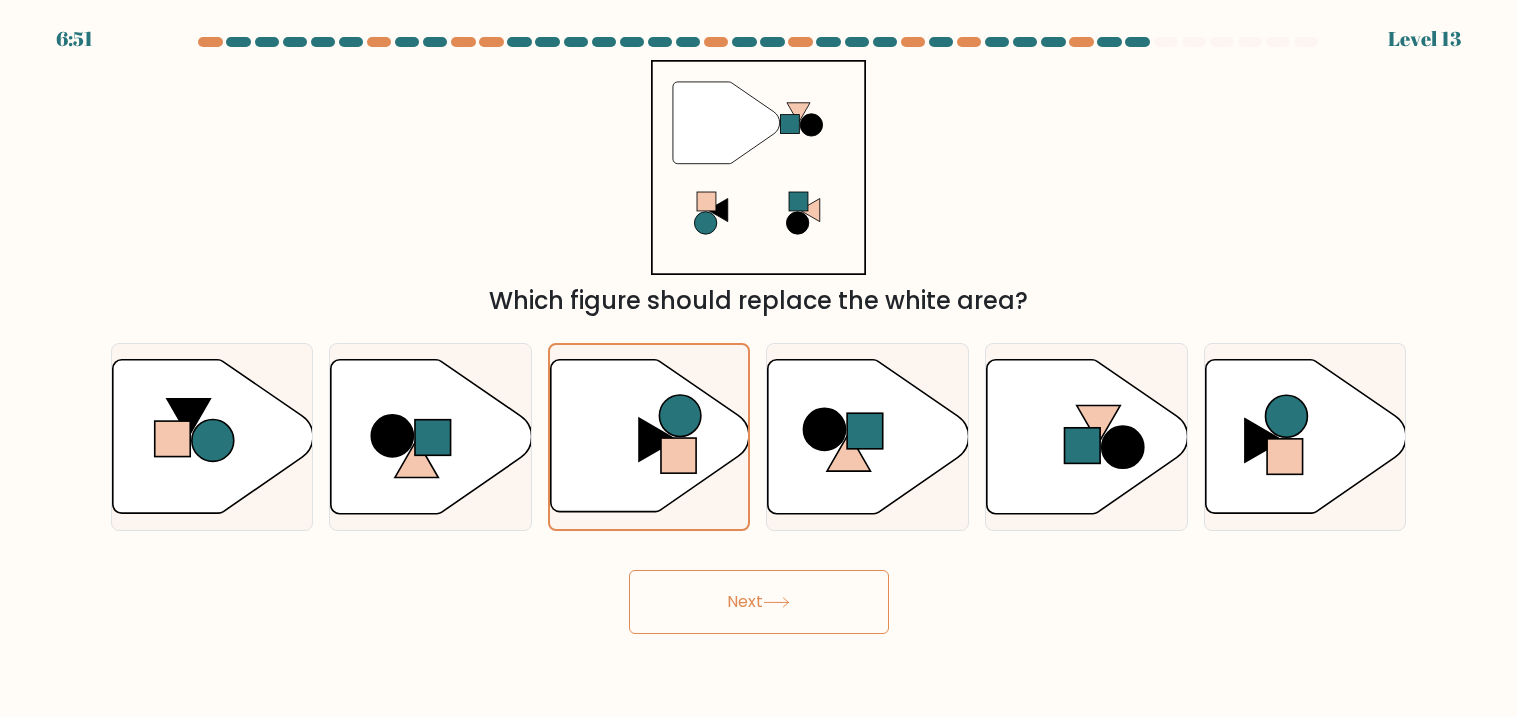 click on "Next" at bounding box center (759, 602) 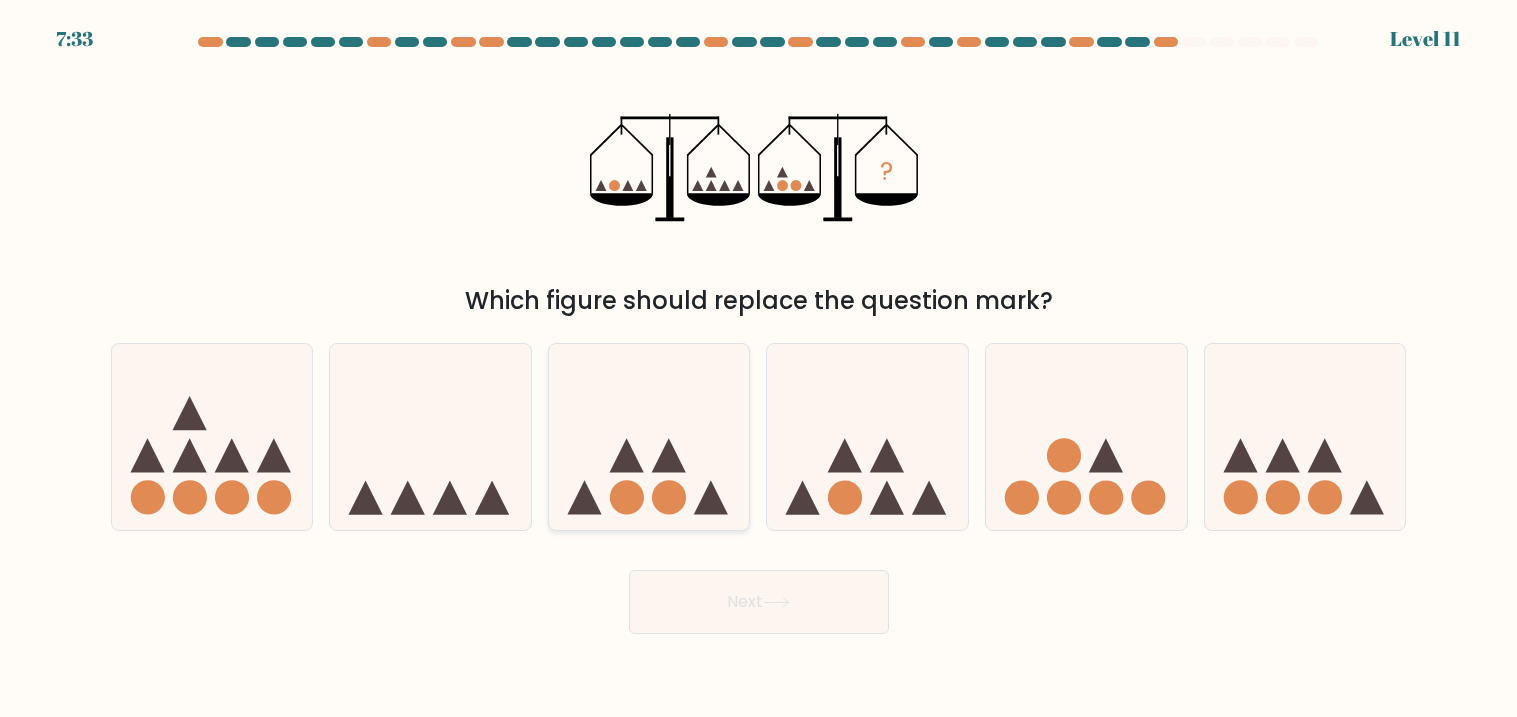 click at bounding box center (649, 437) 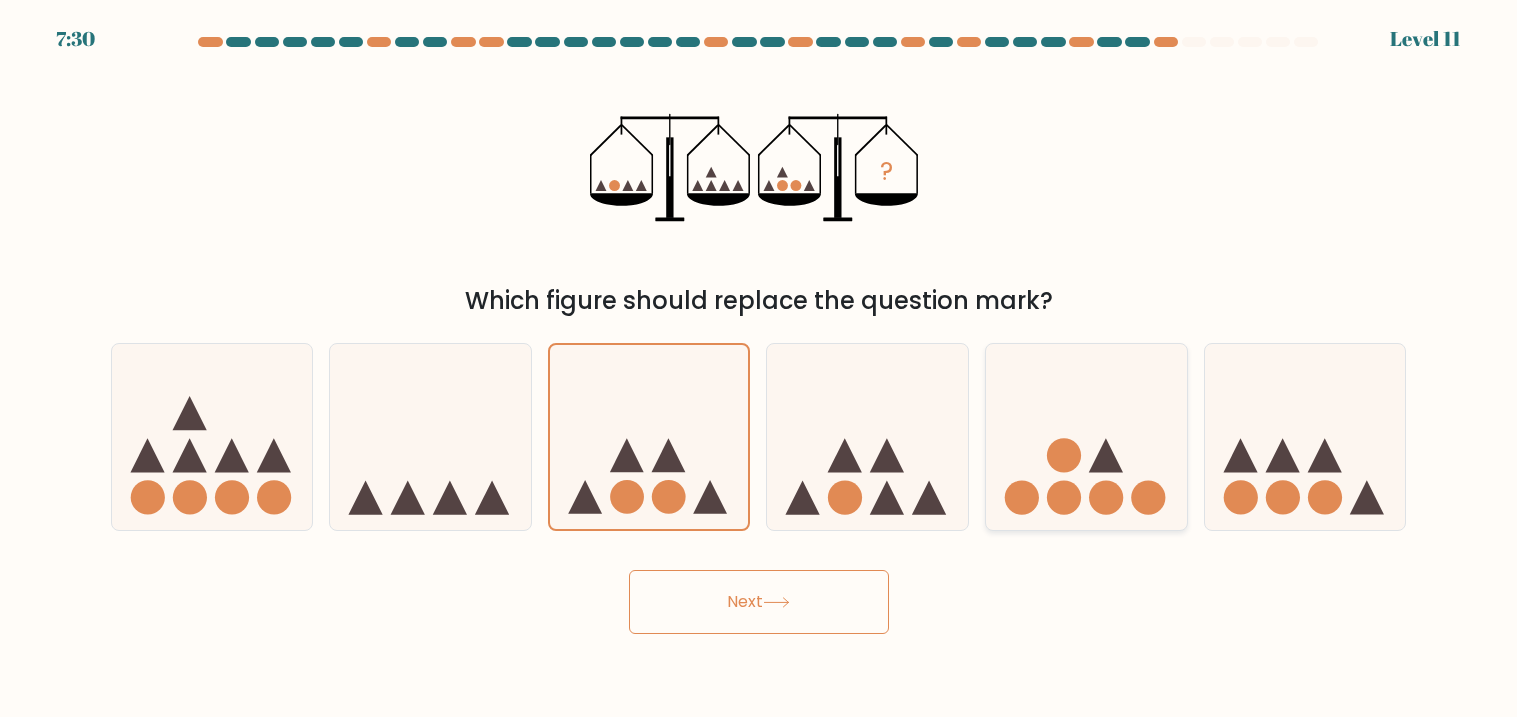 click at bounding box center [1086, 437] 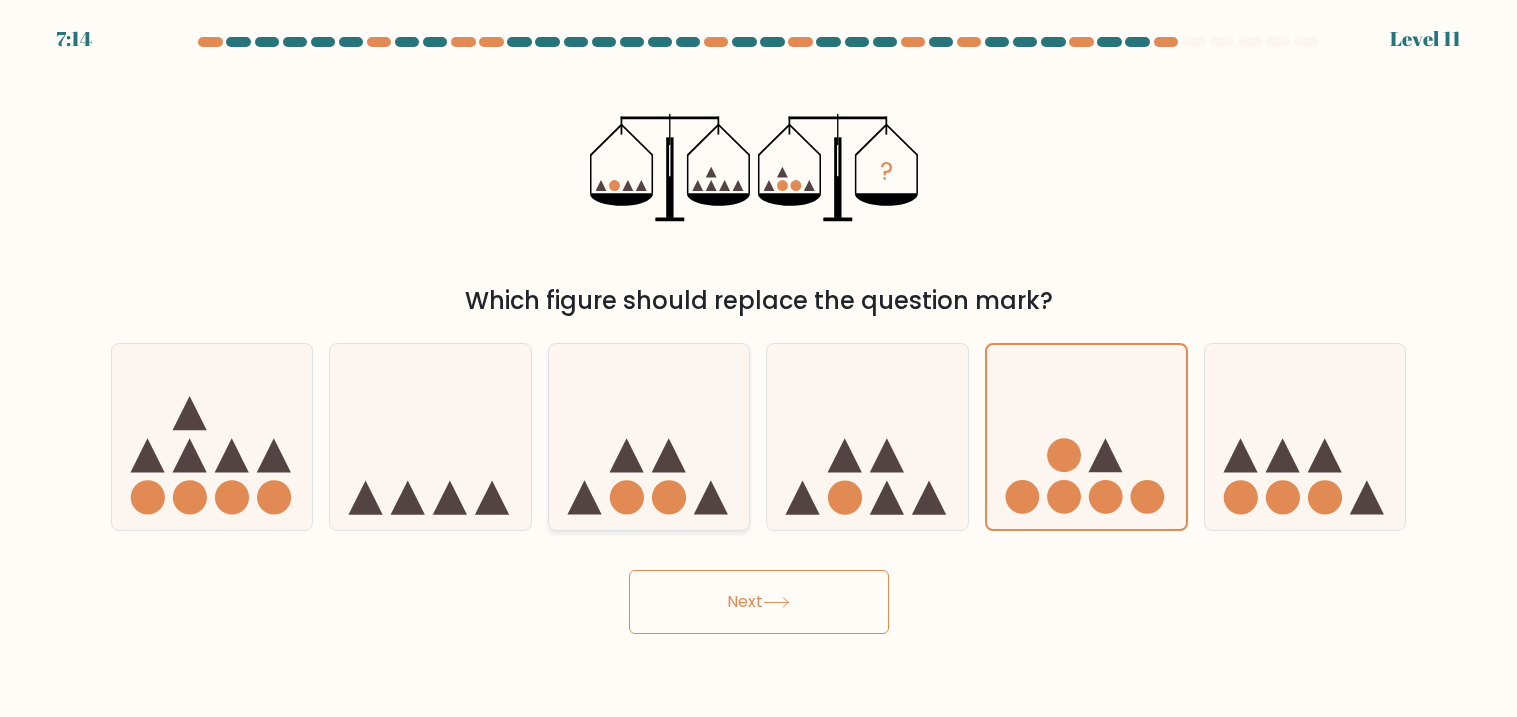 click at bounding box center [584, 498] 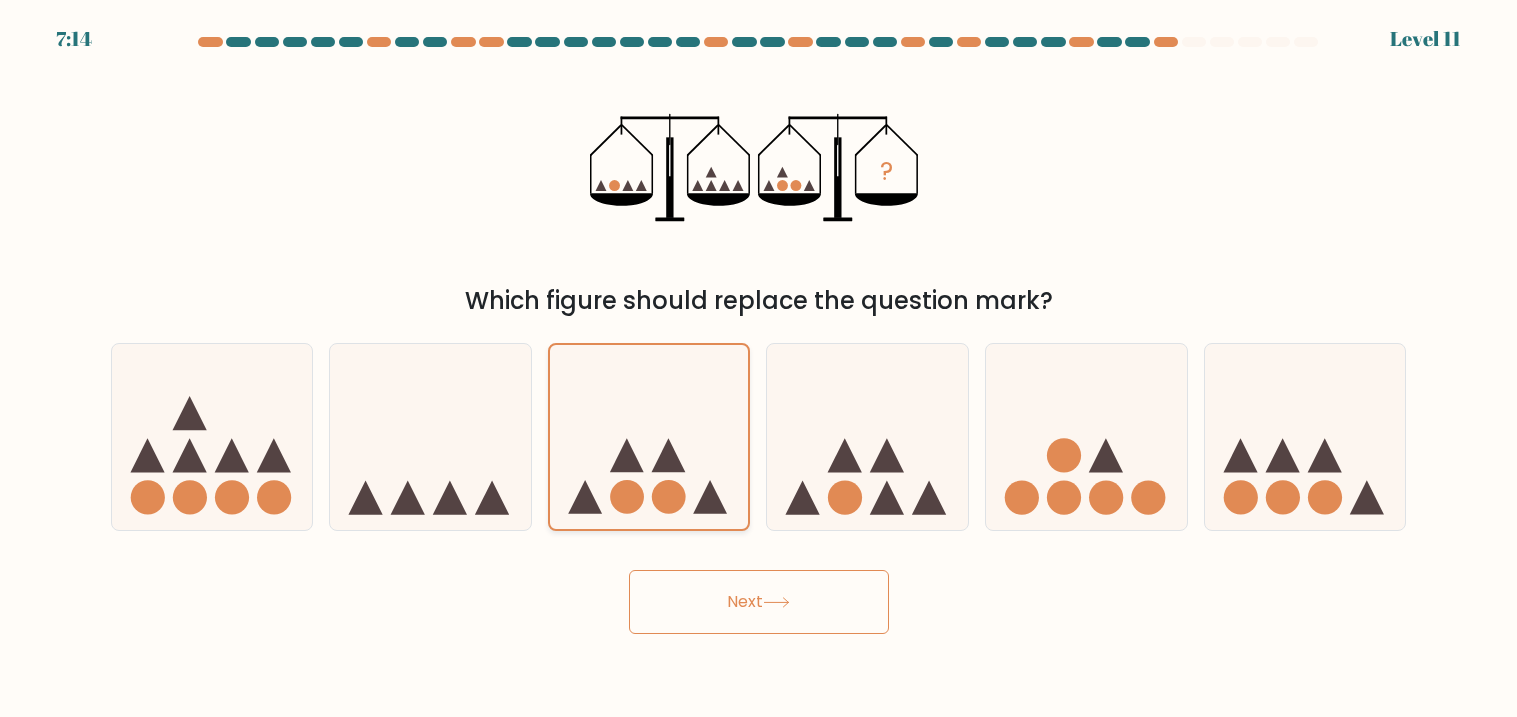 click at bounding box center (585, 497) 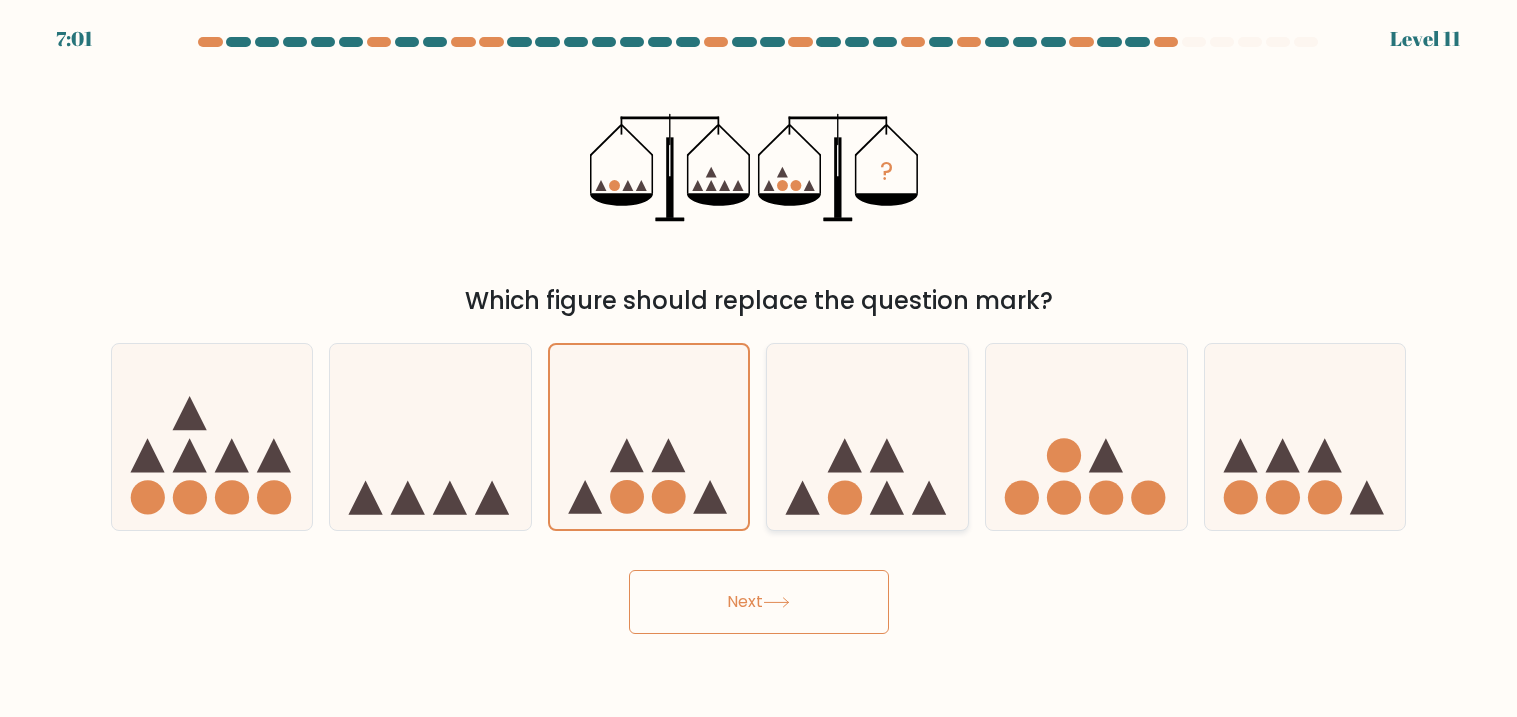 click at bounding box center (867, 437) 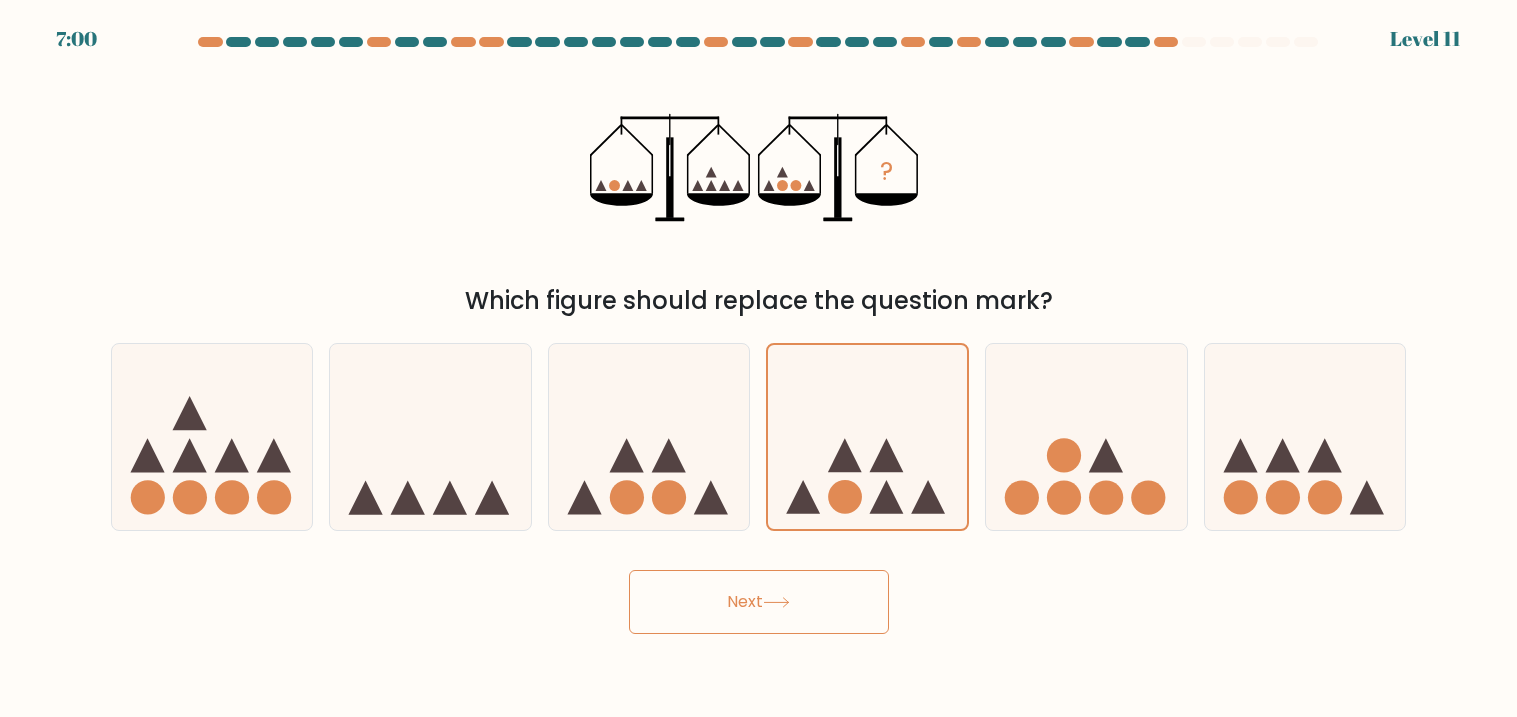 click on "Next" at bounding box center [759, 602] 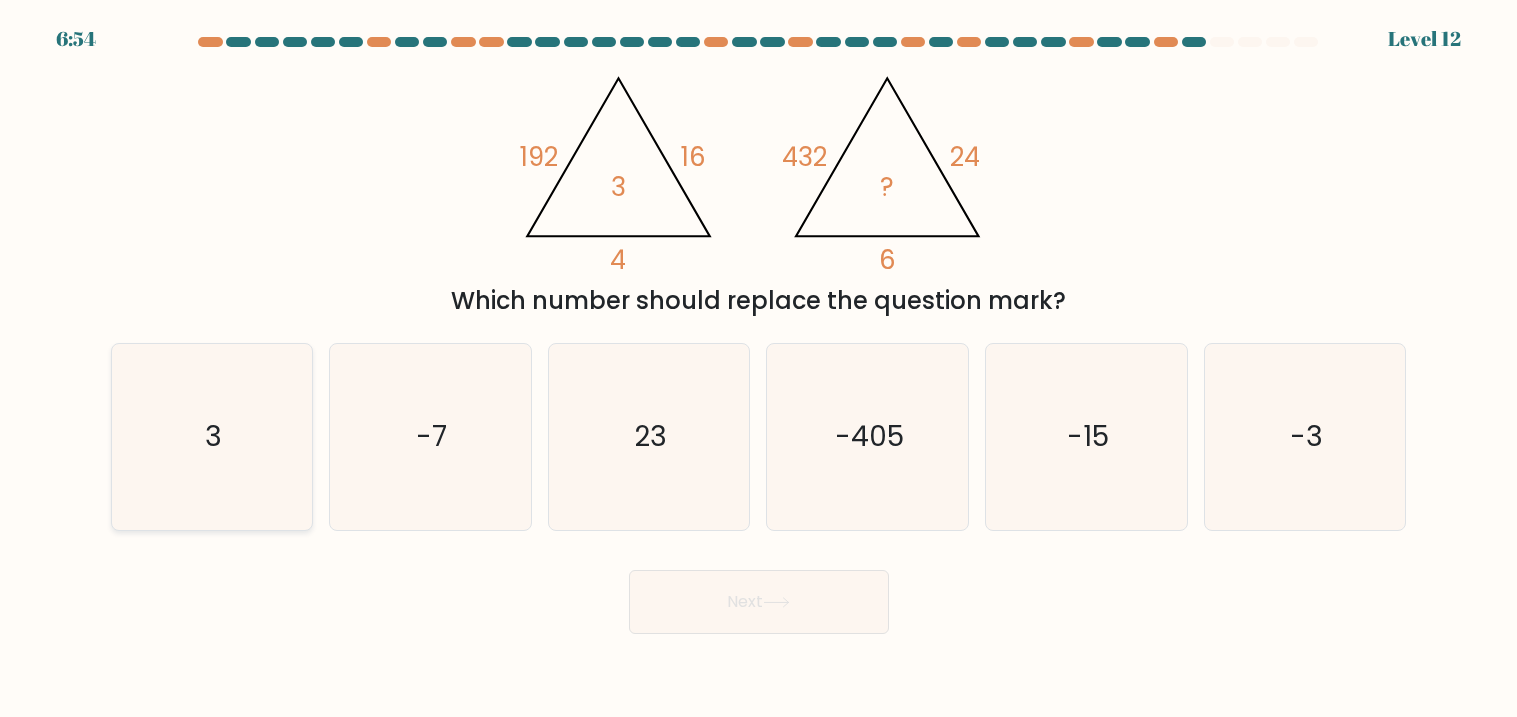 click on "3" at bounding box center (212, 437) 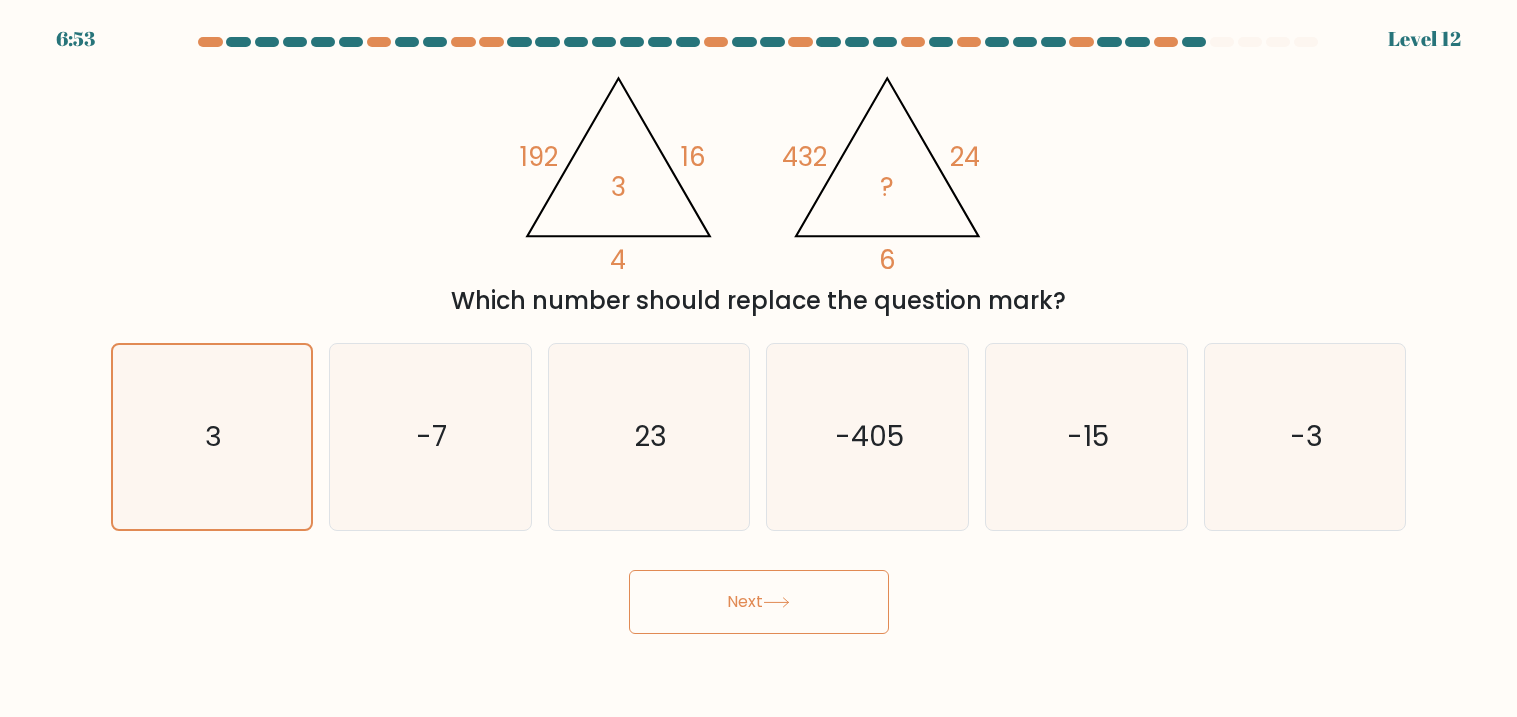click on "Next" at bounding box center (759, 602) 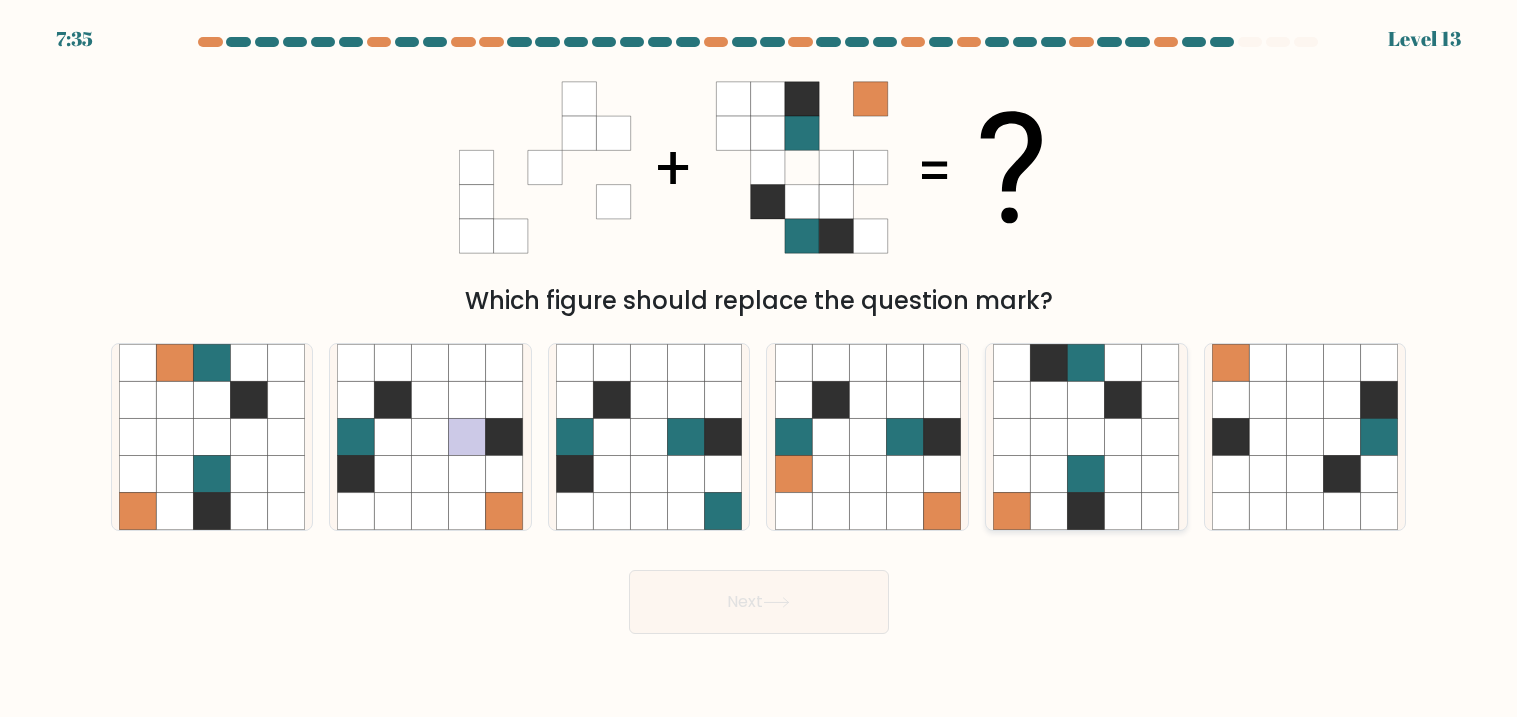 click at bounding box center (1086, 400) 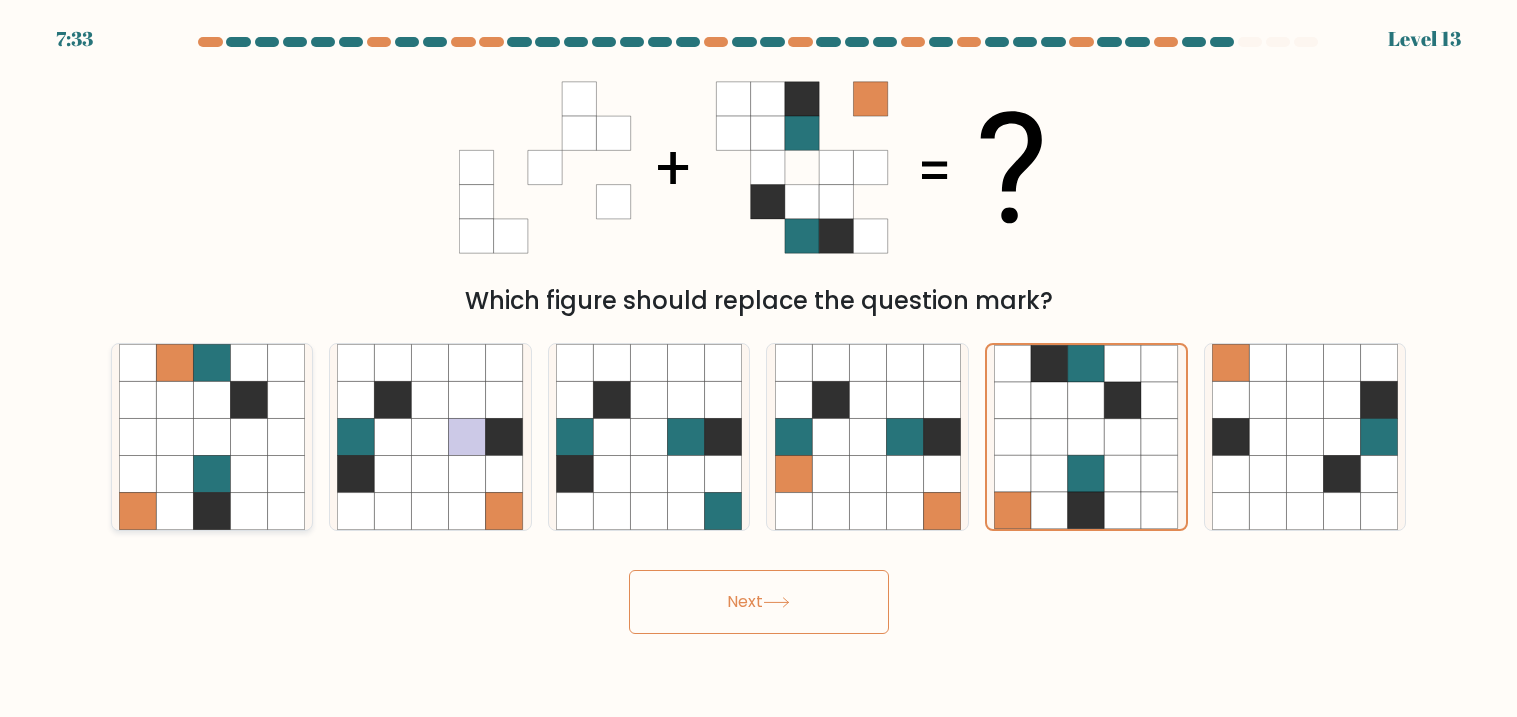 click at bounding box center [248, 400] 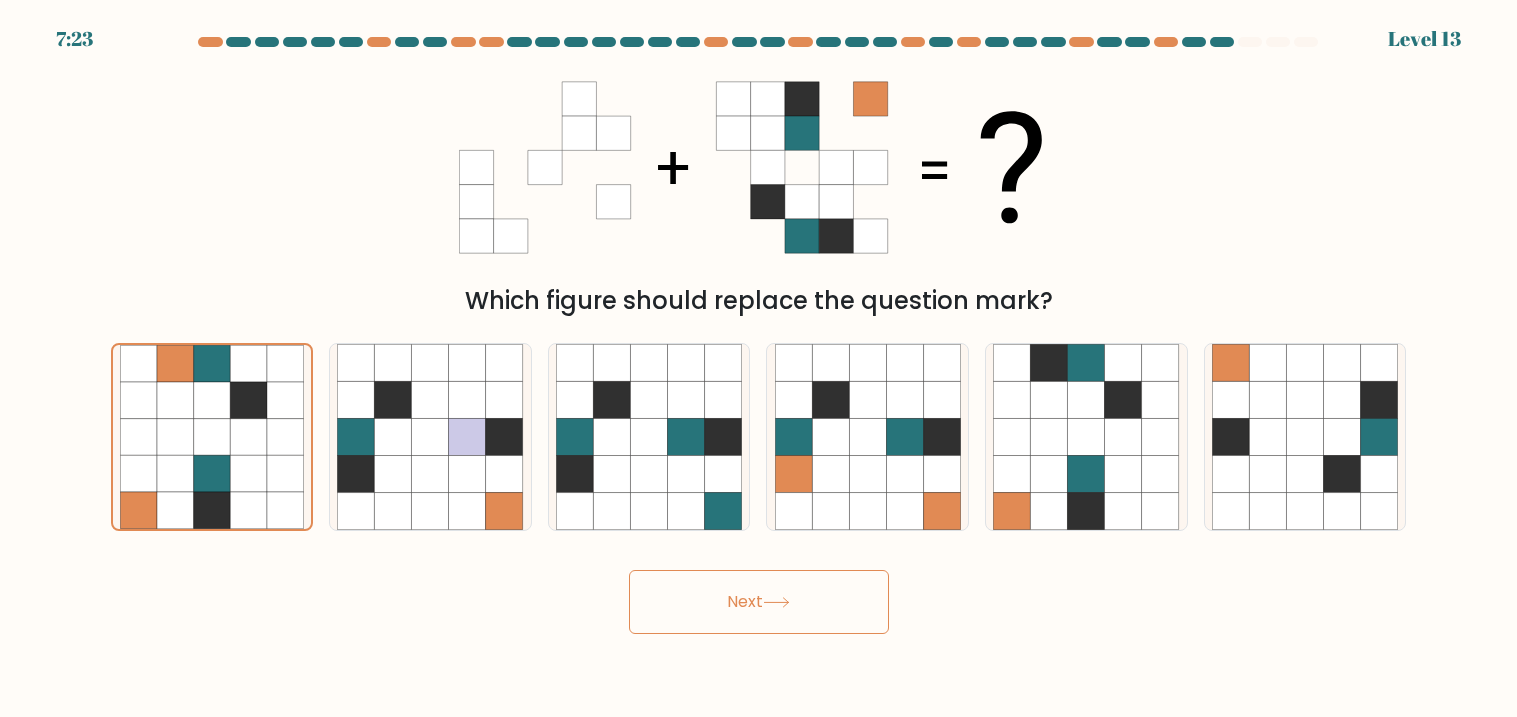 click on "Next" at bounding box center (759, 602) 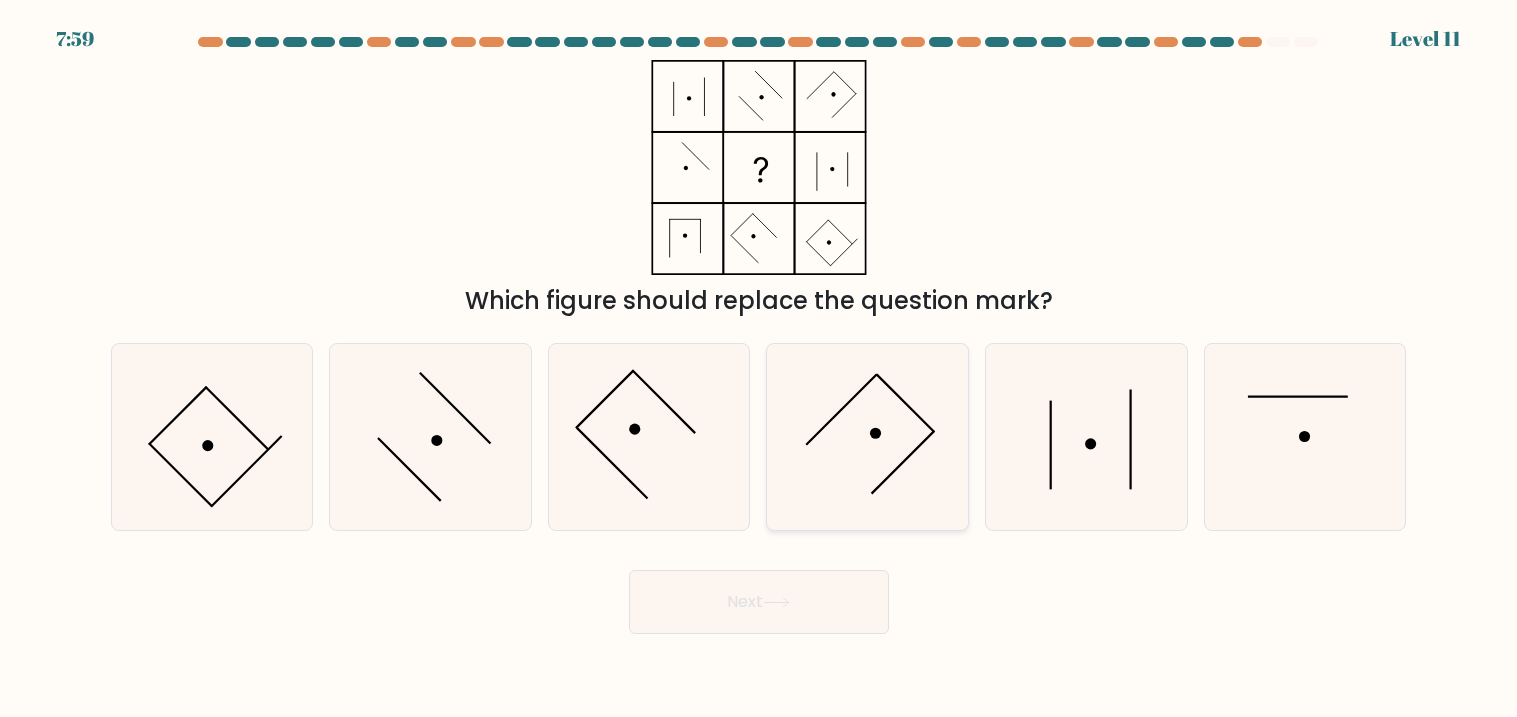 click at bounding box center [868, 437] 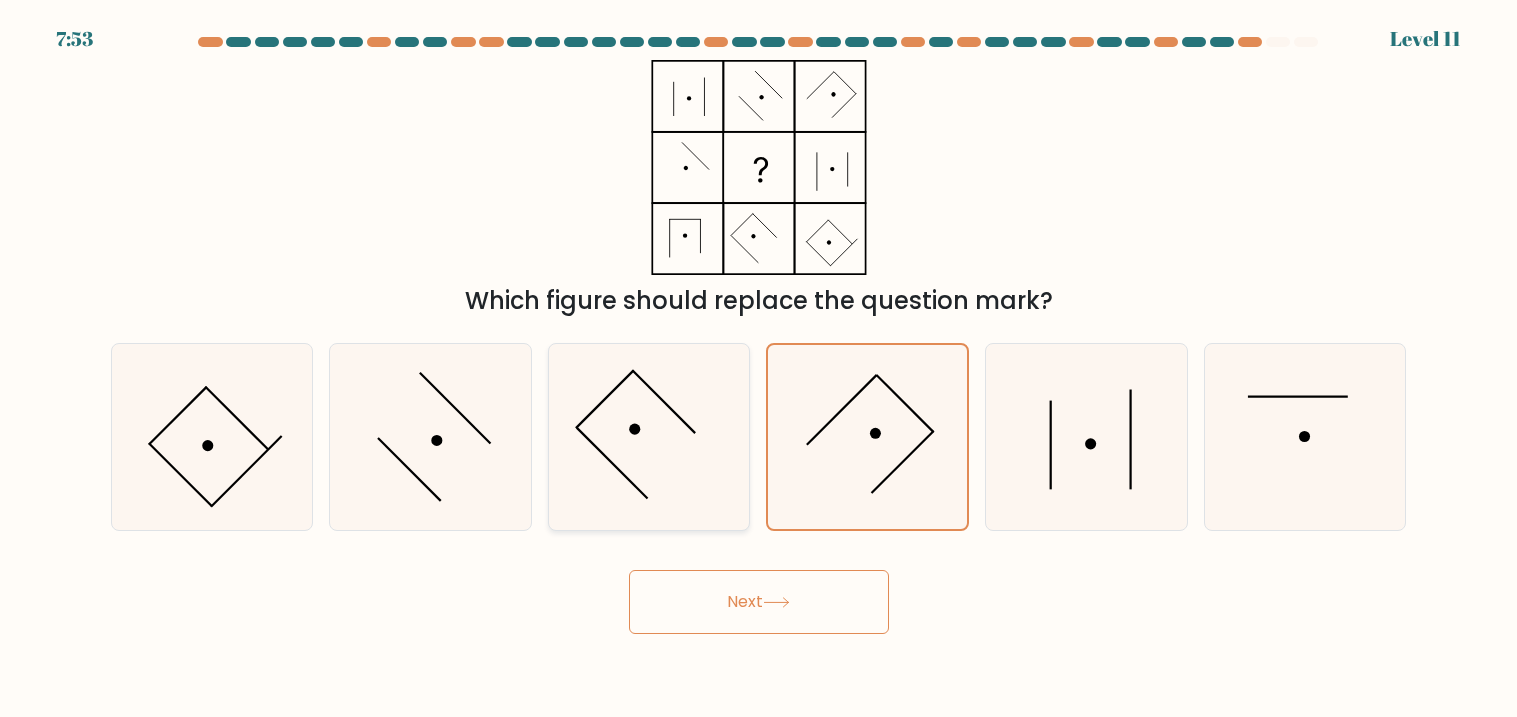 click at bounding box center [649, 437] 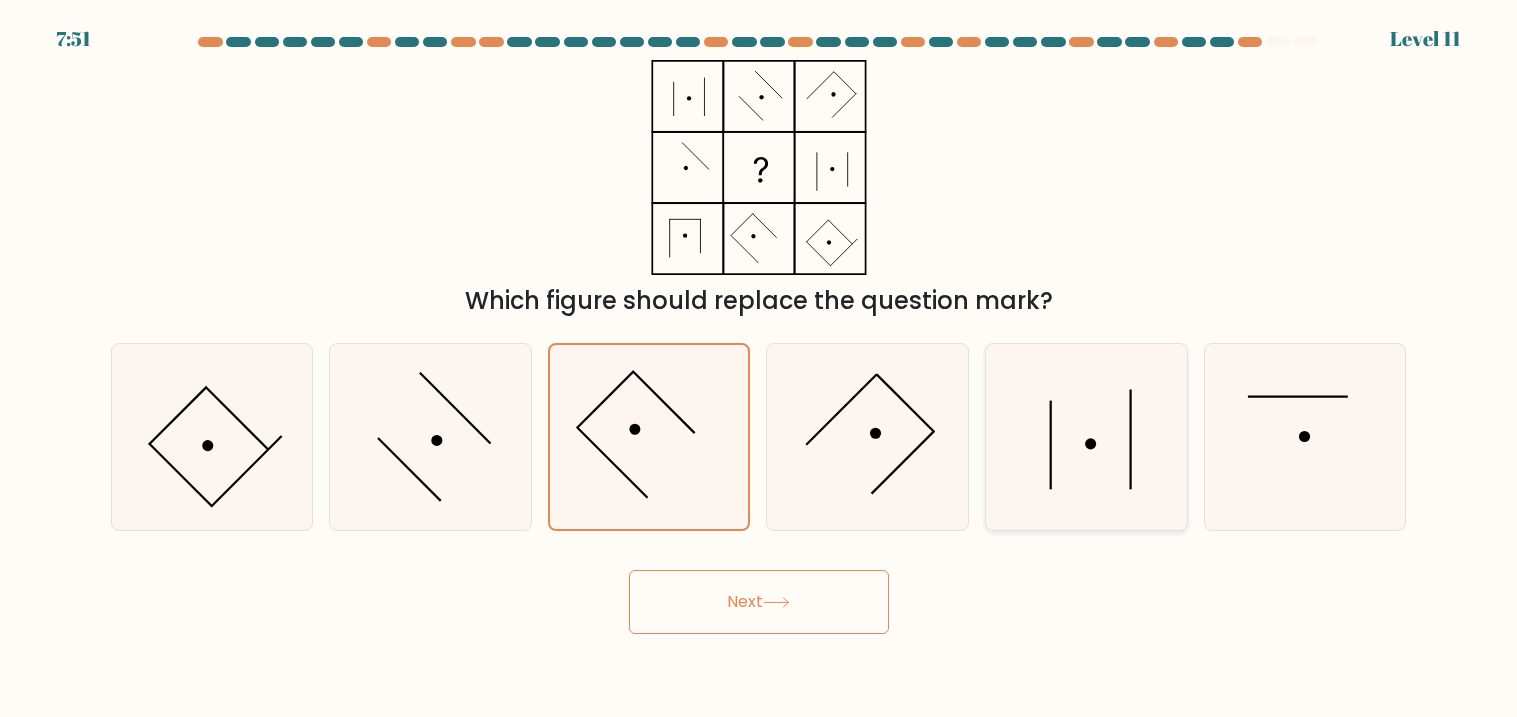 click at bounding box center [1086, 437] 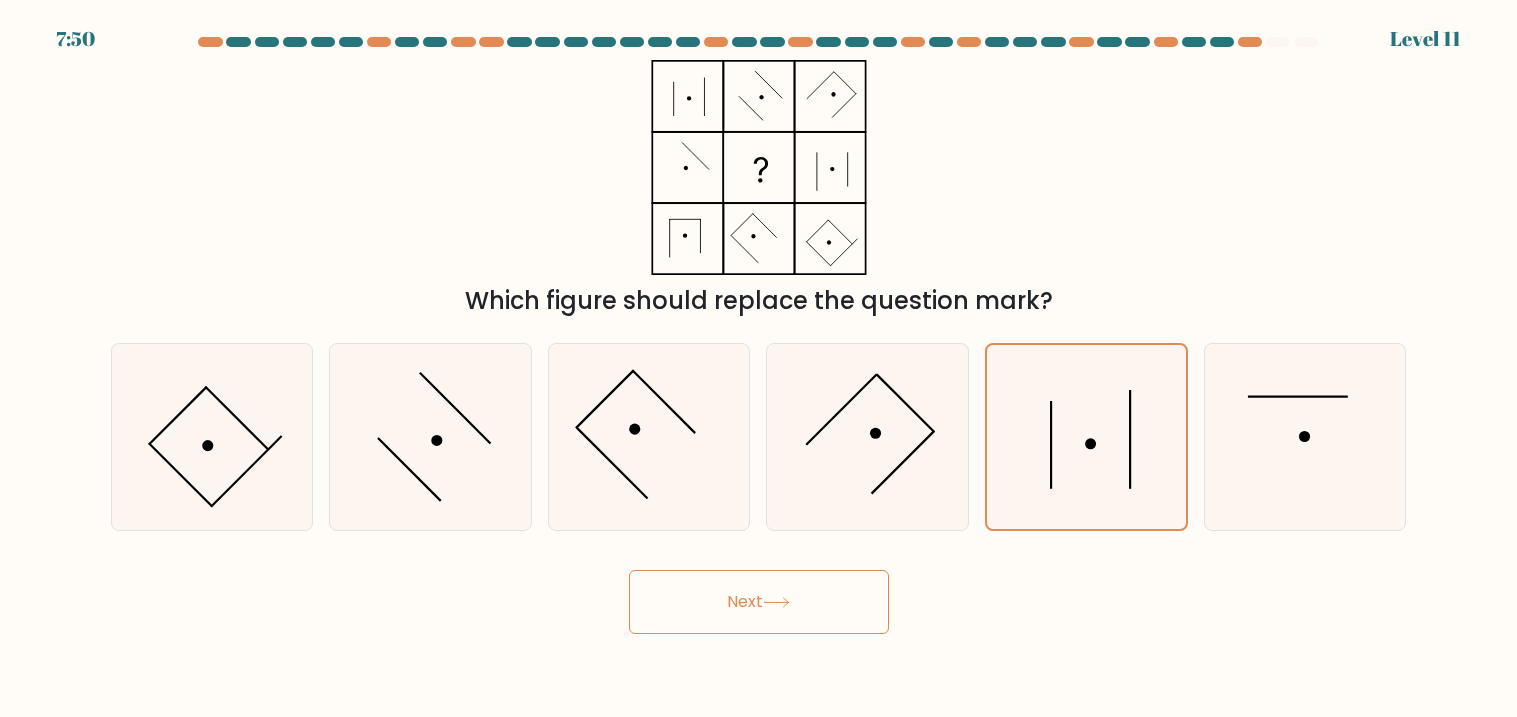 click on "Next" at bounding box center (759, 602) 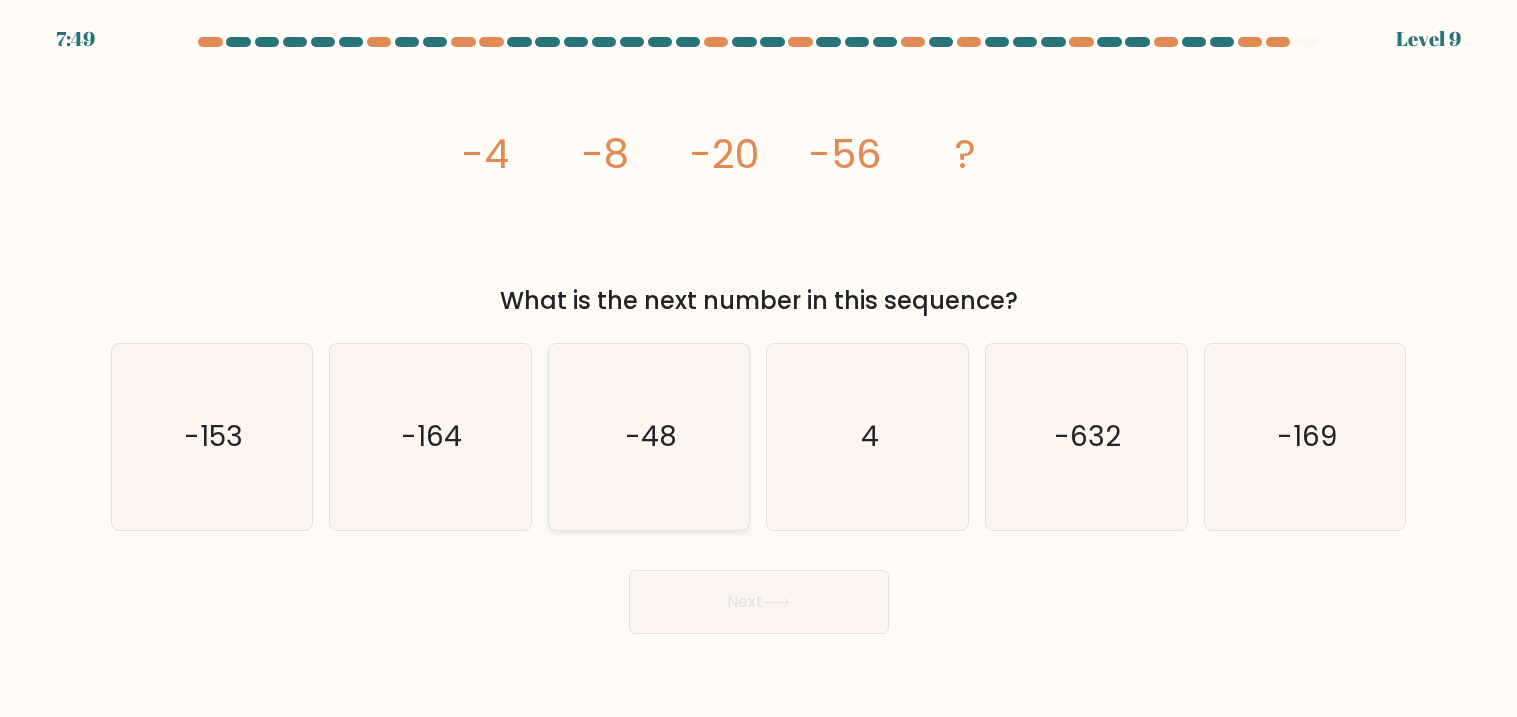 click on "-48" at bounding box center (649, 437) 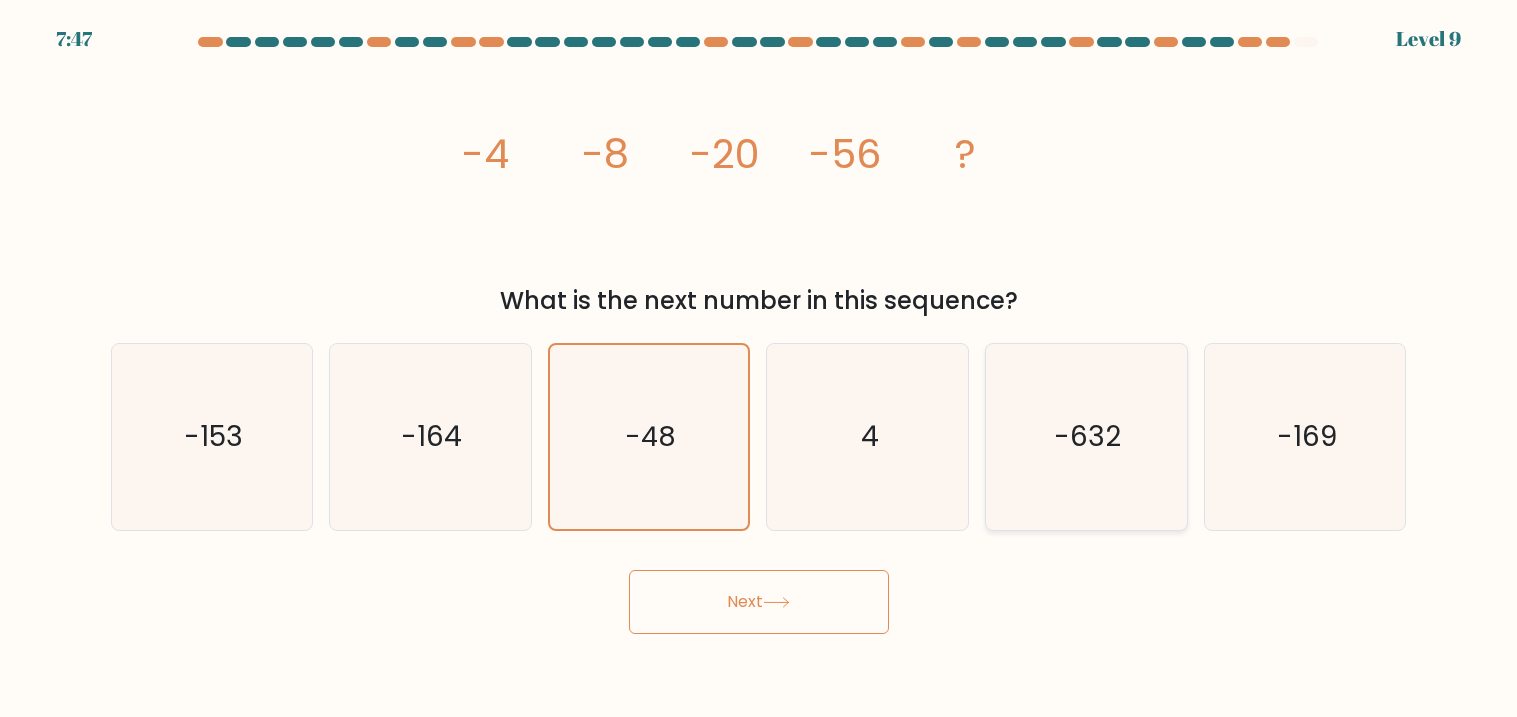 click on "-632" at bounding box center [1086, 437] 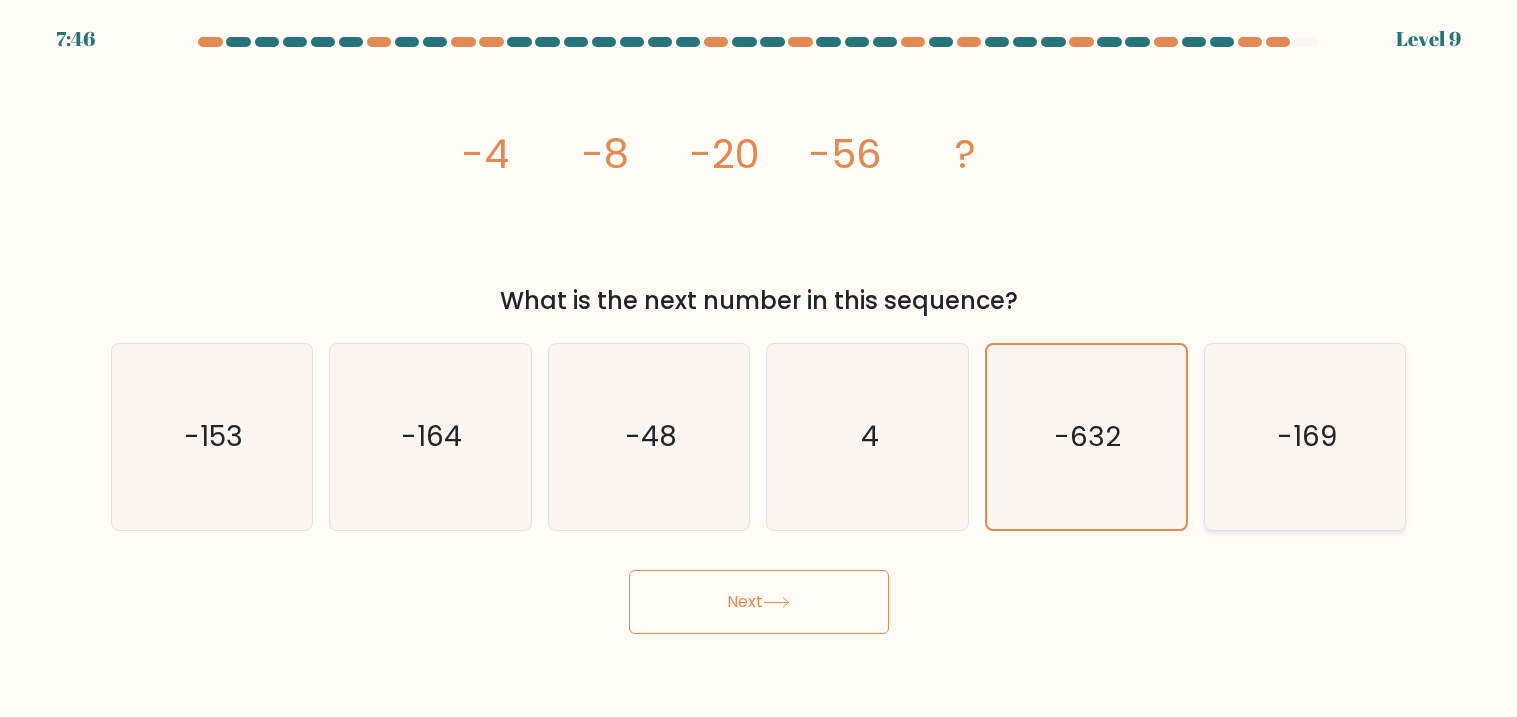 click on "-169" at bounding box center [1305, 437] 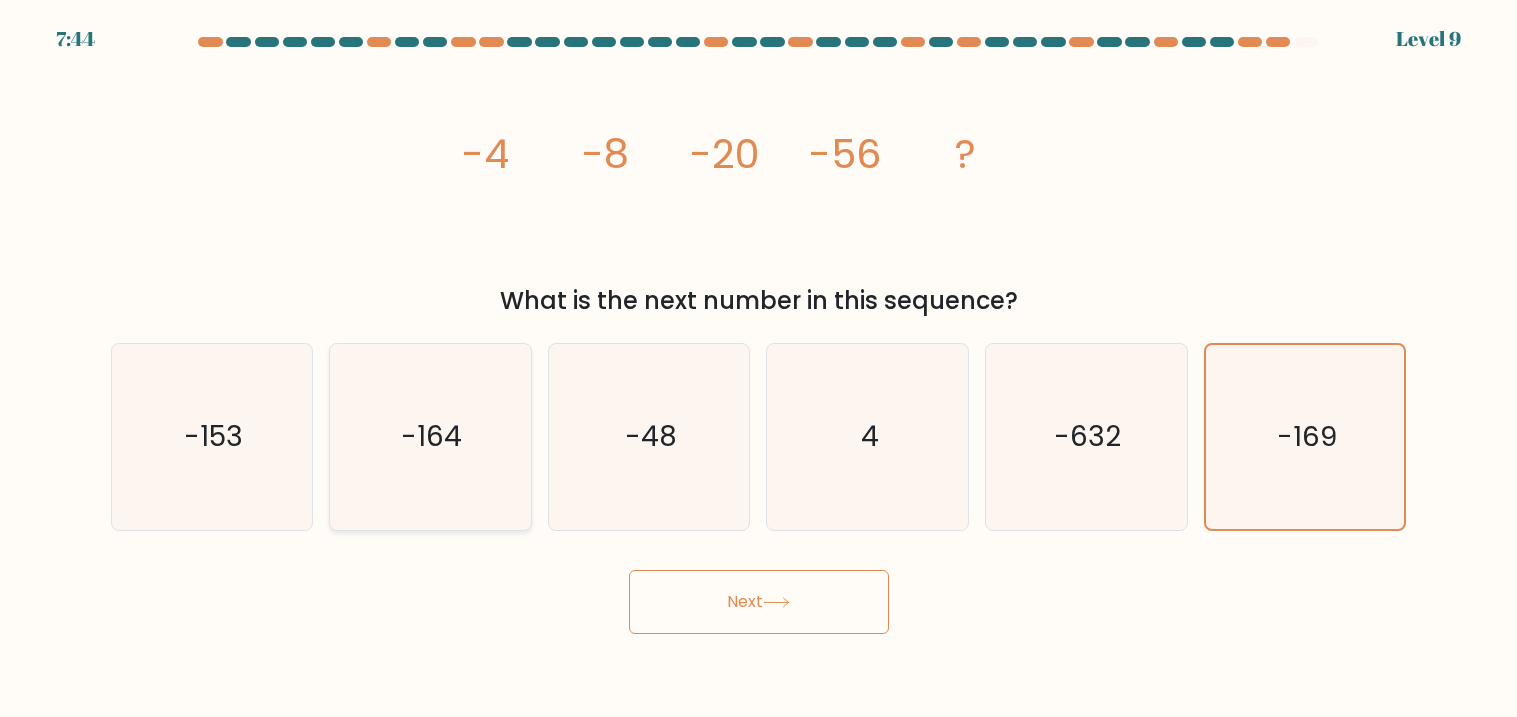 click on "-164" at bounding box center [430, 437] 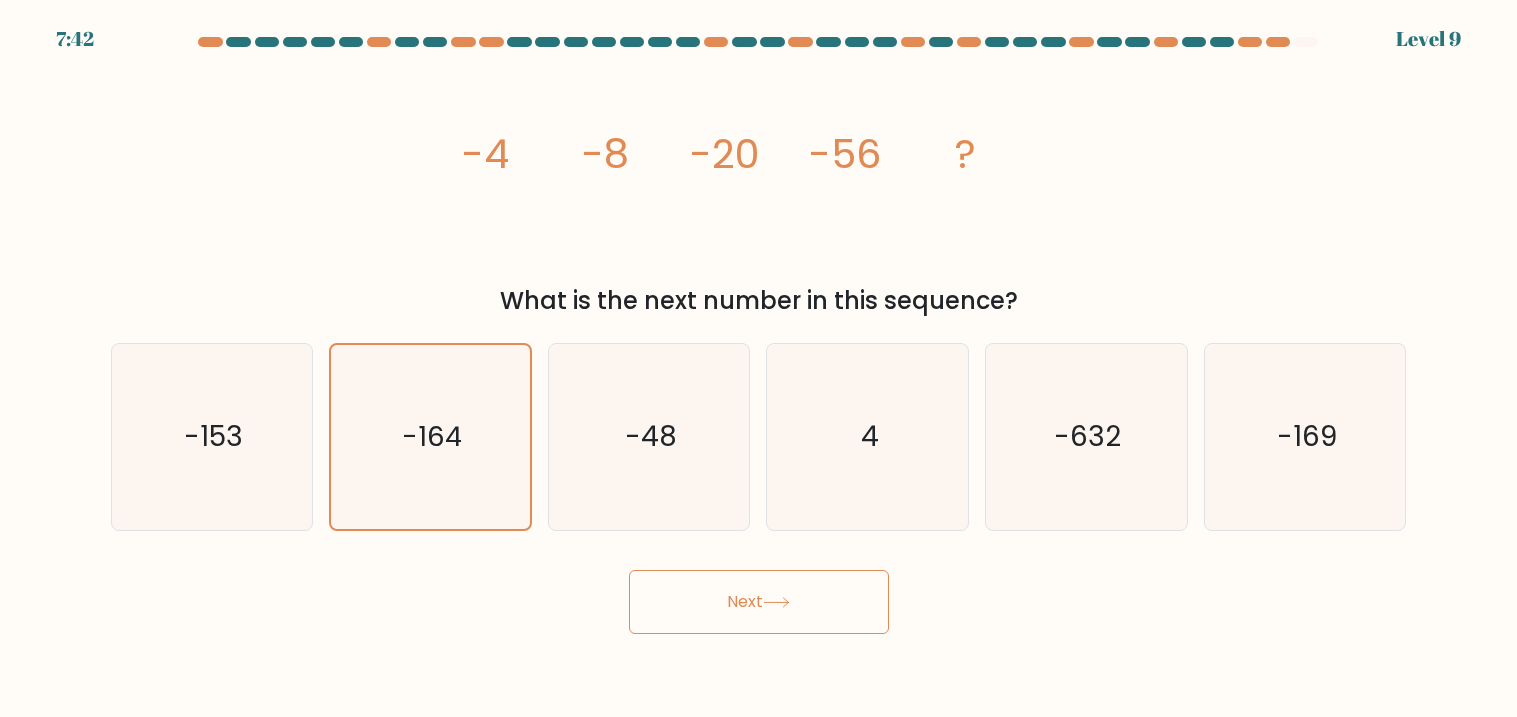 click on "Next" at bounding box center [759, 602] 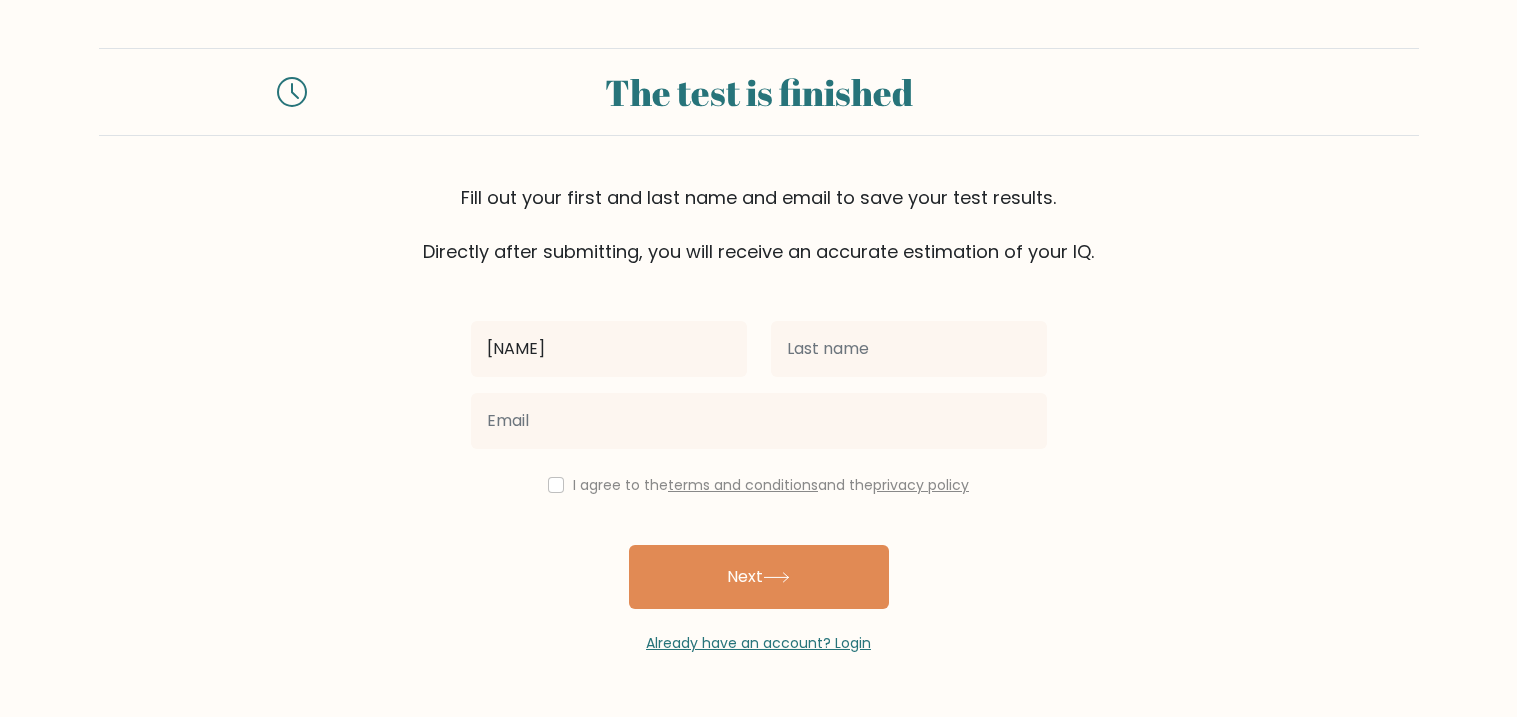 type on "[NAME]" 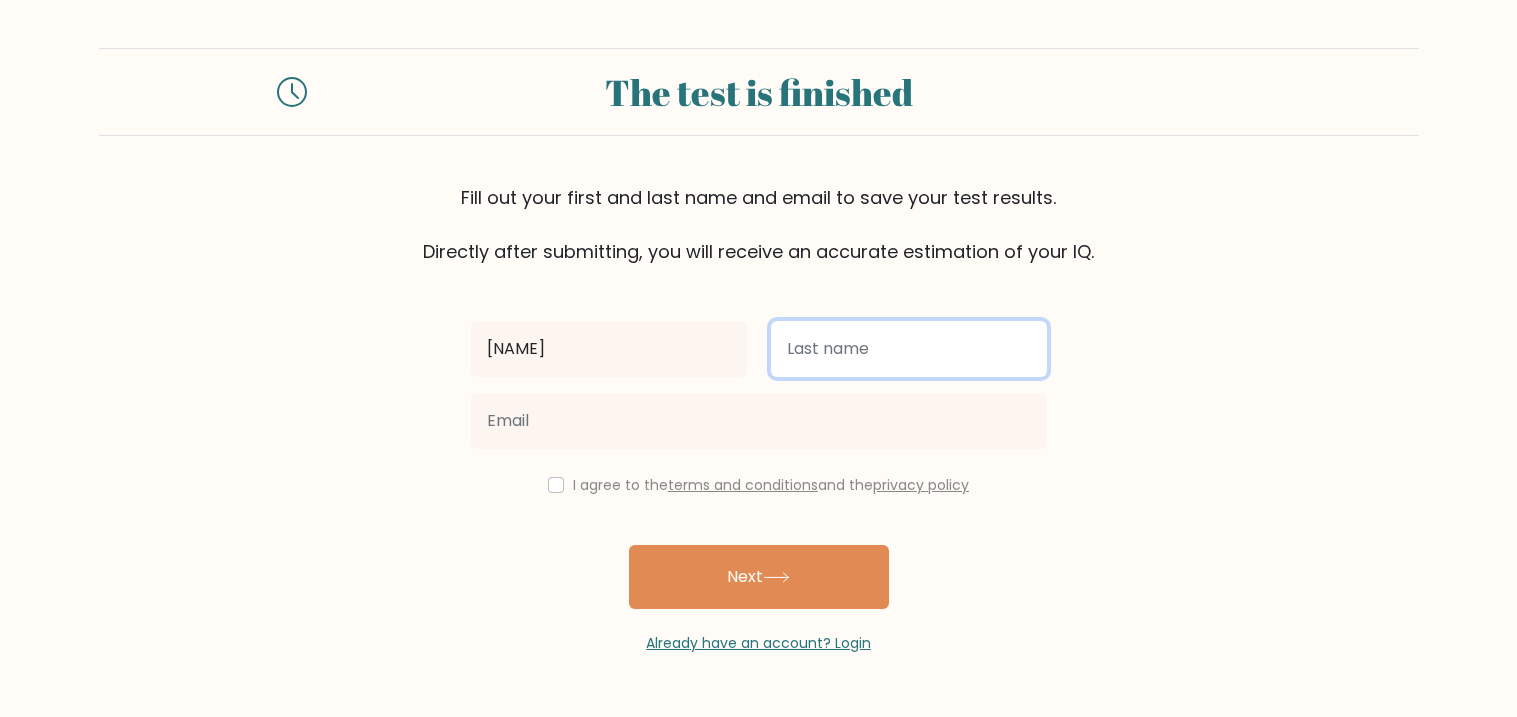 click at bounding box center [909, 349] 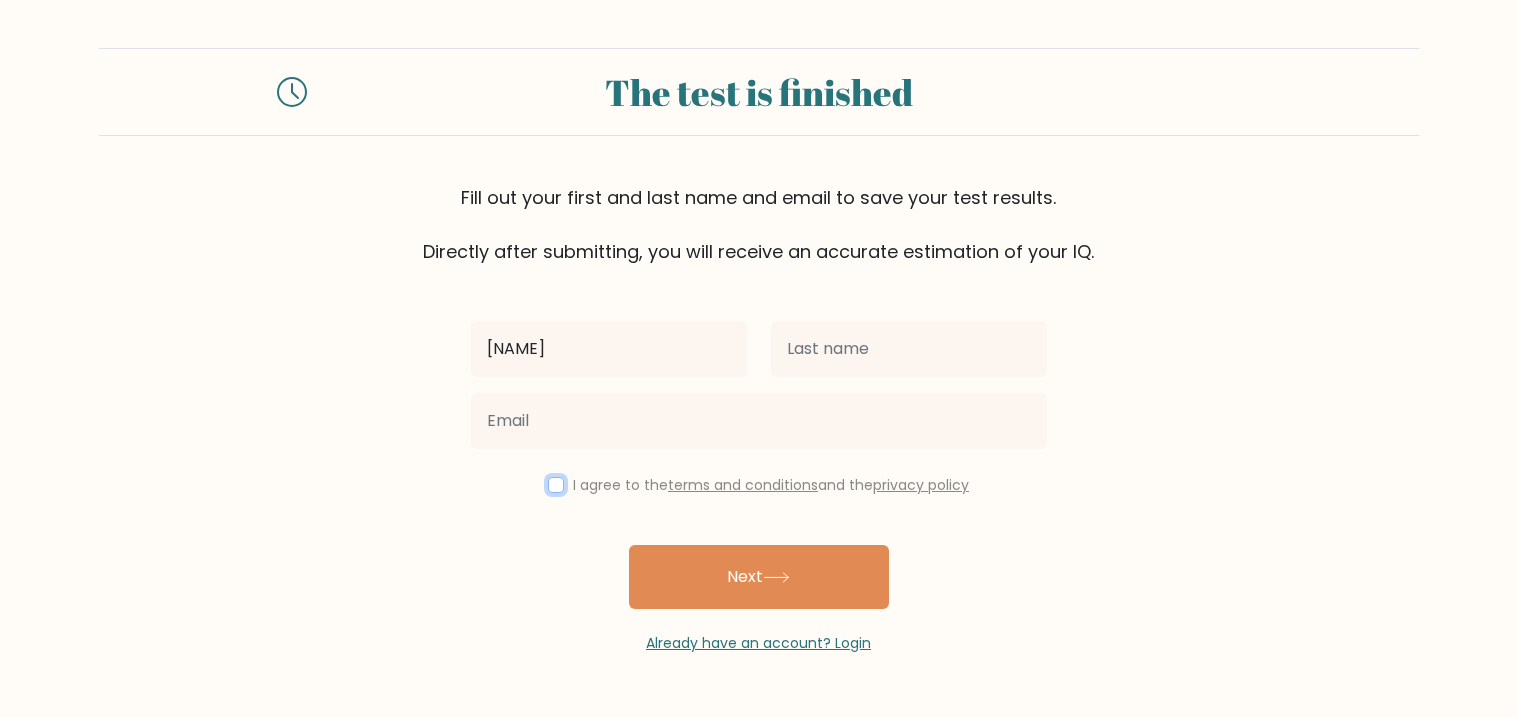 checkbox on "true" 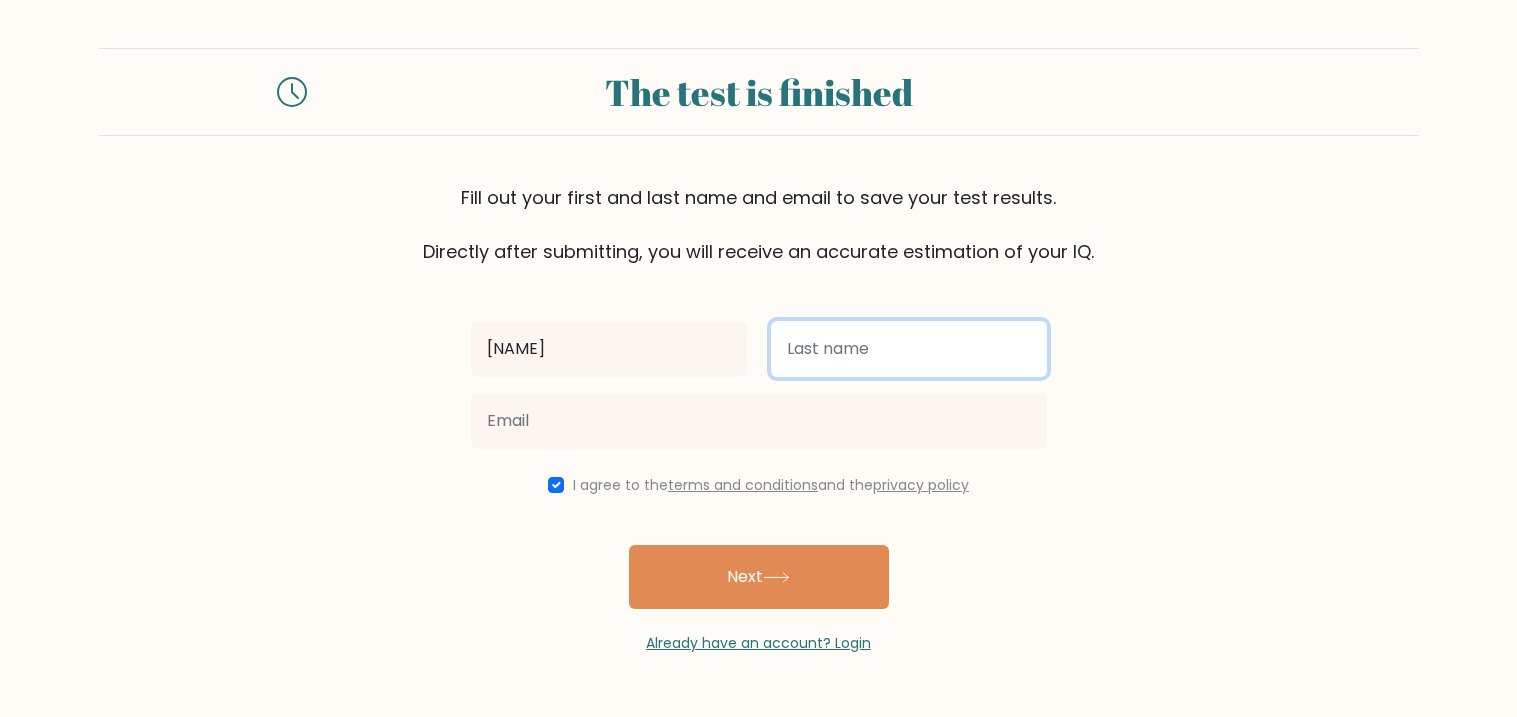 click at bounding box center [909, 349] 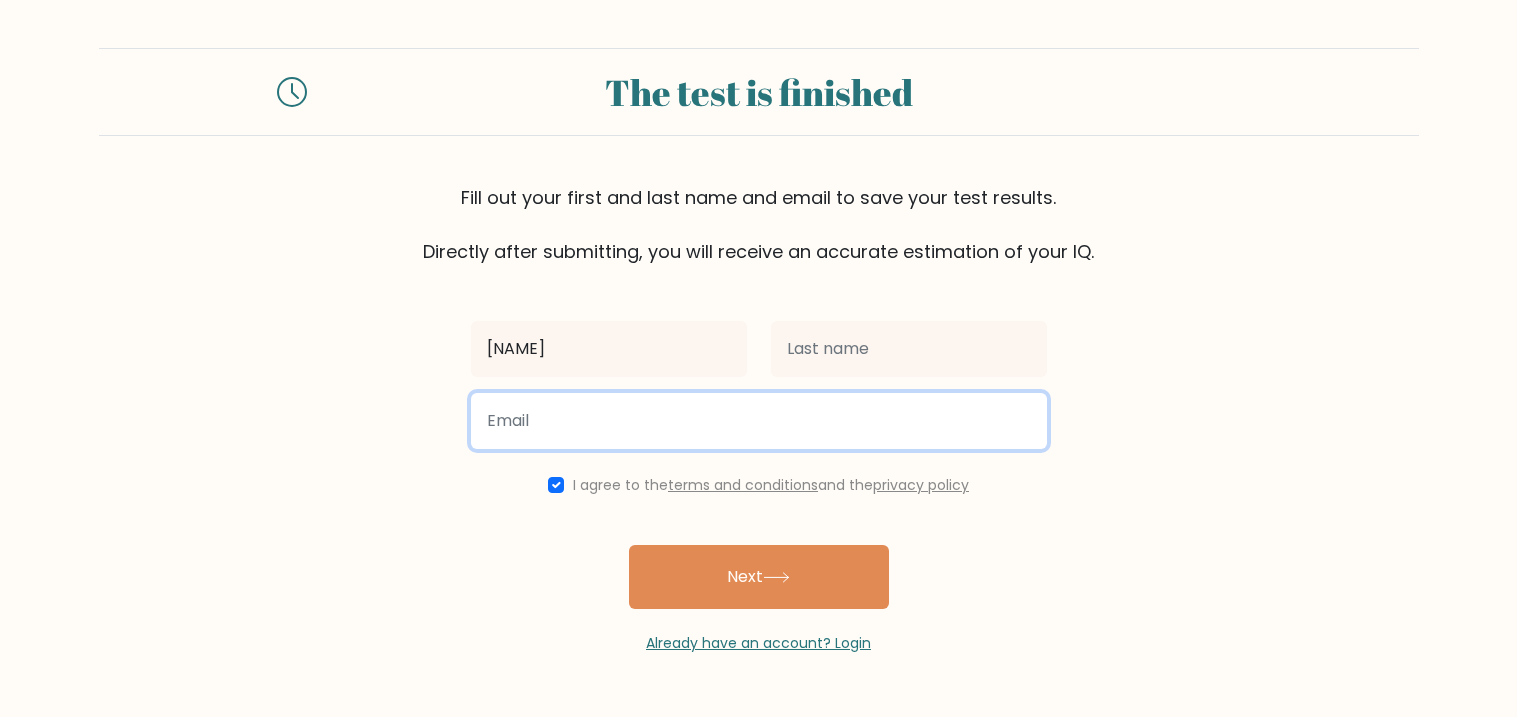 click at bounding box center (759, 421) 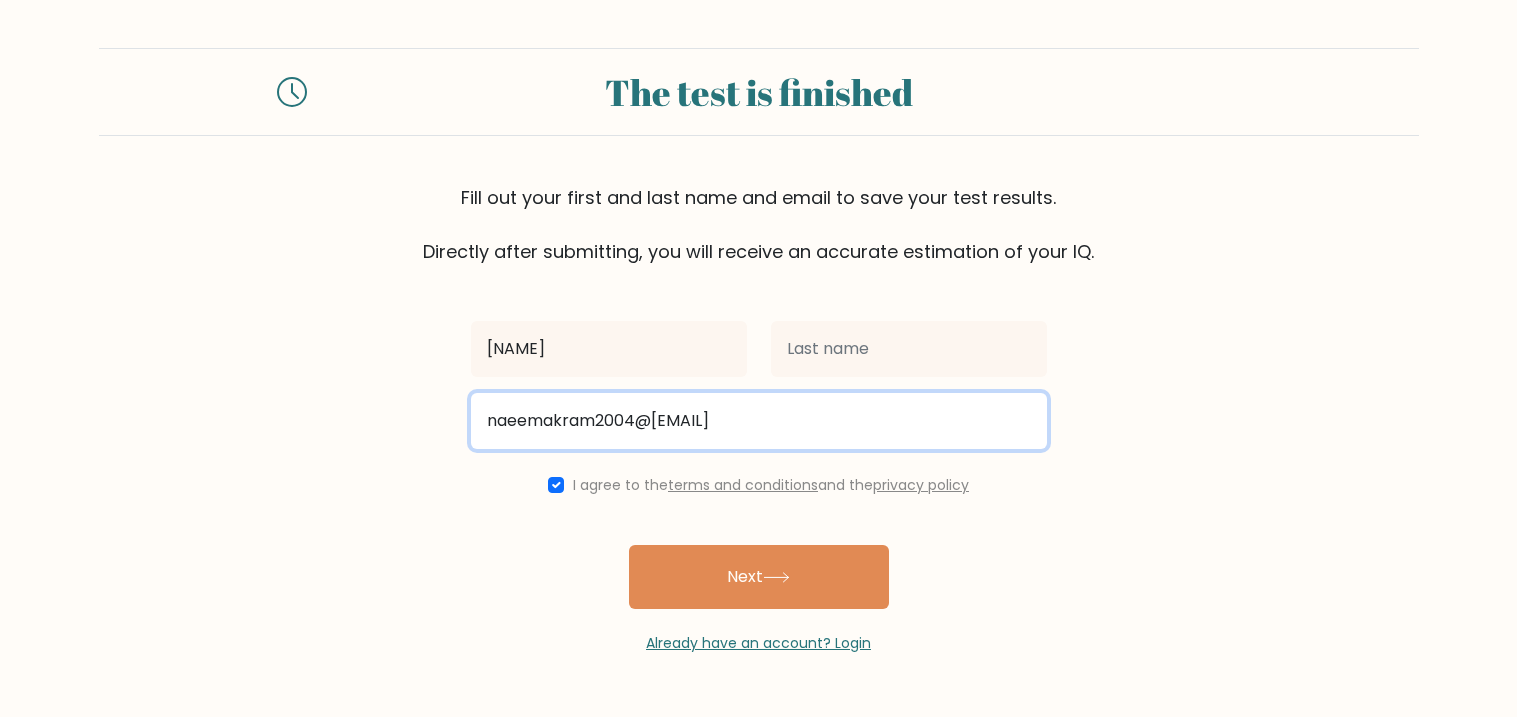 type on "naeemakram2004@[EMAIL]" 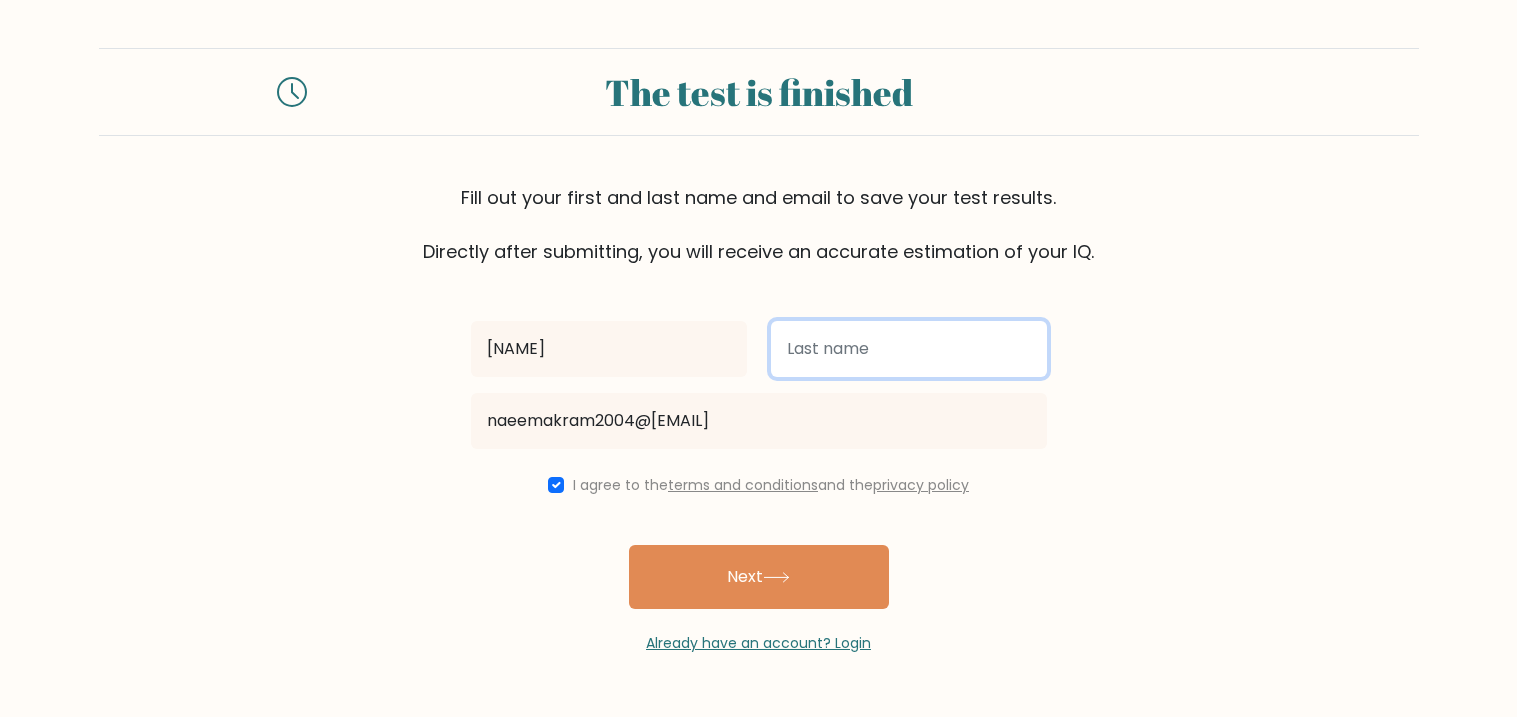 click at bounding box center (909, 349) 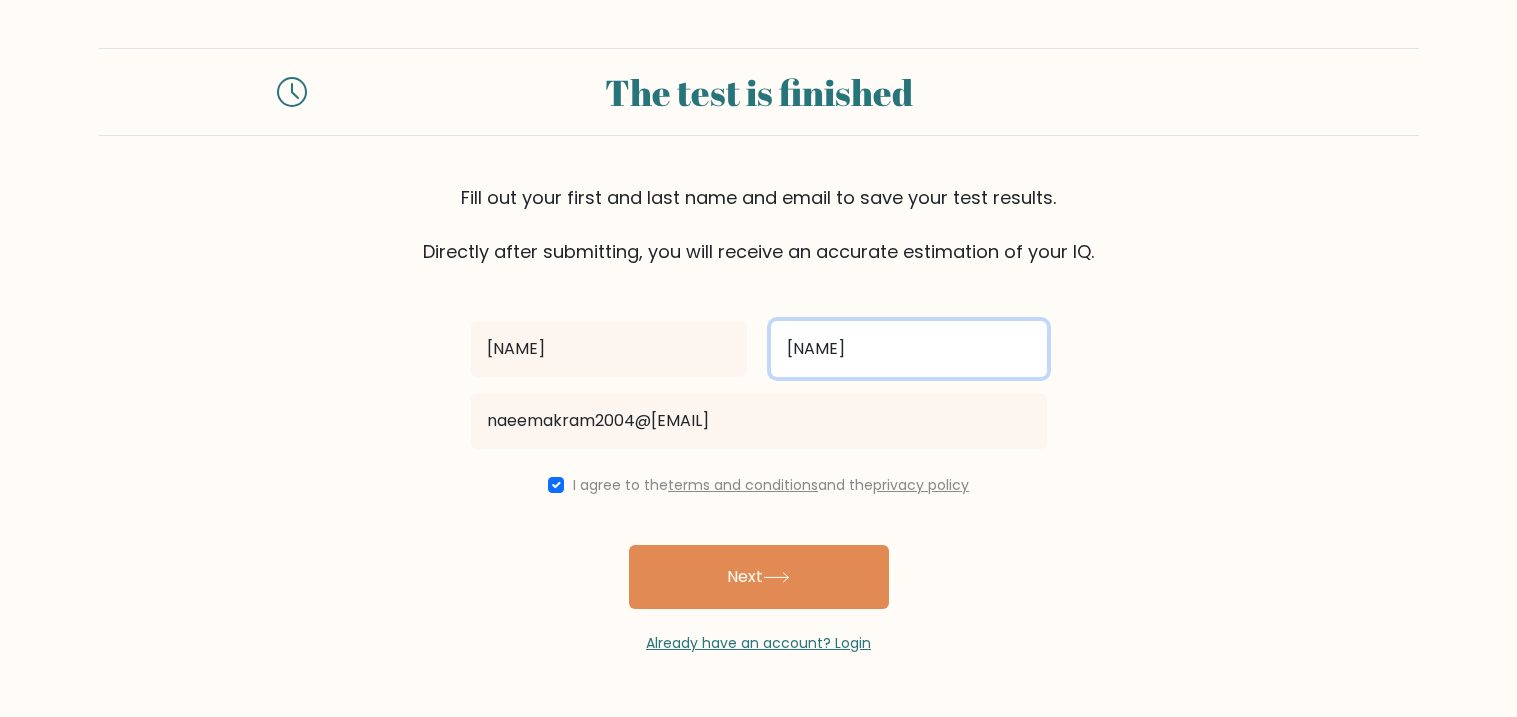 type on "[NAME]" 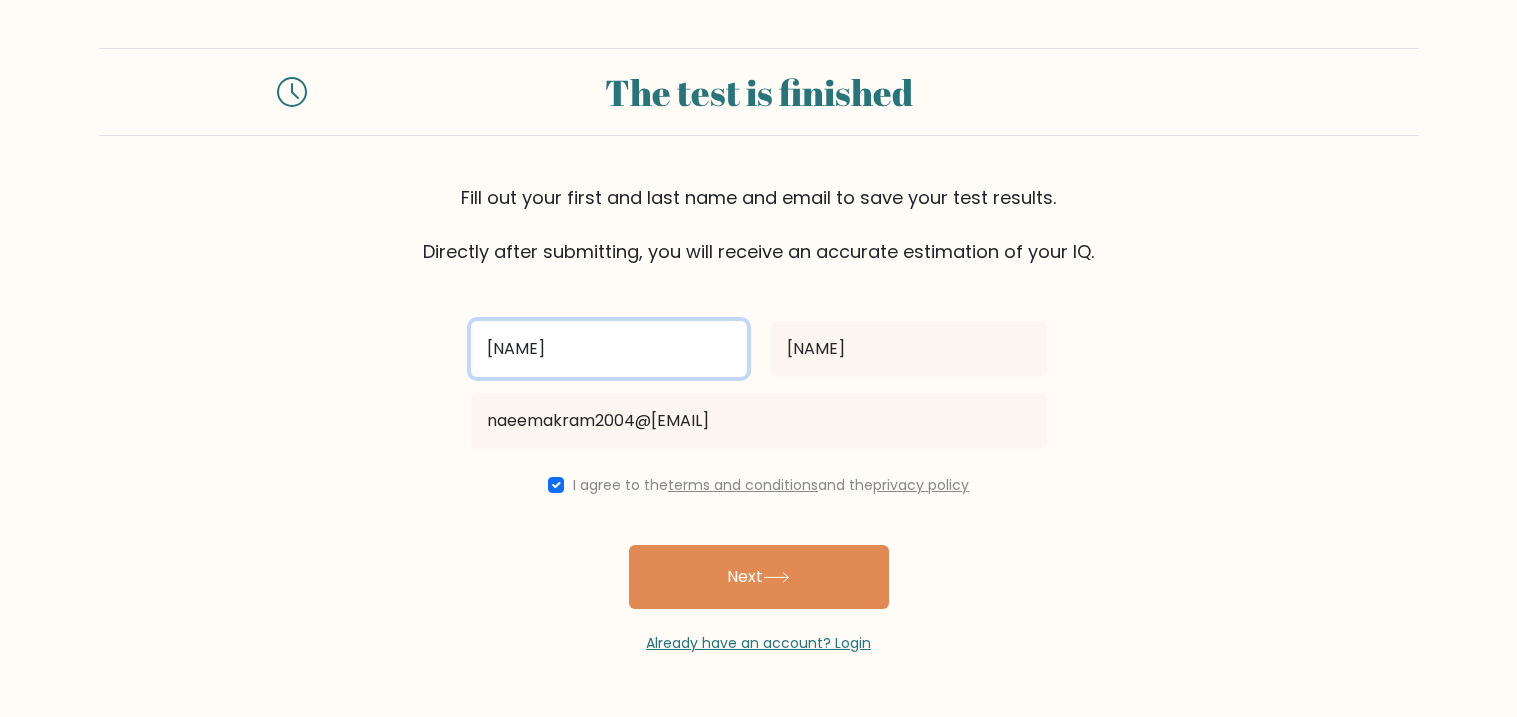 click on "[NAME]" at bounding box center [609, 349] 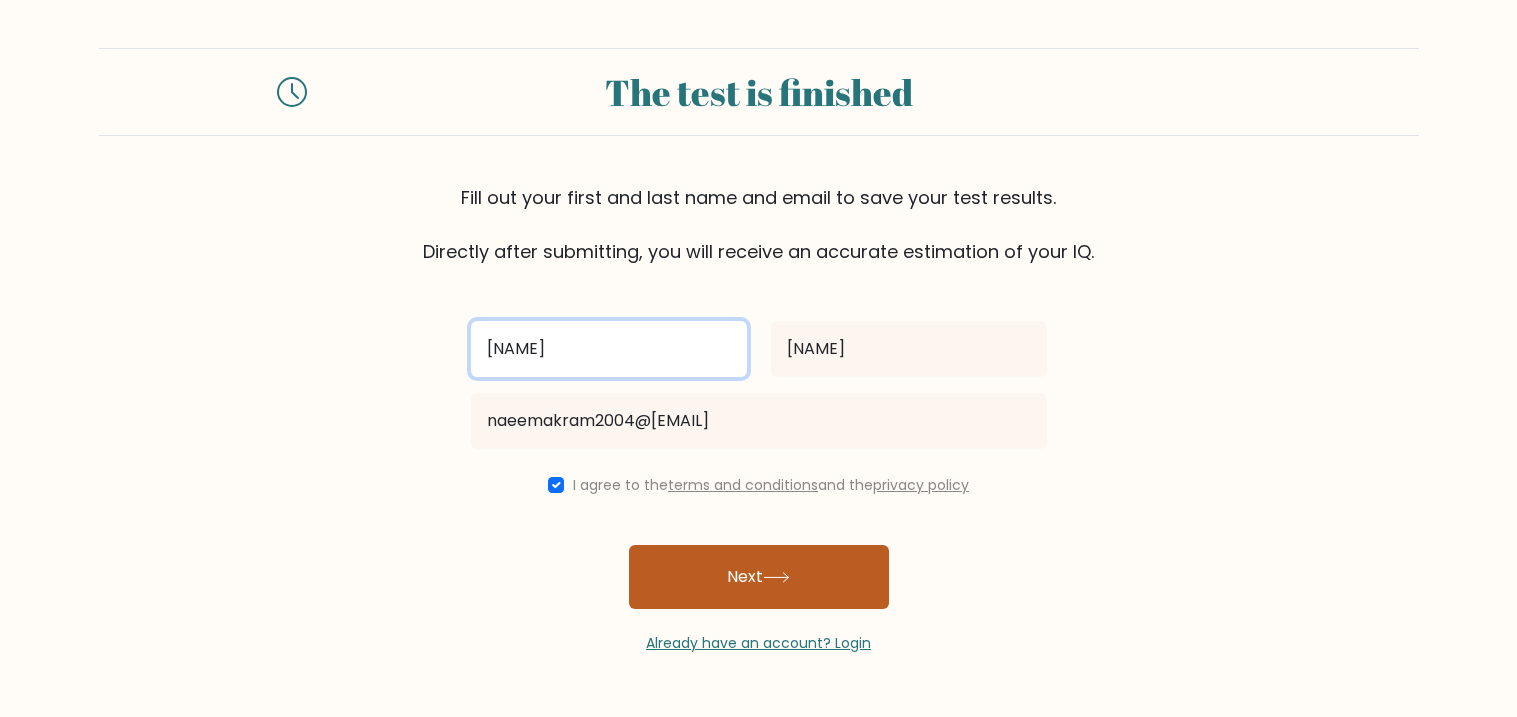 type on "[NAME]" 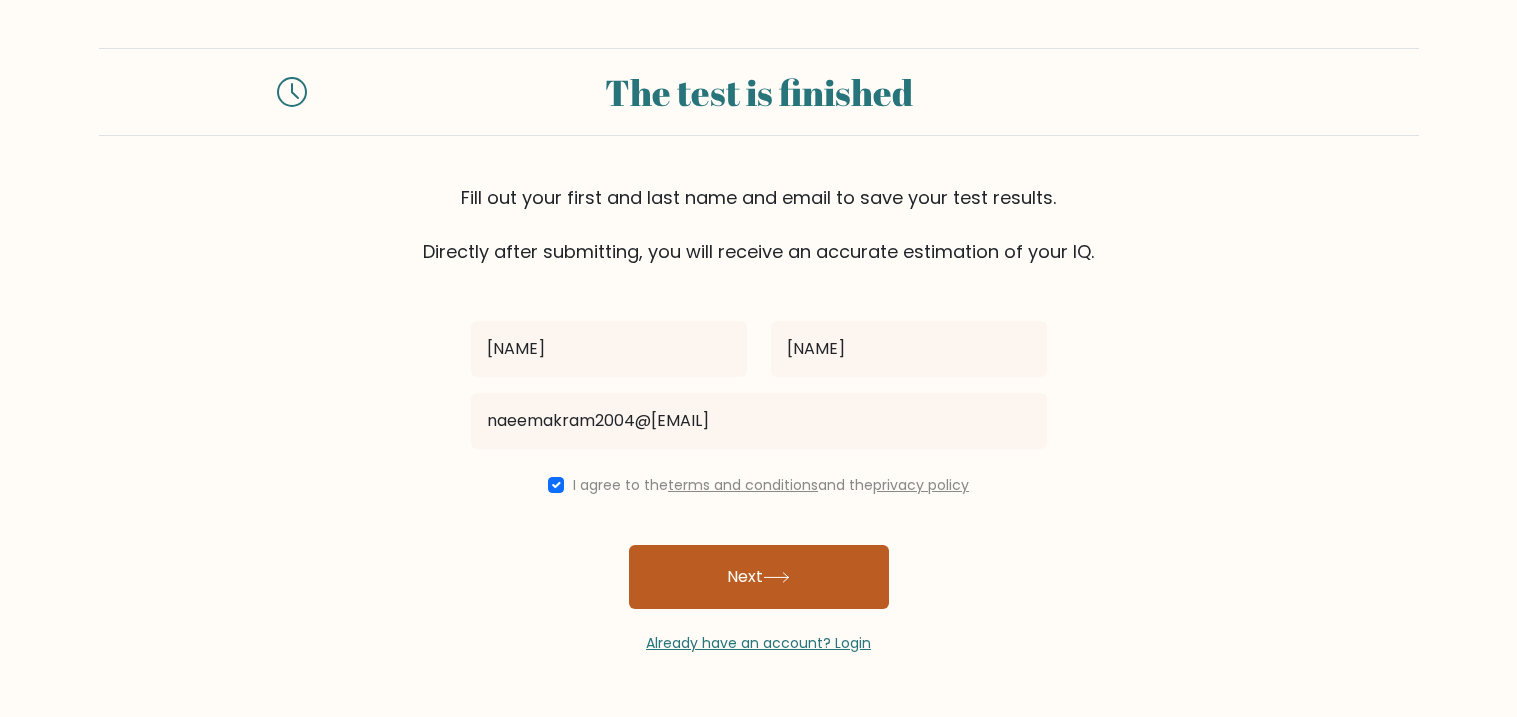click on "Next" at bounding box center (759, 577) 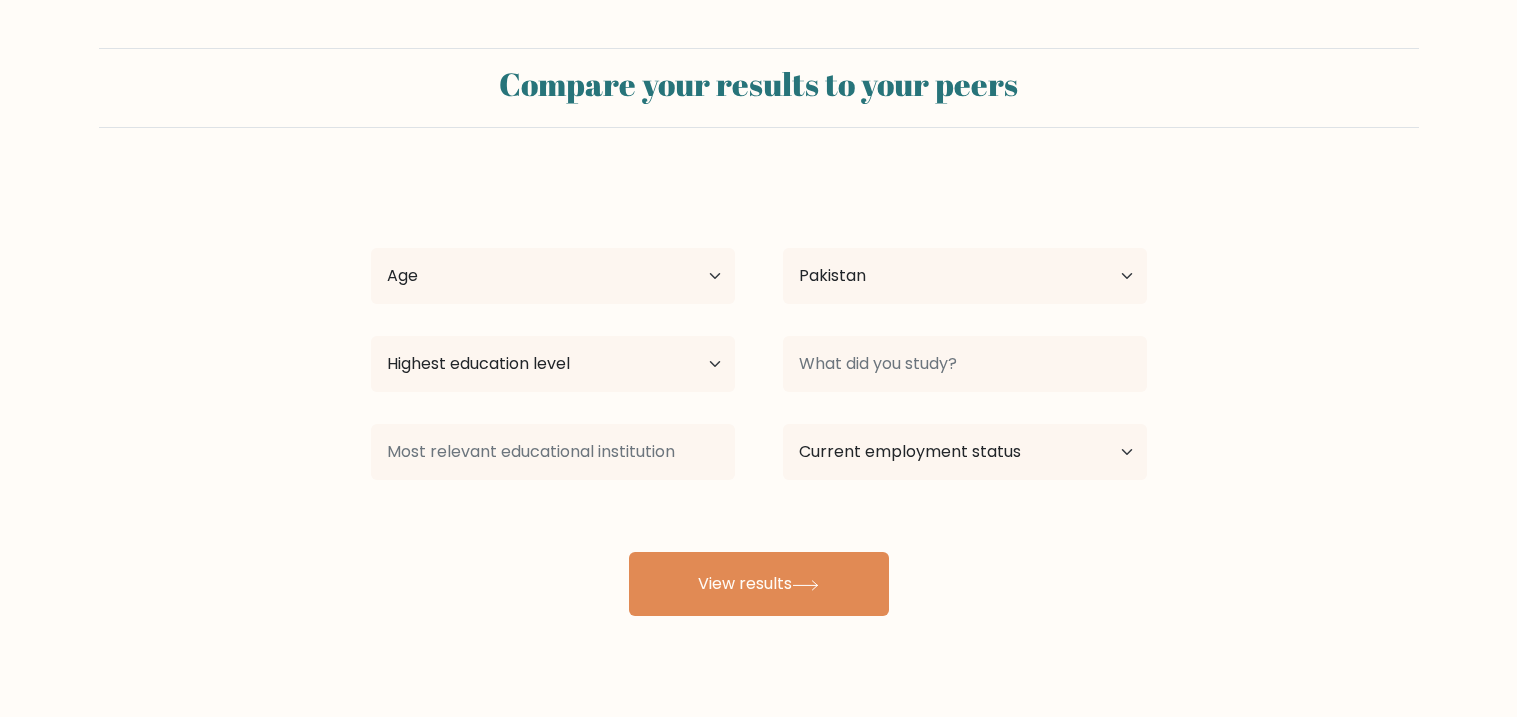 scroll, scrollTop: 0, scrollLeft: 0, axis: both 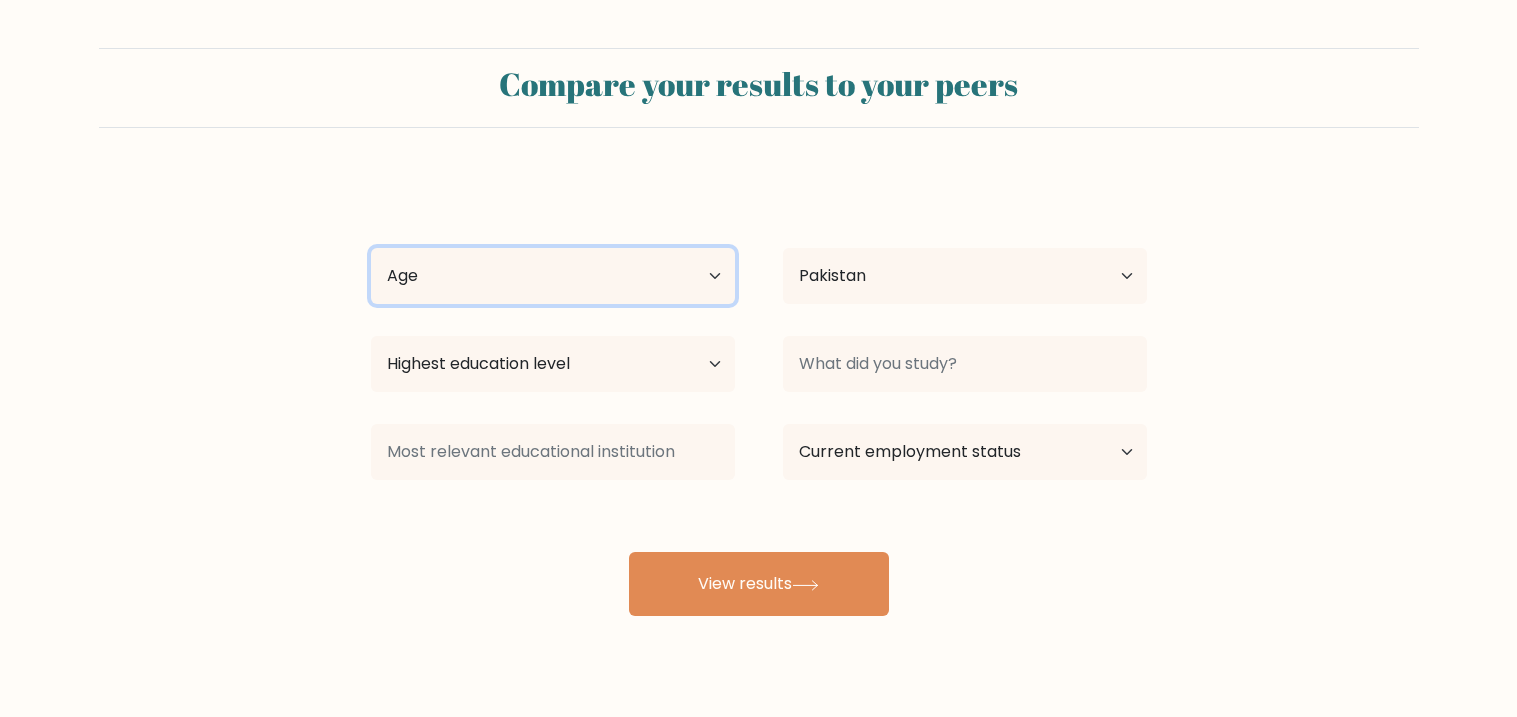click on "Age
Under 18 years old
18-24 years old
25-34 years old
35-44 years old
45-54 years old
55-64 years old
65 years old and above" at bounding box center [553, 276] 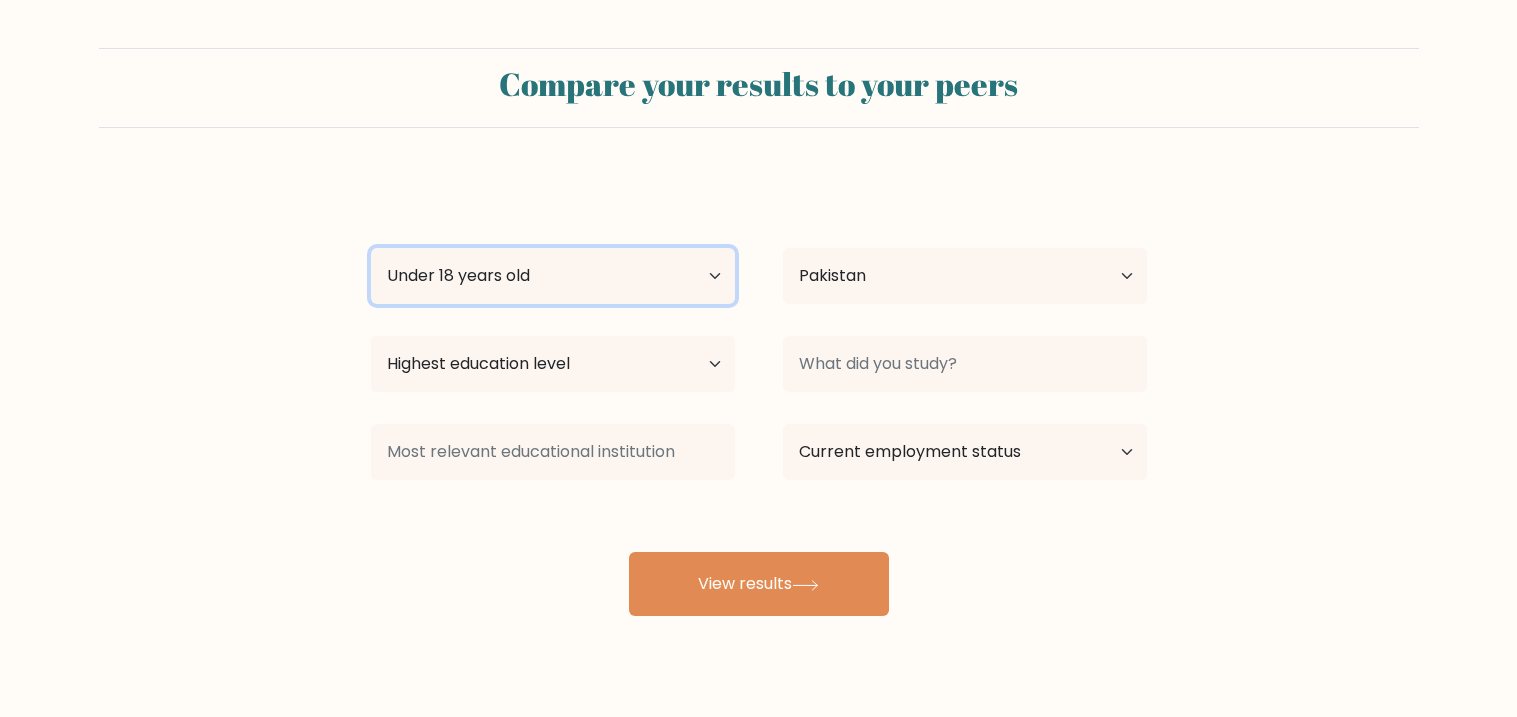 click on "Age
Under 18 years old
18-24 years old
25-34 years old
35-44 years old
45-54 years old
55-64 years old
65 years old and above" at bounding box center (553, 276) 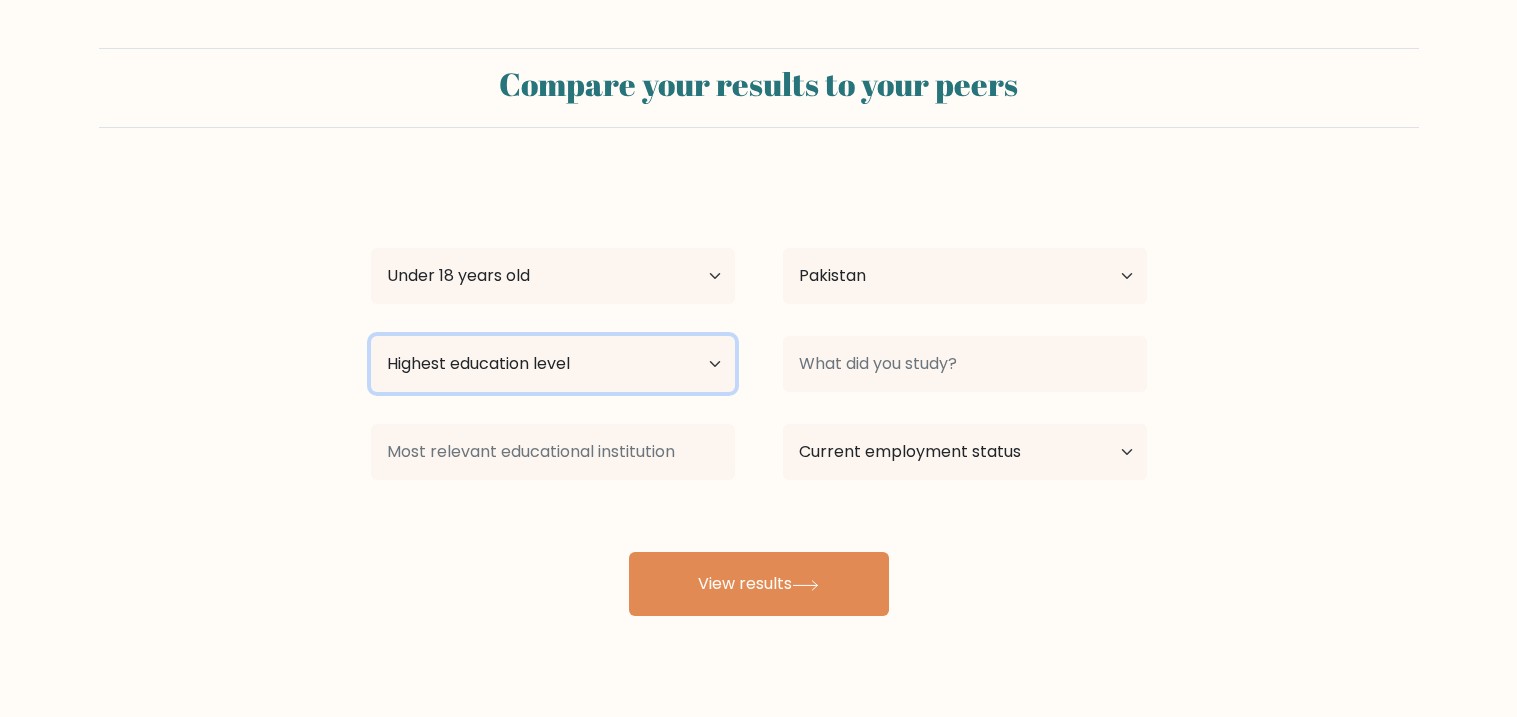 click on "Highest education level
No schooling
Primary
Lower Secondary
Upper Secondary
Occupation Specific
Bachelor's degree
Master's degree
Doctoral degree" at bounding box center (553, 364) 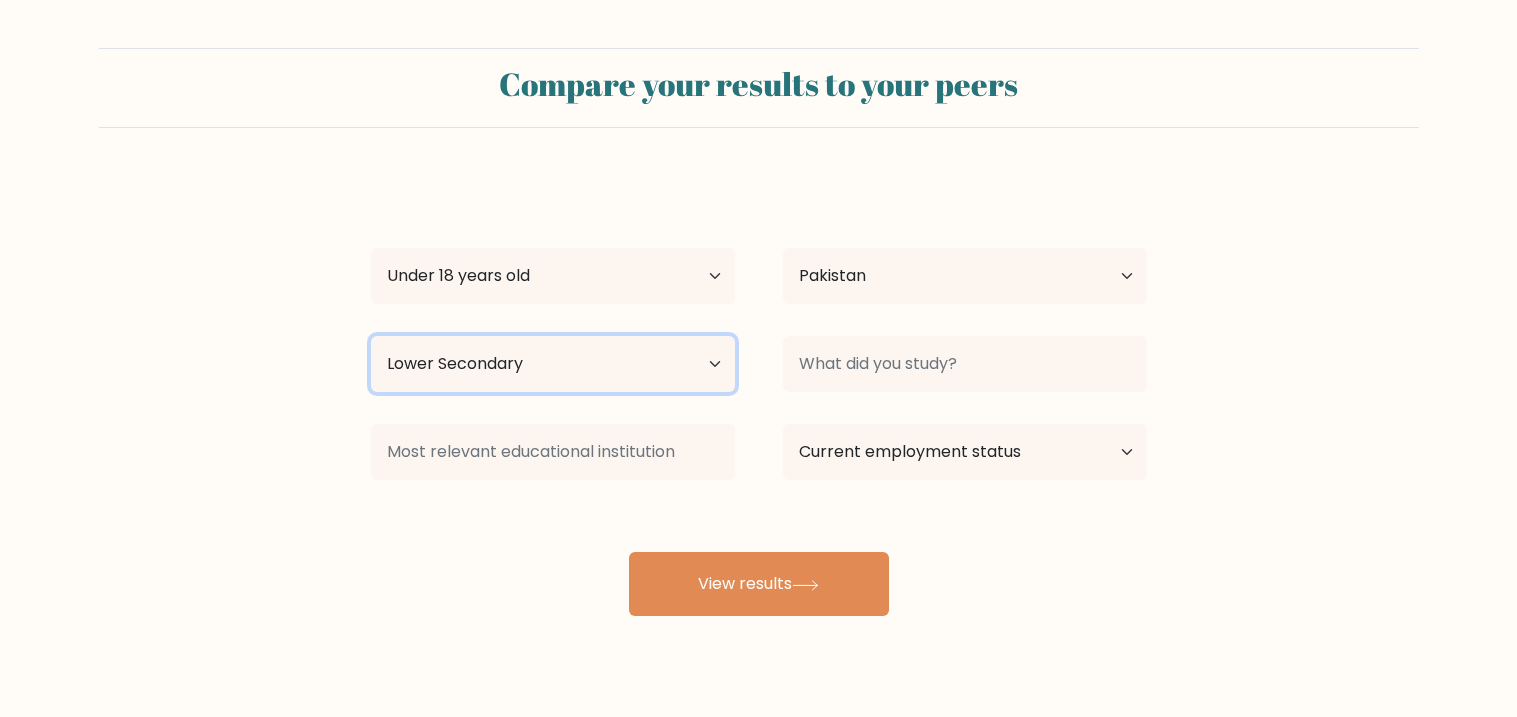 click on "Highest education level
No schooling
Primary
Lower Secondary
Upper Secondary
Occupation Specific
Bachelor's degree
Master's degree
Doctoral degree" at bounding box center (553, 364) 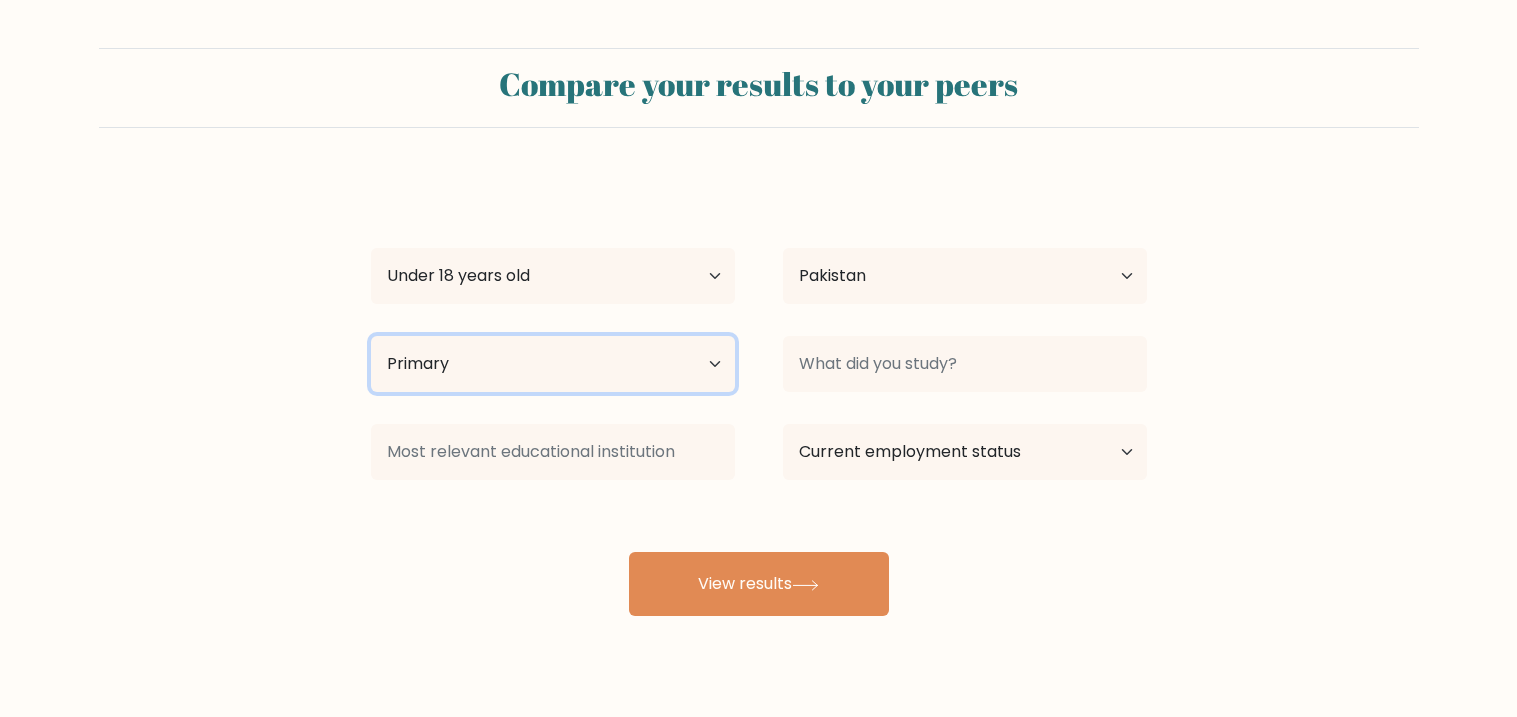 click on "Highest education level
No schooling
Primary
Lower Secondary
Upper Secondary
Occupation Specific
Bachelor's degree
Master's degree
Doctoral degree" at bounding box center [553, 364] 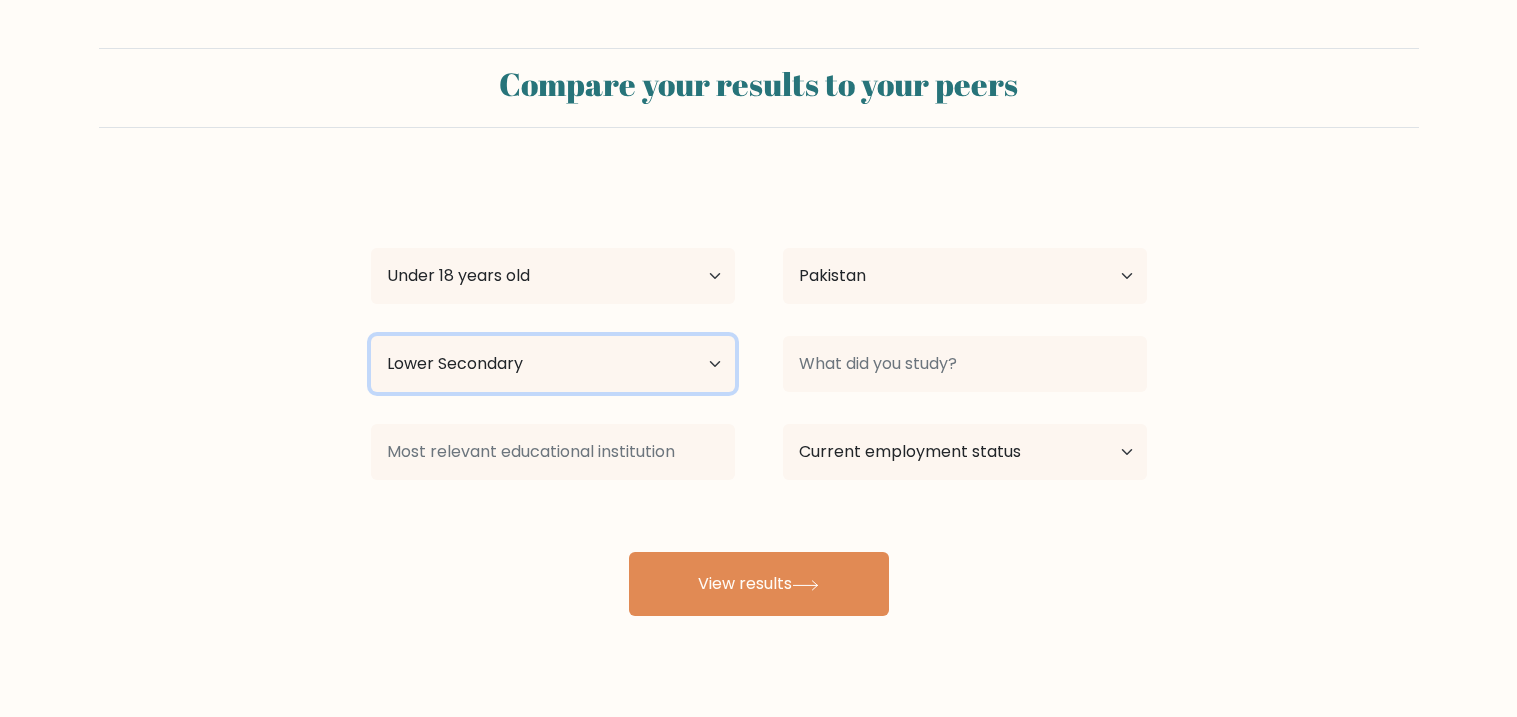 click on "Highest education level
No schooling
Primary
Lower Secondary
Upper Secondary
Occupation Specific
Bachelor's degree
Master's degree
Doctoral degree" at bounding box center [553, 364] 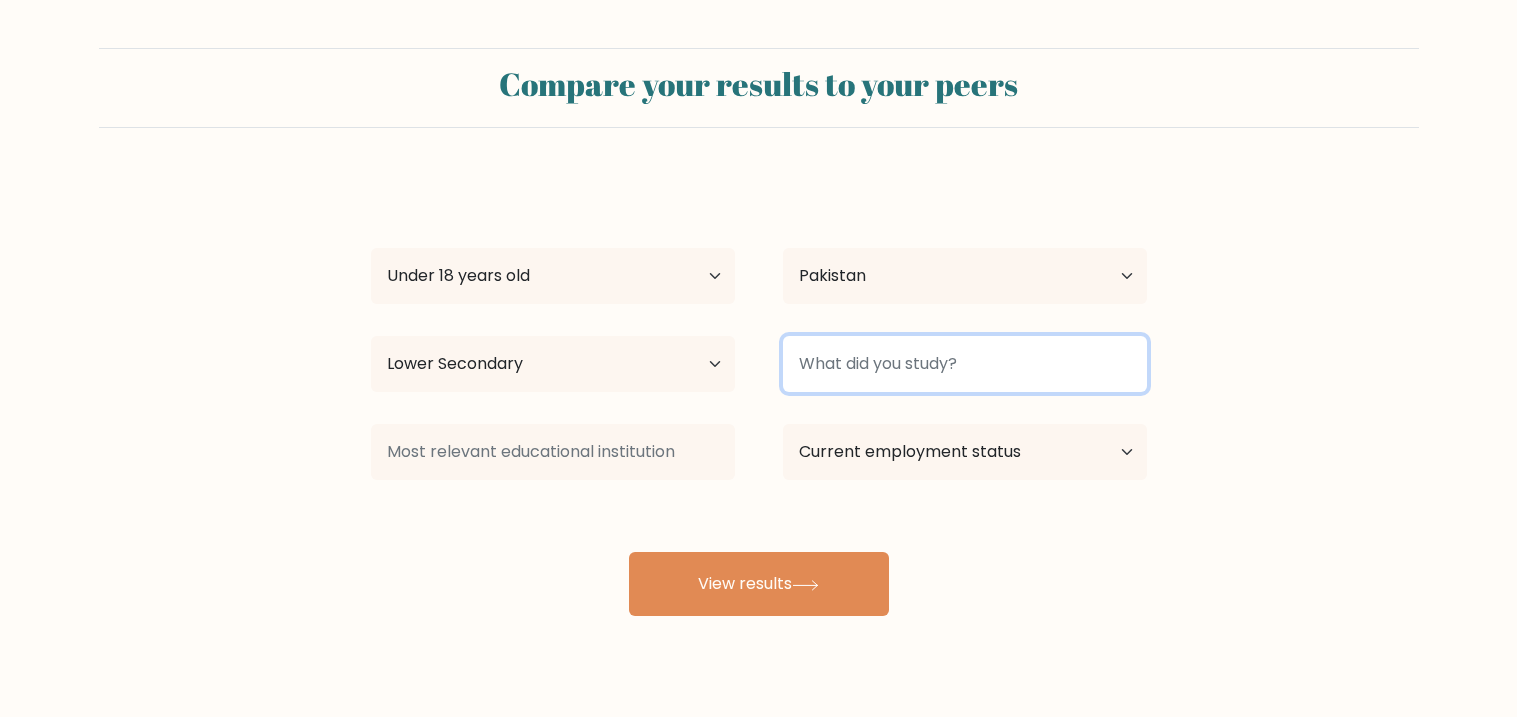 click at bounding box center (965, 364) 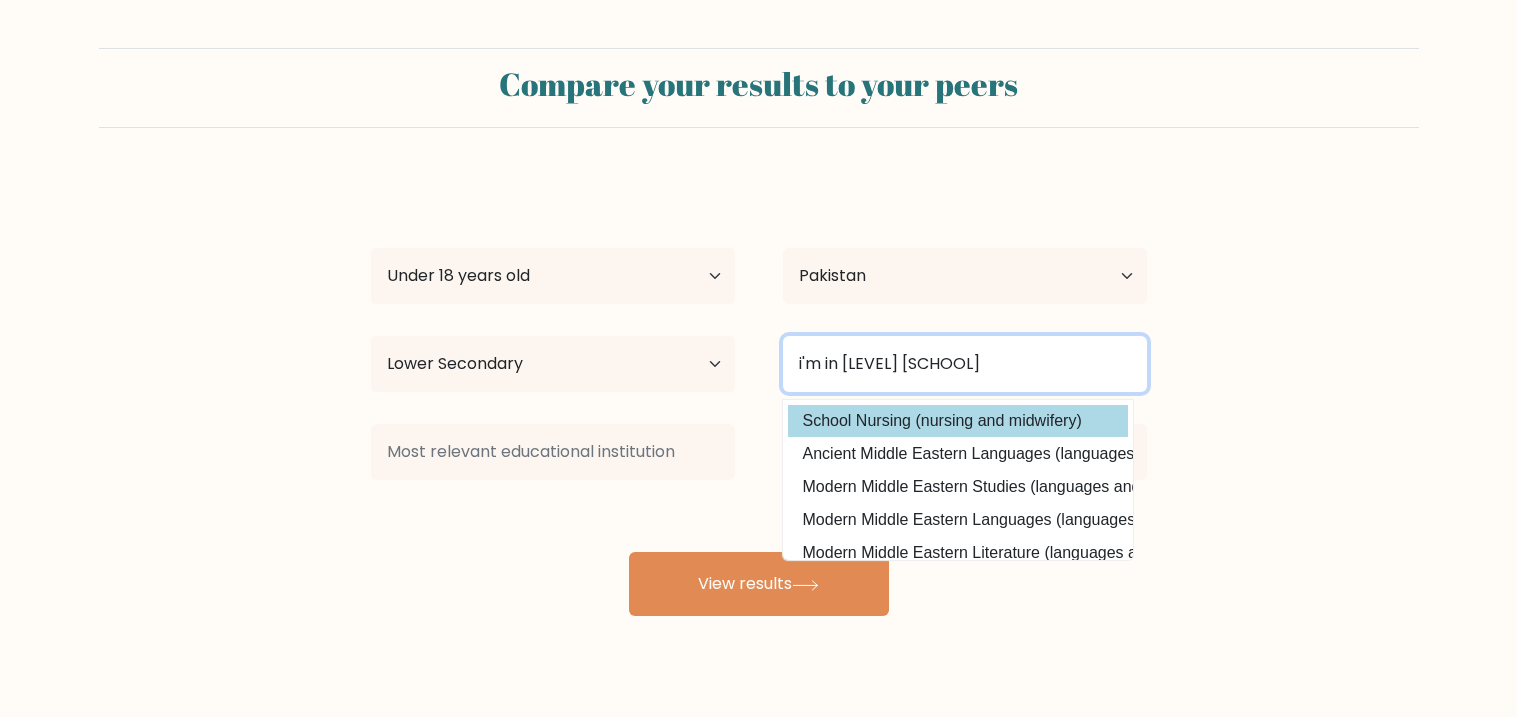 scroll, scrollTop: 179, scrollLeft: 0, axis: vertical 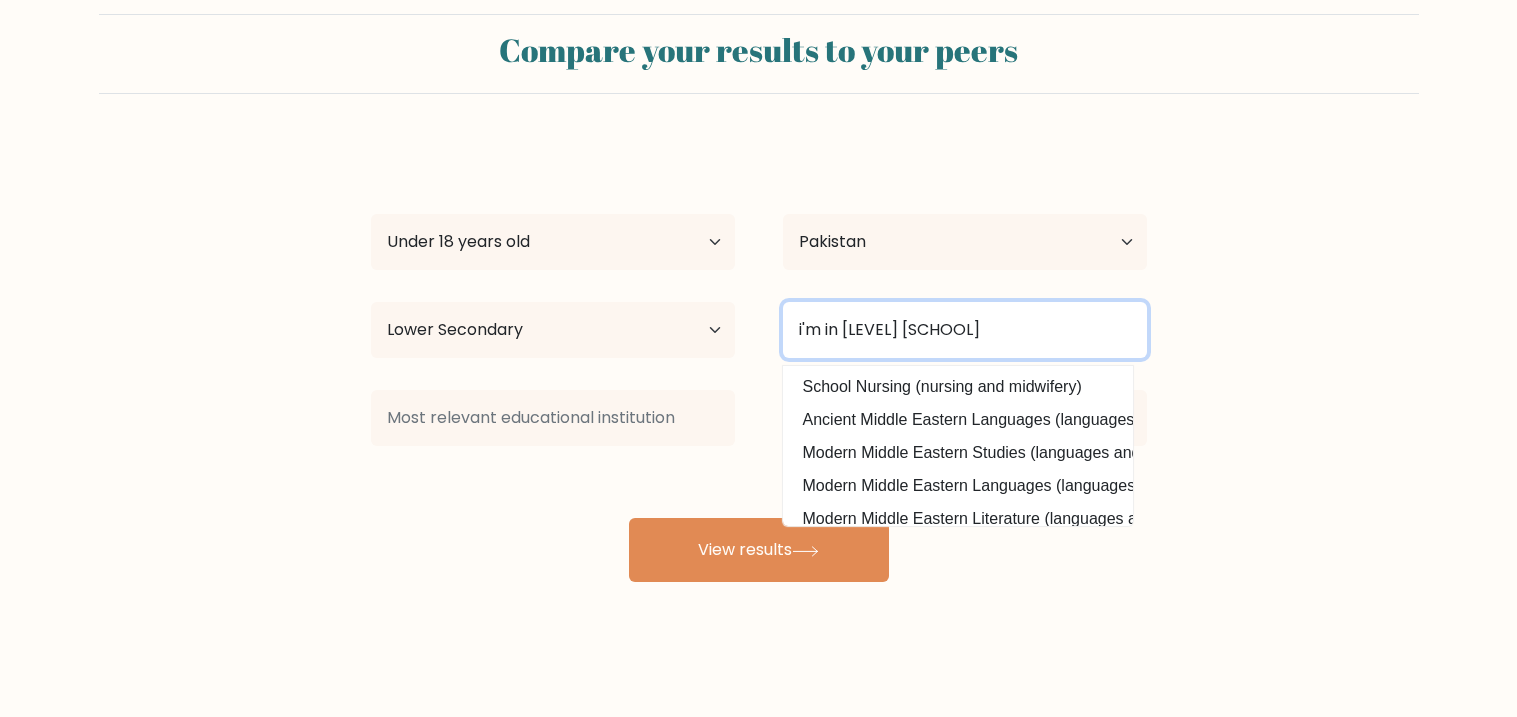 type on "i'm in [LEVEL] [SCHOOL]" 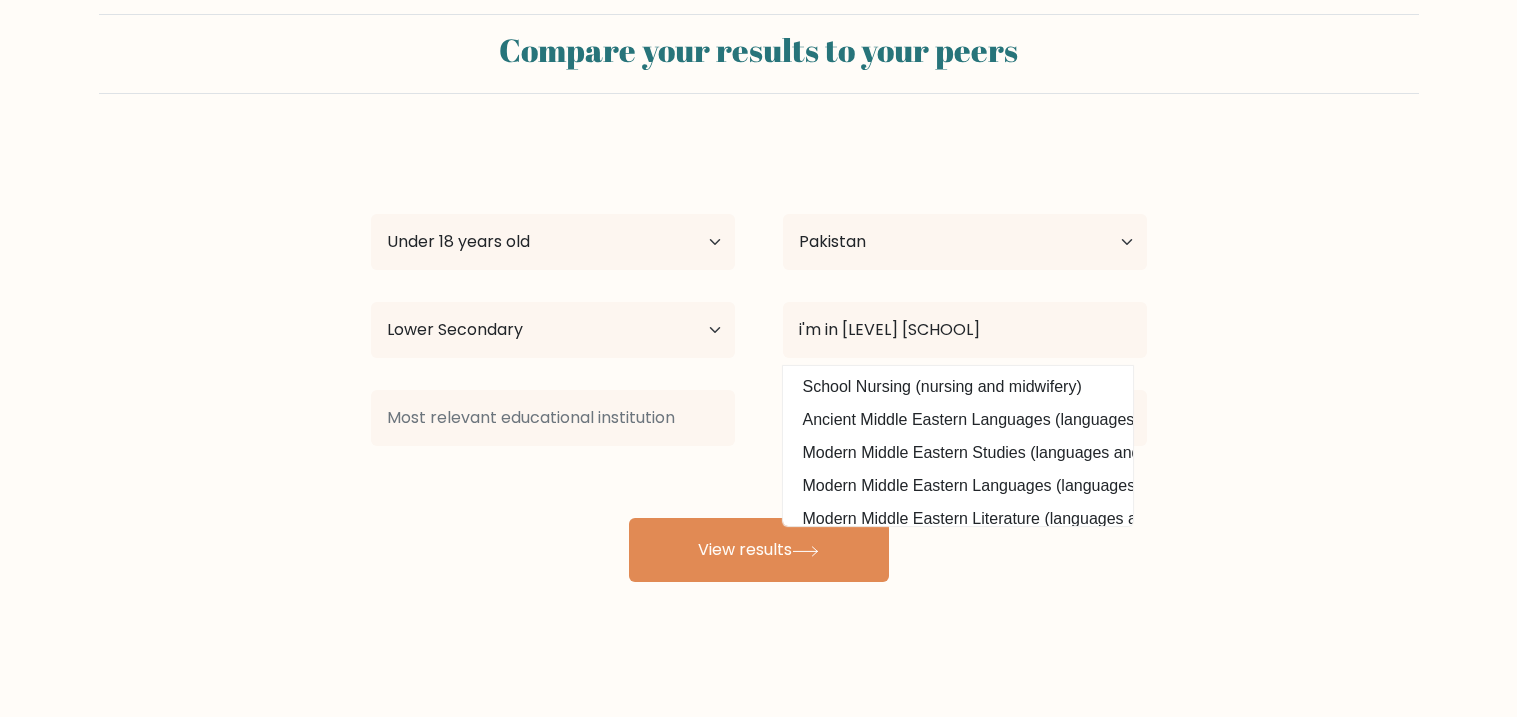 click on "Compare your results to your peers
[NAME]
[NAME]
Age
Under 18 years old
18-24 years old
25-34 years old
35-44 years old
45-54 years old
55-64 years old
65 years old and above
Country
Afghanistan
Albania
Algeria
American Samoa
Andorra
Angola
Anguilla
Antarctica
Antigua and Barbuda
Argentina
Armenia
Aruba
Australia
Austria" at bounding box center (758, 298) 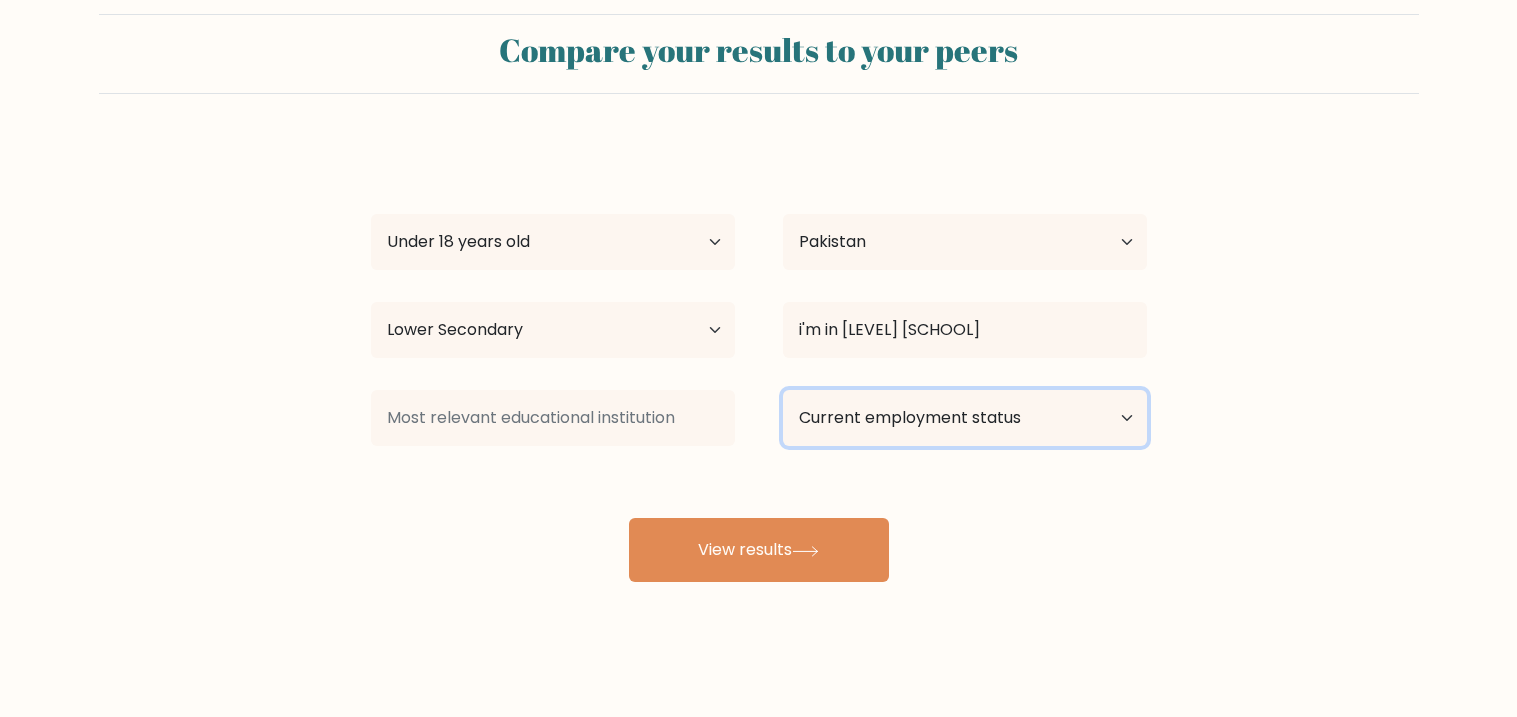 click on "Current employment status
Employed
Student
Retired
Other / prefer not to answer" at bounding box center [965, 418] 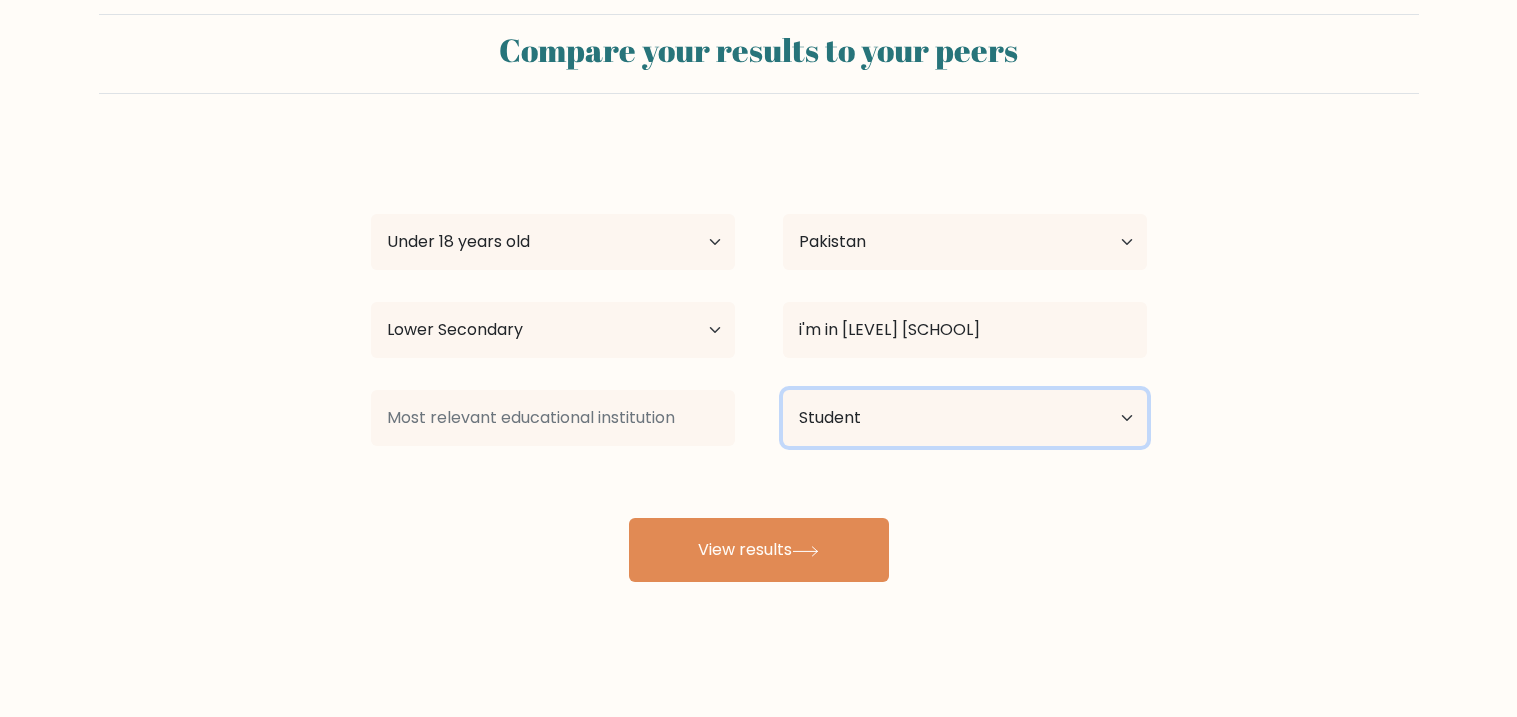 click on "Current employment status
Employed
Student
Retired
Other / prefer not to answer" at bounding box center (965, 418) 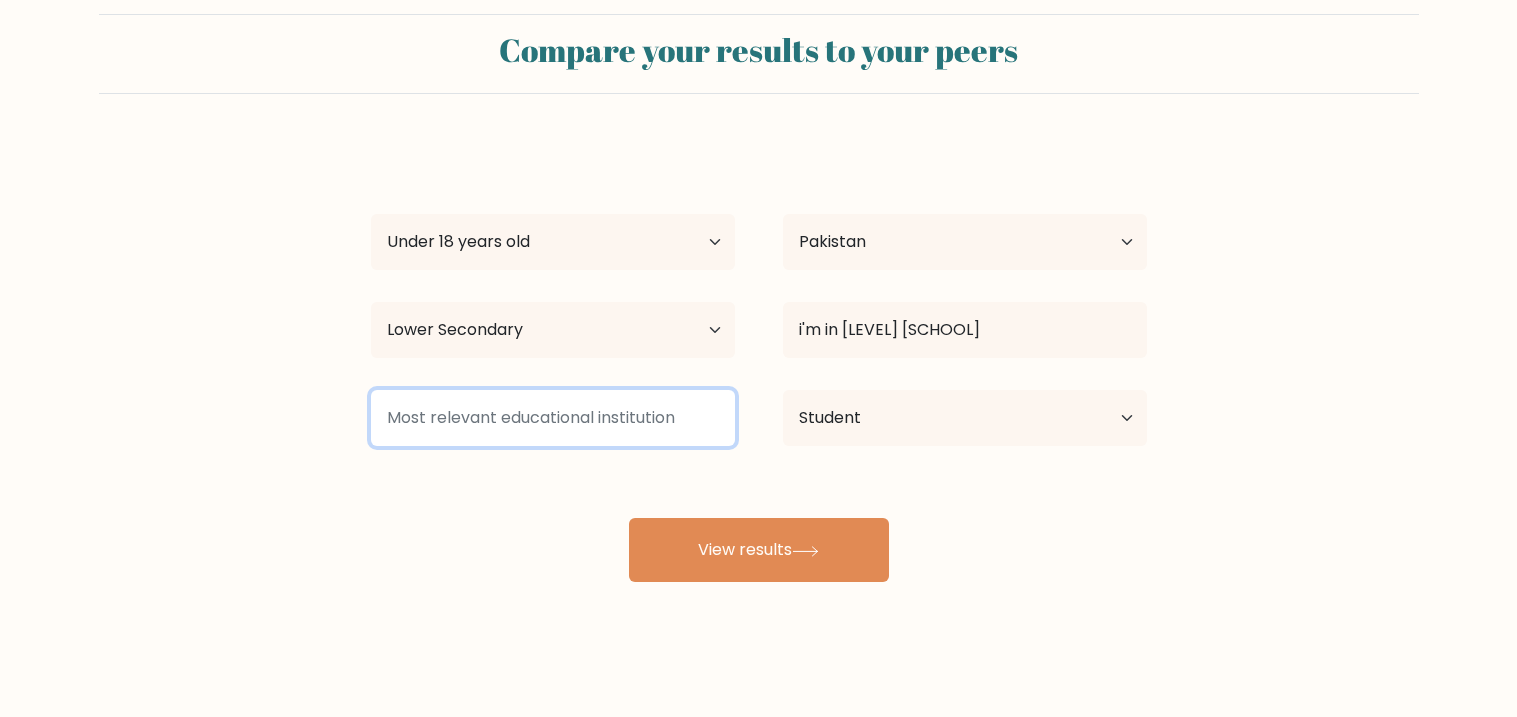 click at bounding box center (553, 418) 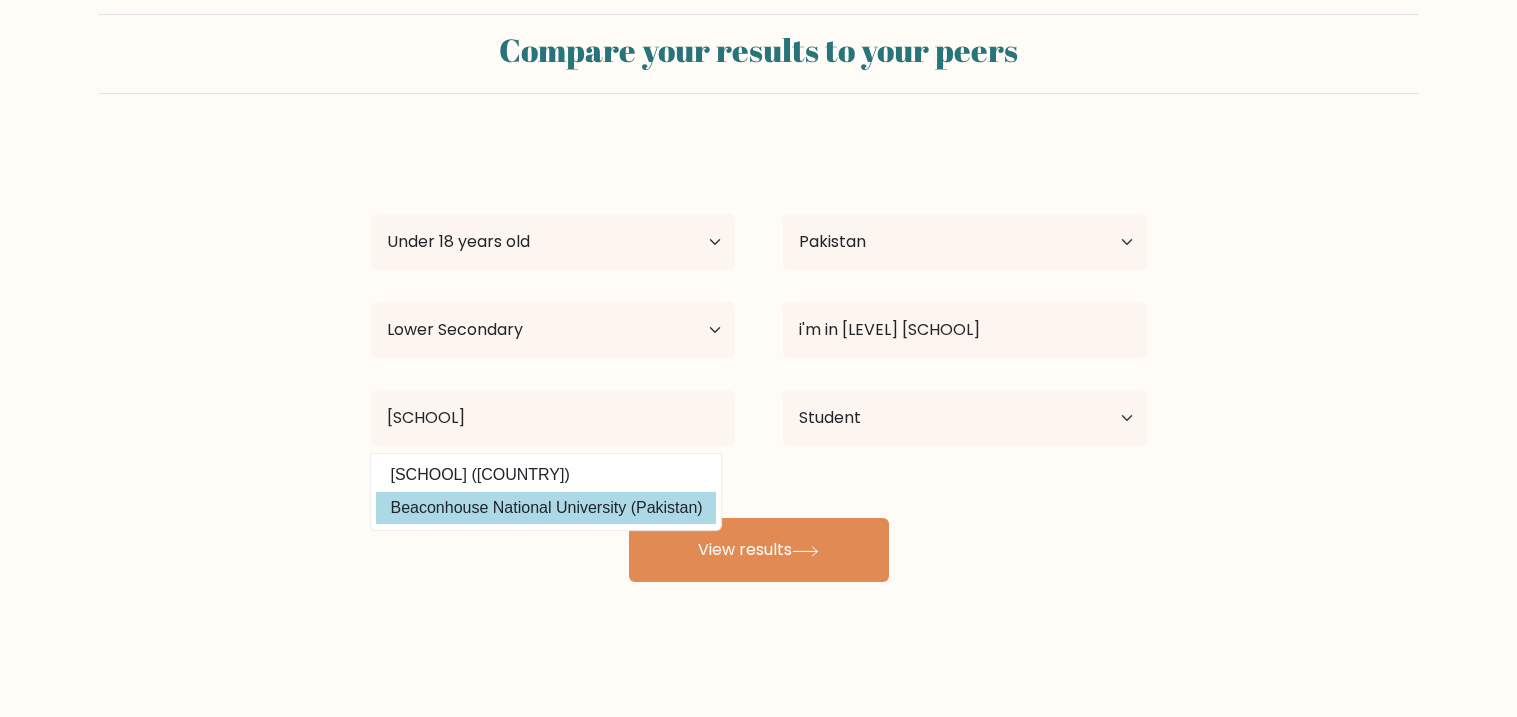 click on "Beaconhouse National University (Pakistan)" at bounding box center [546, 508] 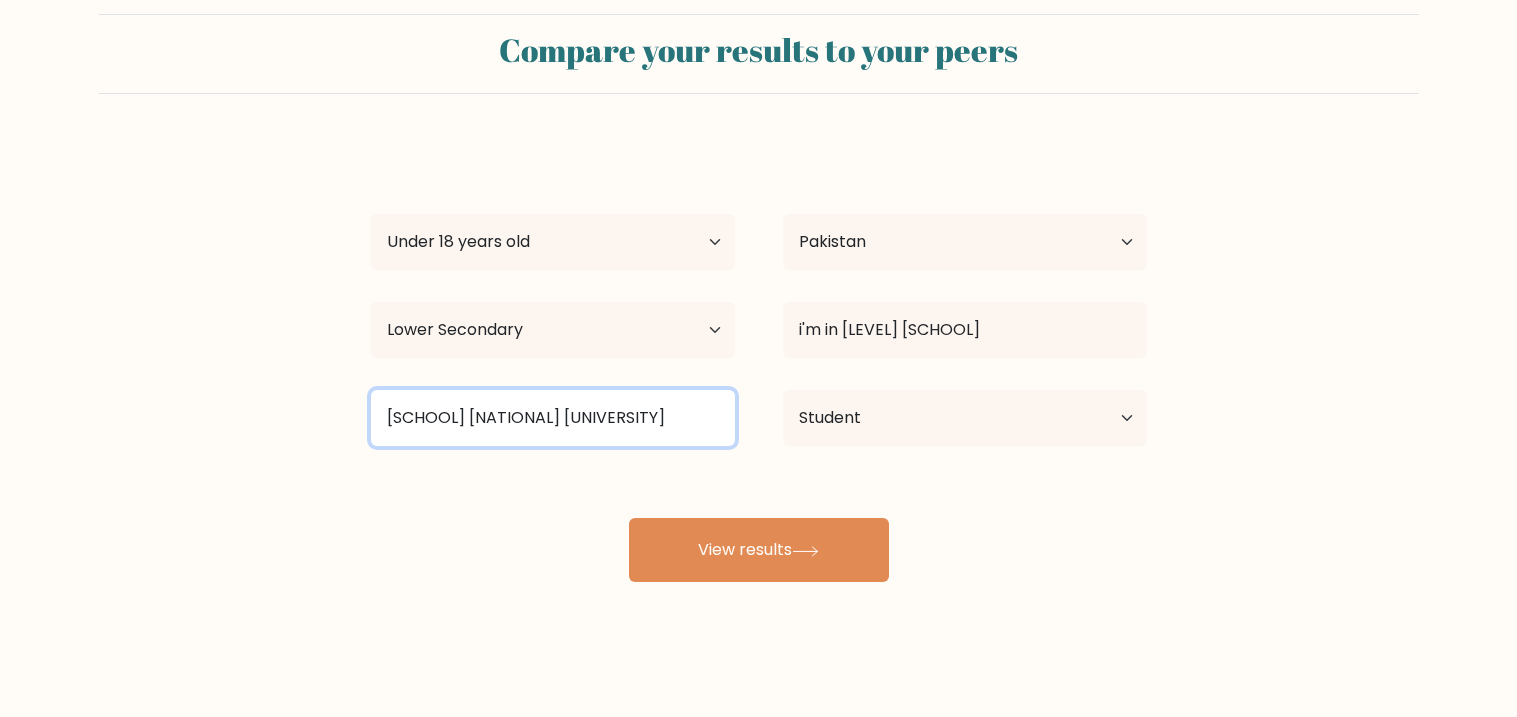 click on "[SCHOOL] [NATIONAL] [UNIVERSITY]" at bounding box center [553, 418] 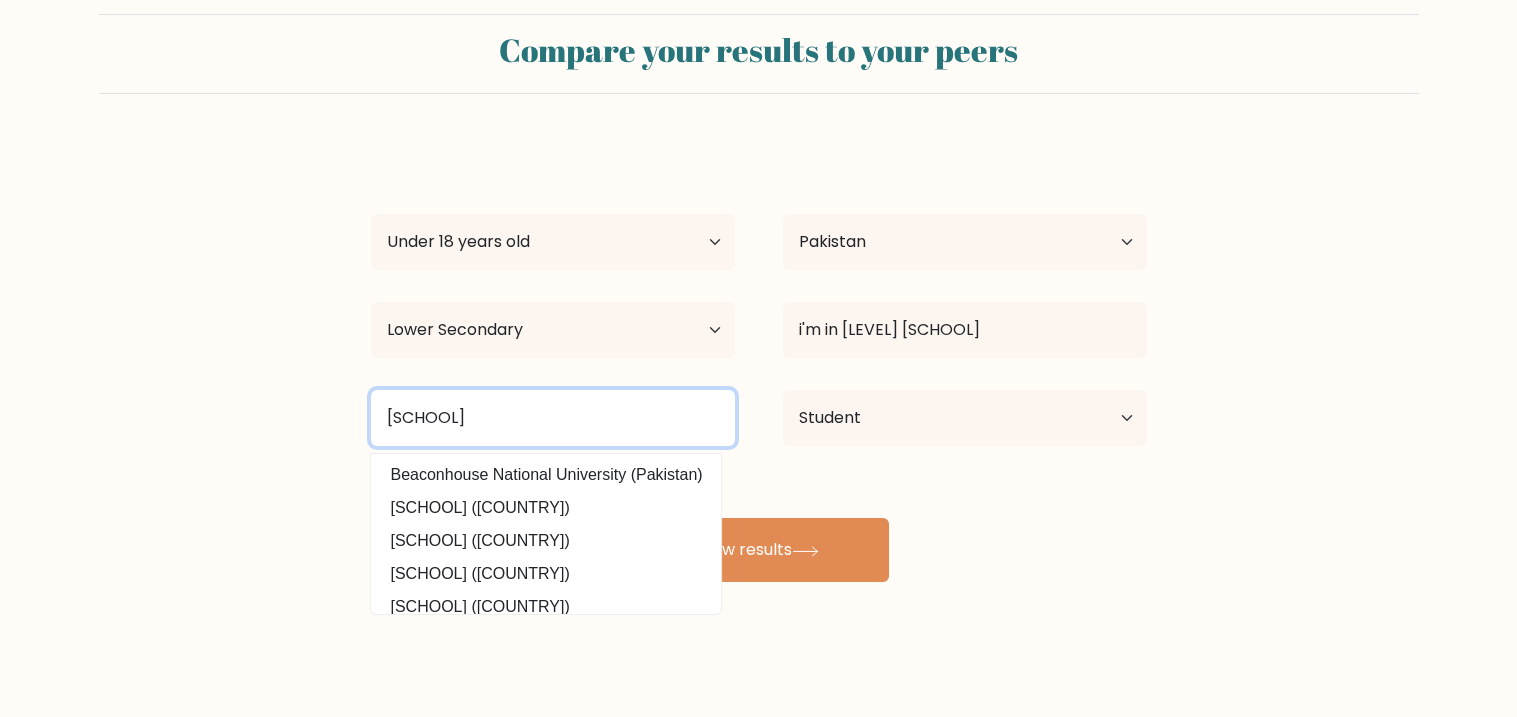 type on "[SCHOOL]" 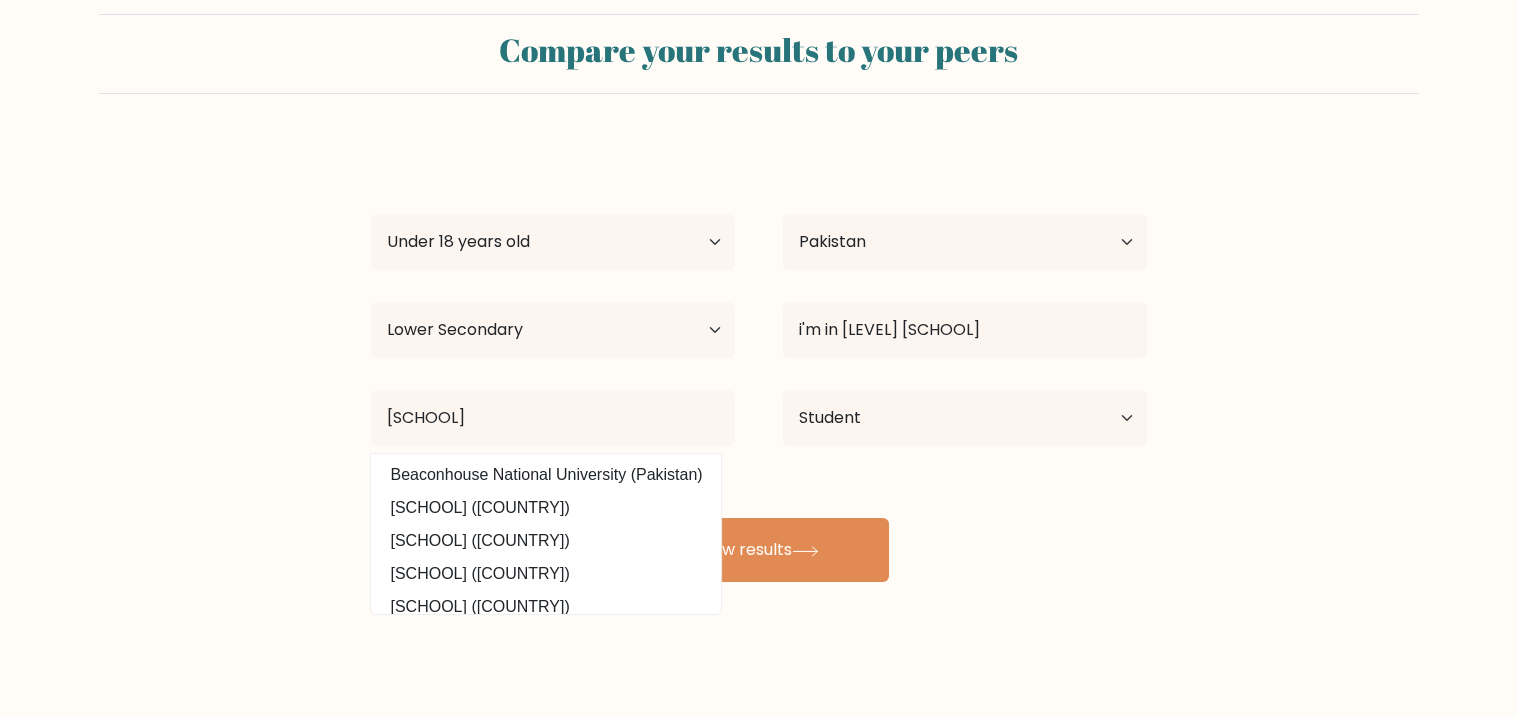 click on "[SCHOOL]
[SCHOOL] ([COUNTRY])
[SCHOOL] ([COUNTRY])
[SCHOOL] ([COUNTRY])
[SCHOOL] ([COUNTRY])
[SCHOOL] ([COUNTRY])
[SCHOOL] ([COUNTRY])
[SCHOOL] ([COUNTRY])
[SCHOOL] ([COUNTRY])
[SCHOOL] ([COUNTRY])" at bounding box center [553, 242] 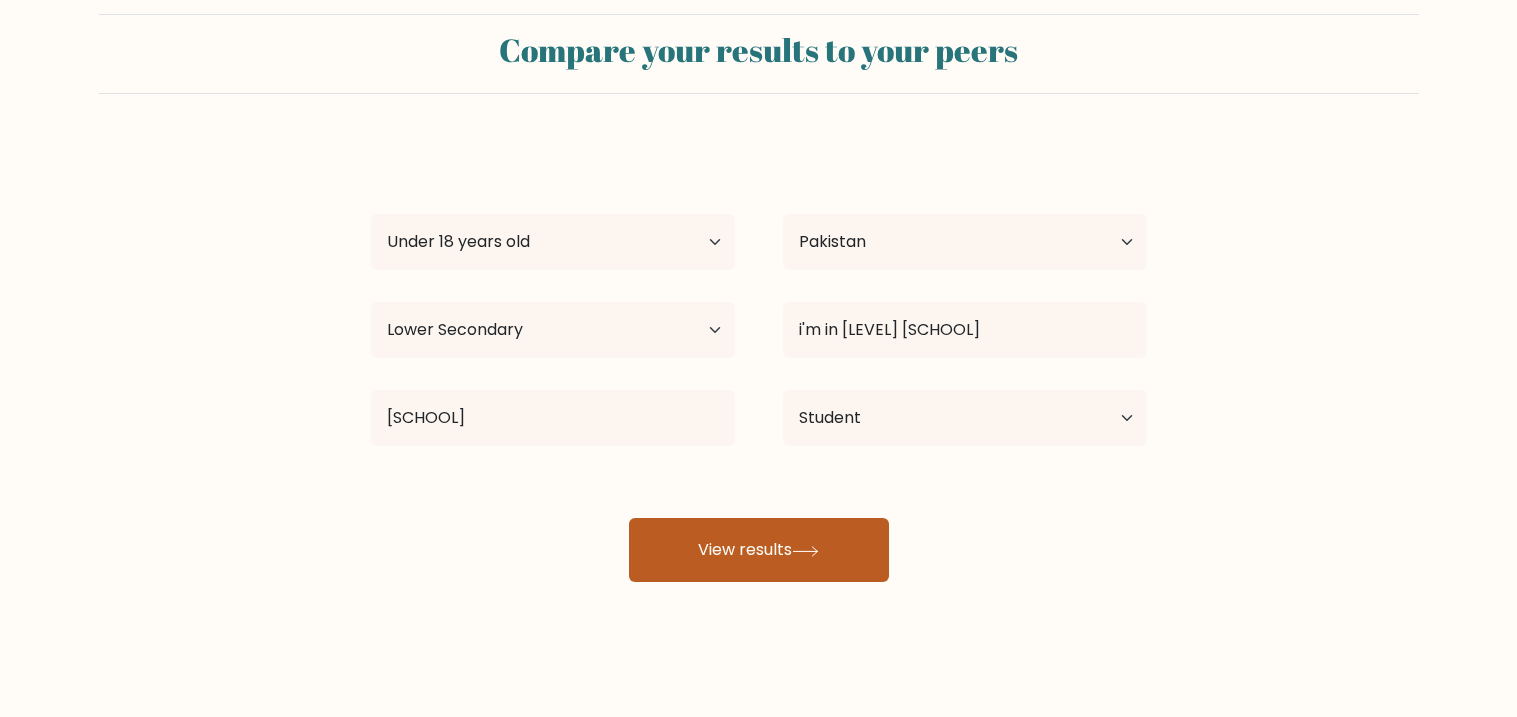 click on "View results" at bounding box center [759, 550] 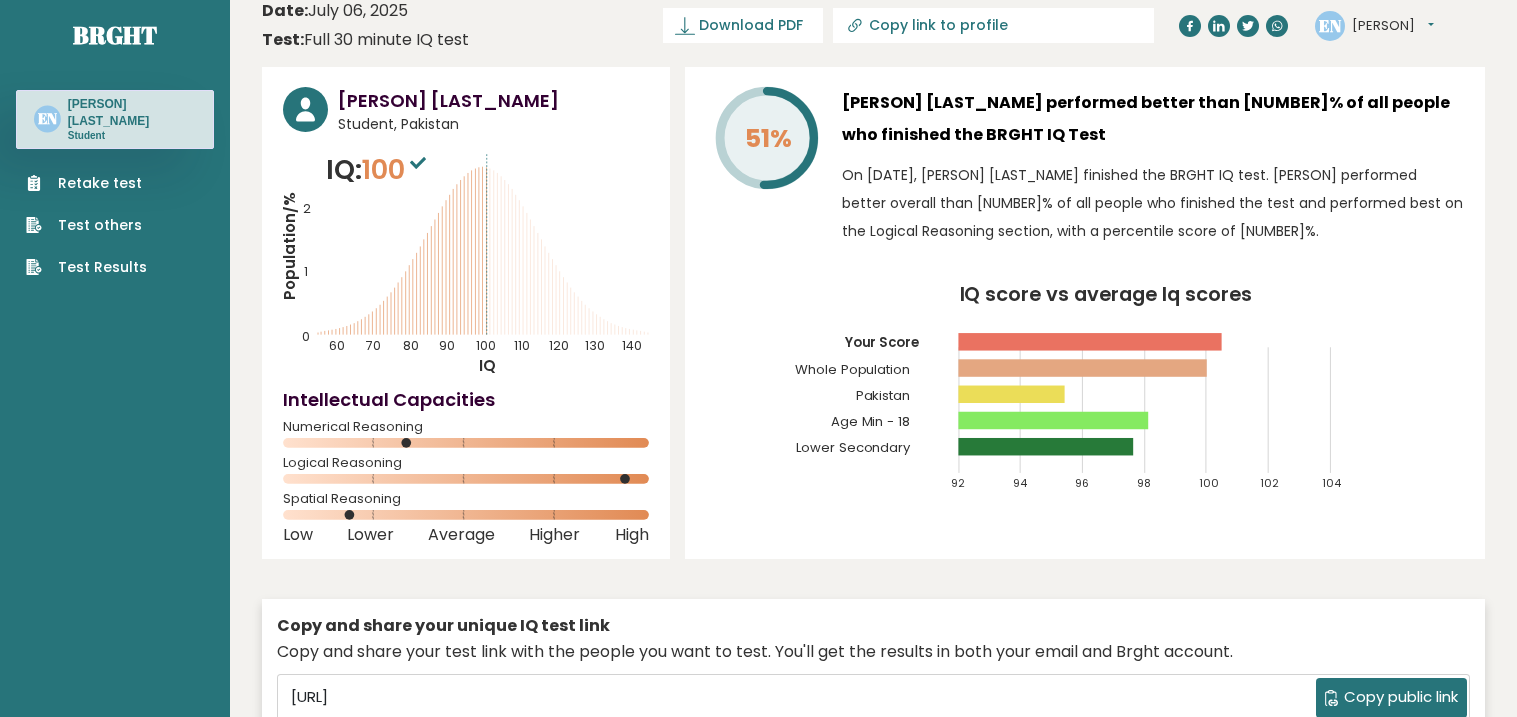 scroll, scrollTop: 0, scrollLeft: 0, axis: both 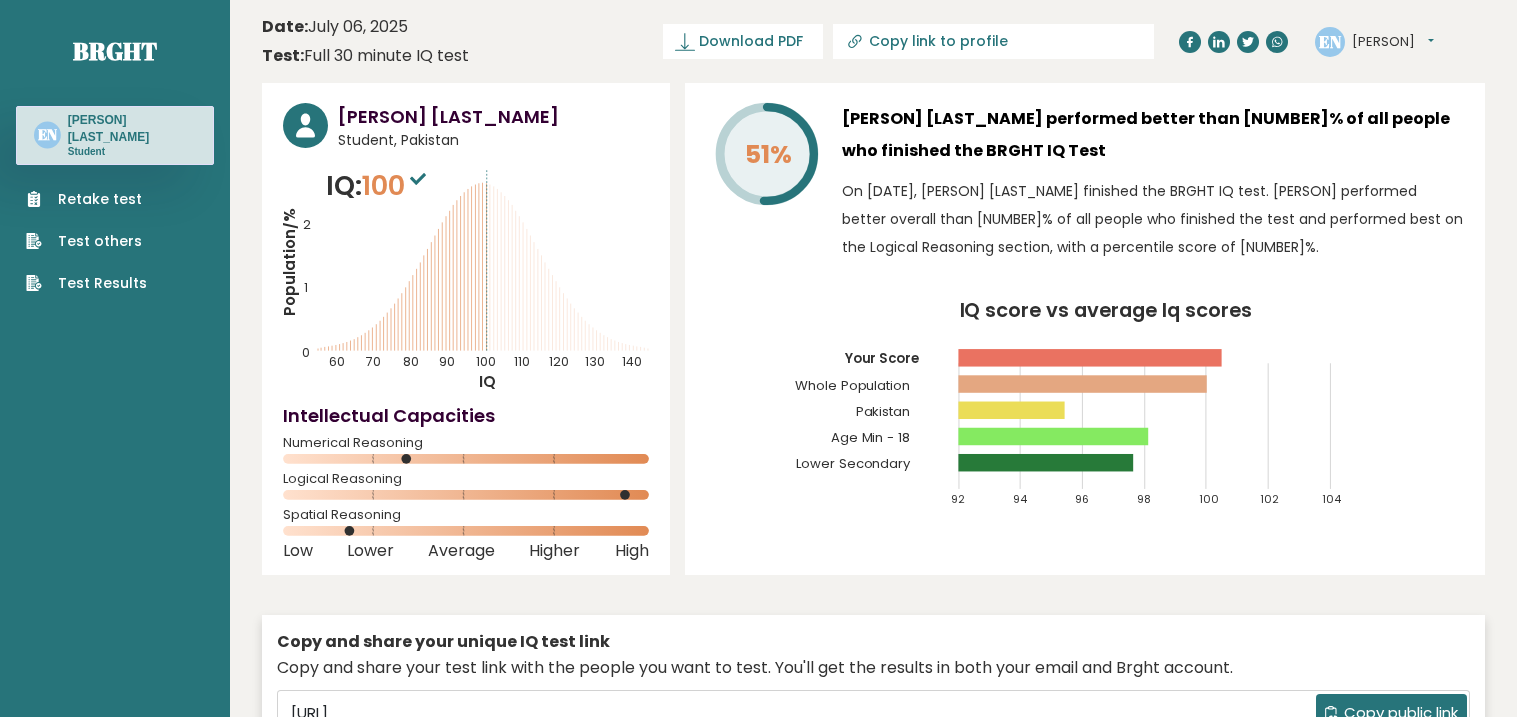 click on "Student" at bounding box center (132, 152) 